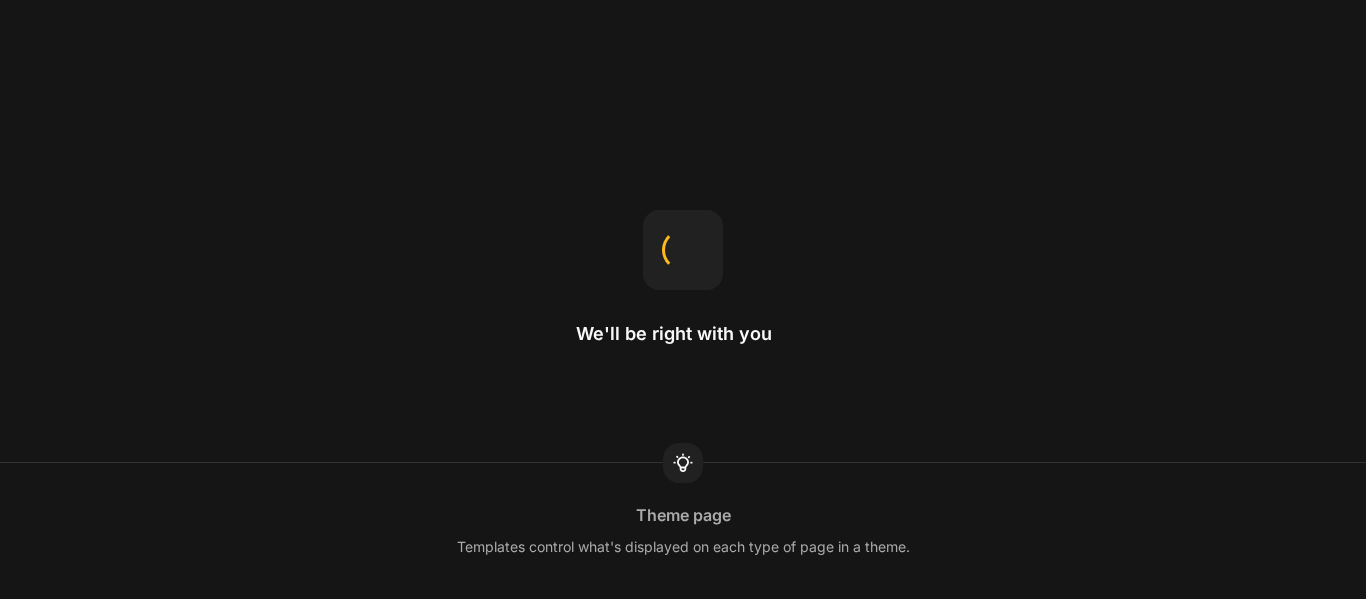 scroll, scrollTop: 0, scrollLeft: 0, axis: both 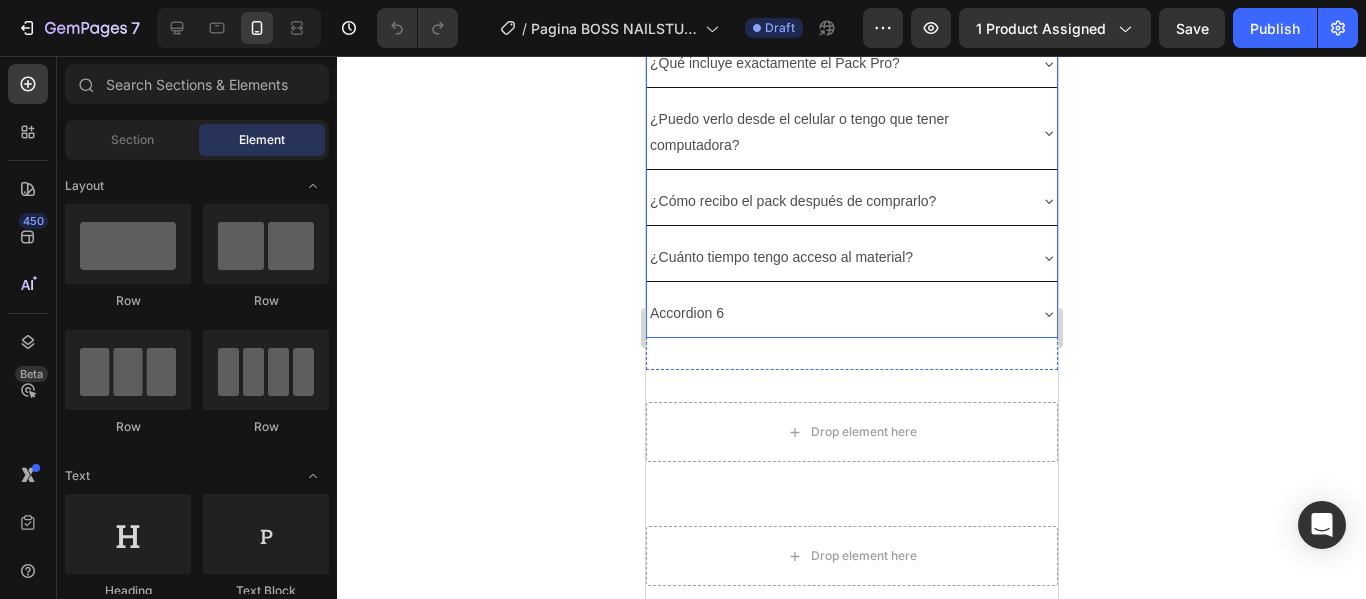 click on "Accordion 6" at bounding box center (686, 313) 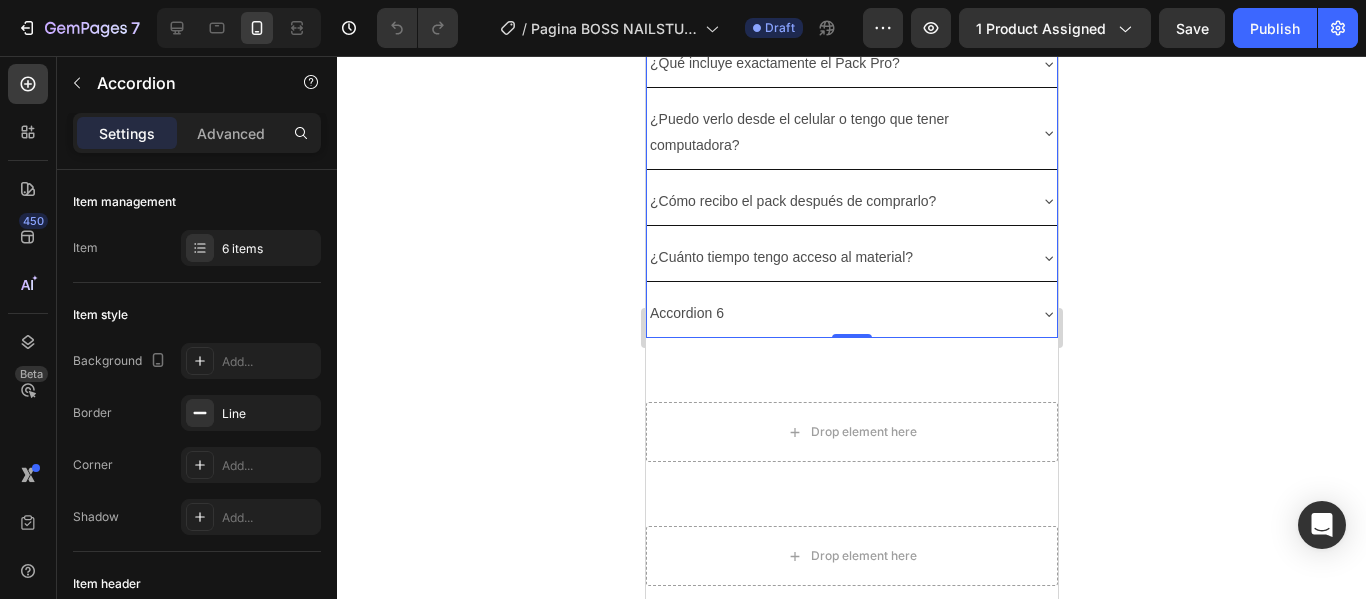 click on "Accordion 6" at bounding box center (686, 313) 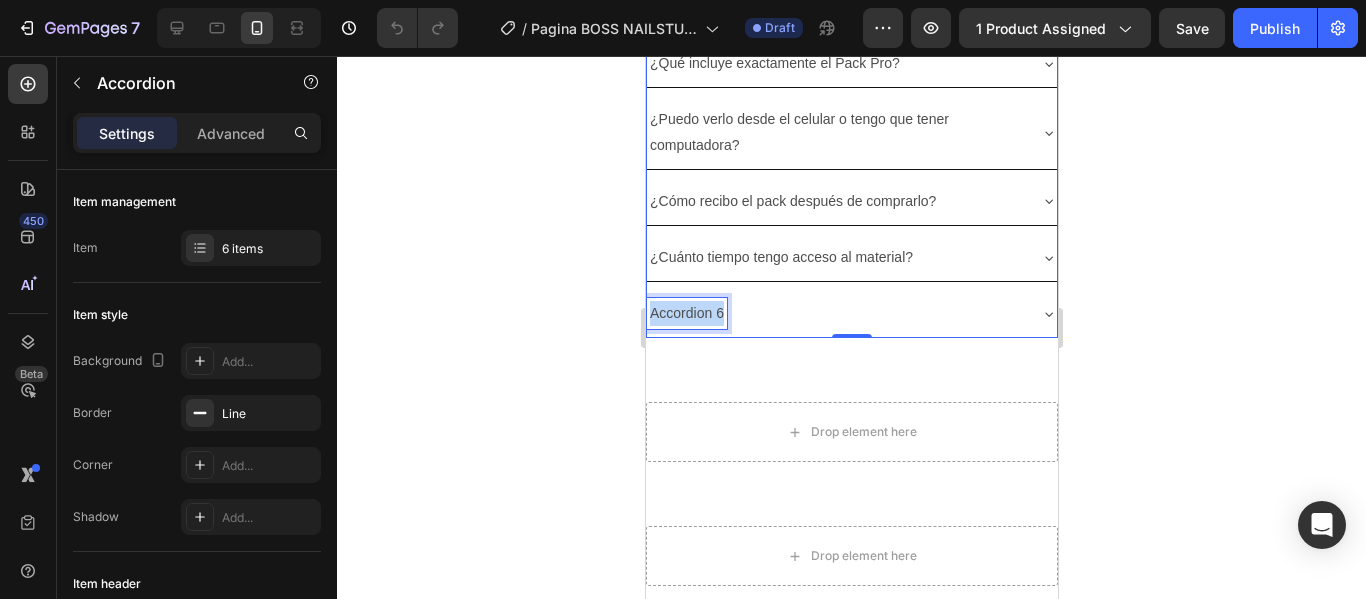 click on "Accordion 6" at bounding box center (686, 313) 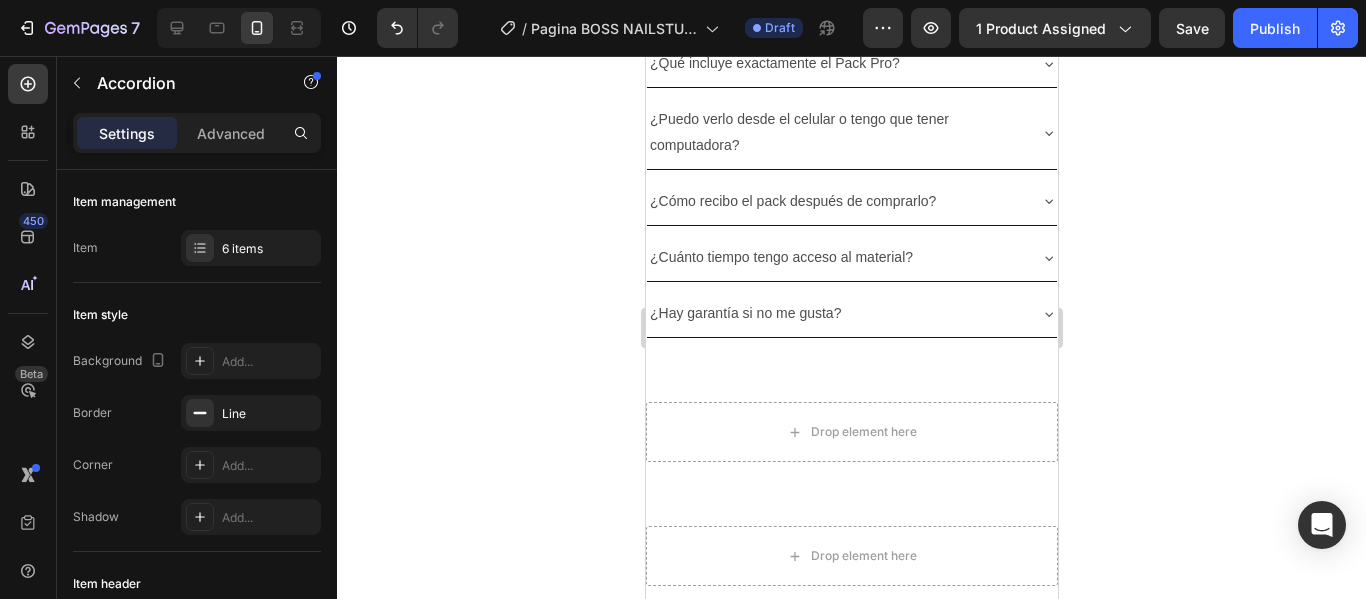 click on "¿Hay garantía si no me gusta?" at bounding box center (851, 313) 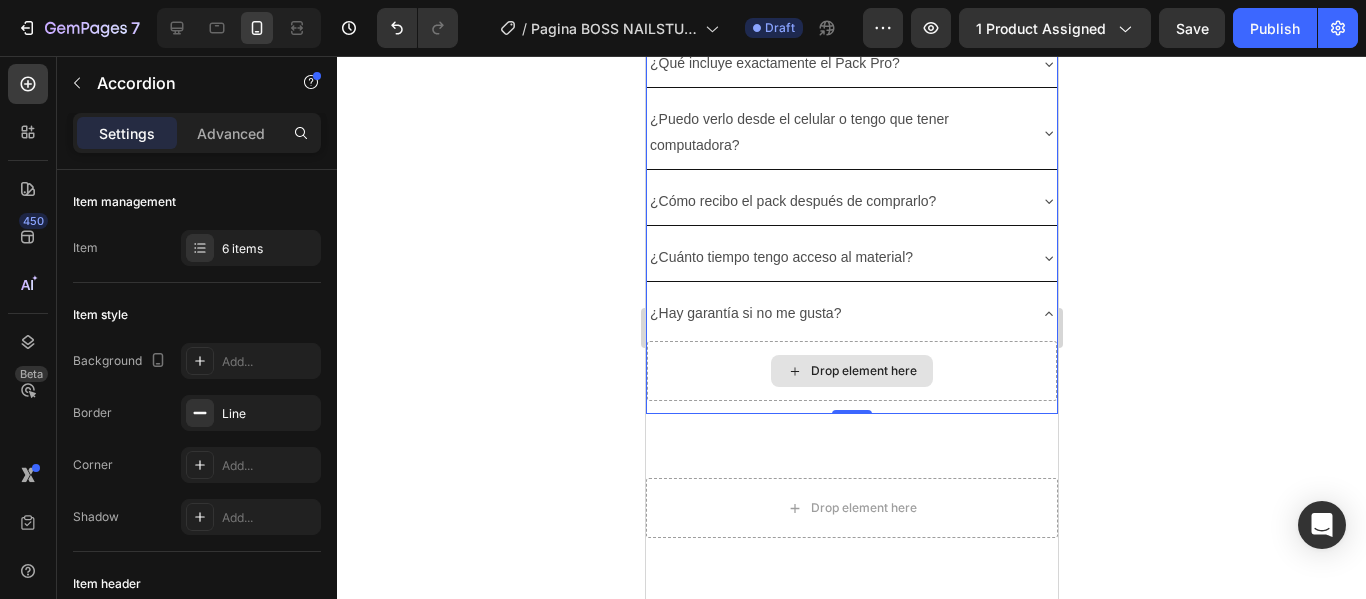 click on "Drop element here" at bounding box center (851, 371) 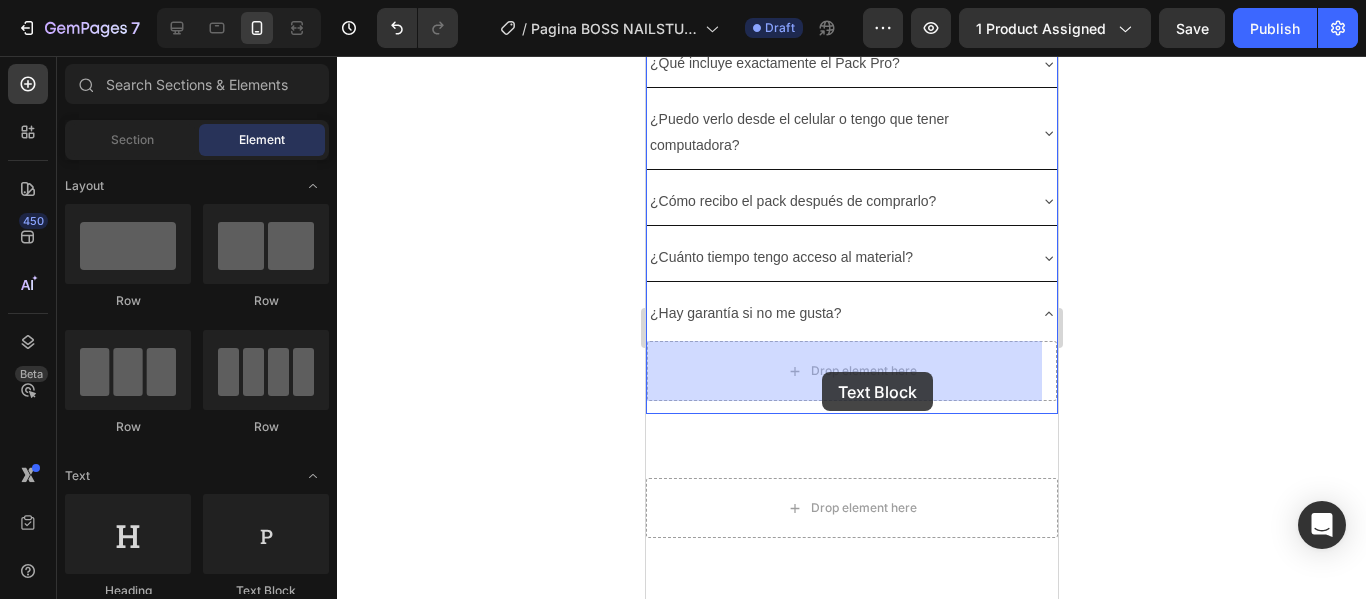 drag, startPoint x: 917, startPoint y: 597, endPoint x: 829, endPoint y: 372, distance: 241.59677 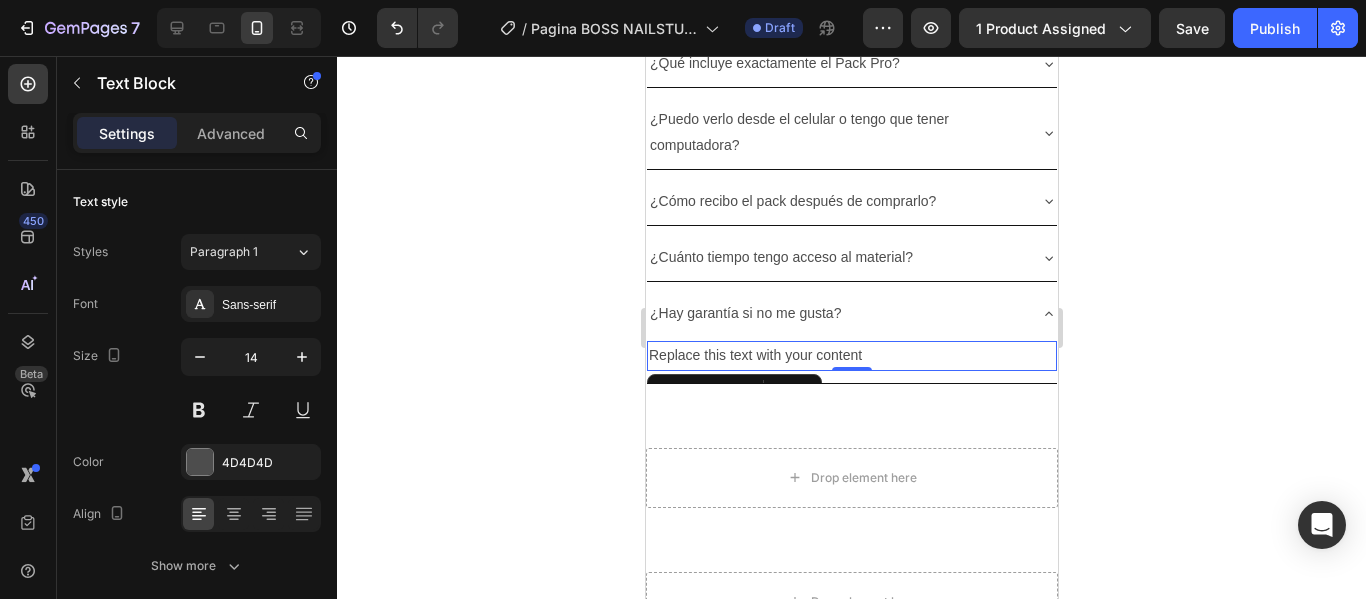 click on "Replace this text with your content" at bounding box center (851, 355) 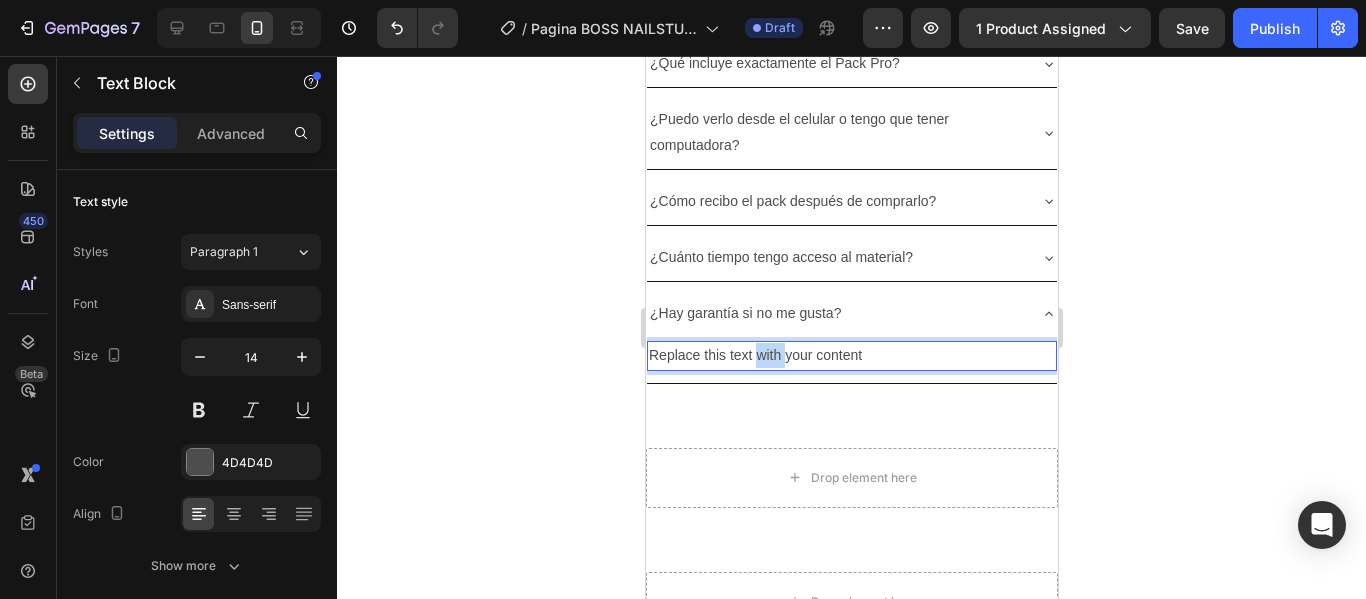 click on "Replace this text with your content" at bounding box center (851, 355) 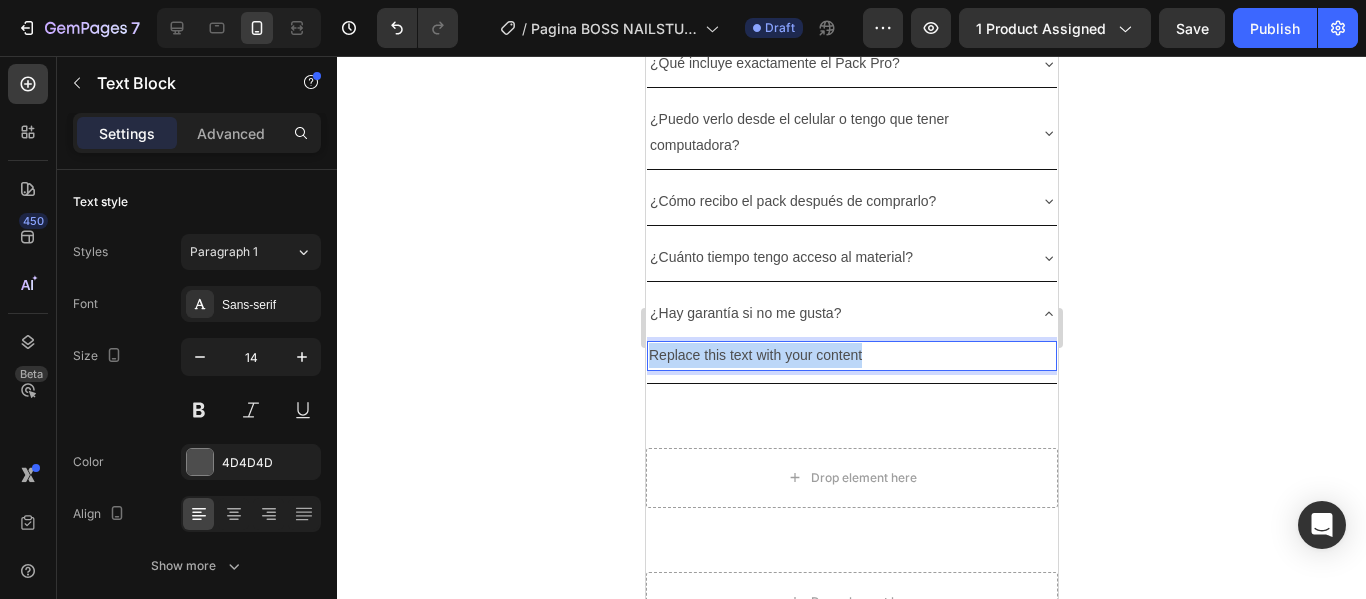 click on "Replace this text with your content" at bounding box center [851, 355] 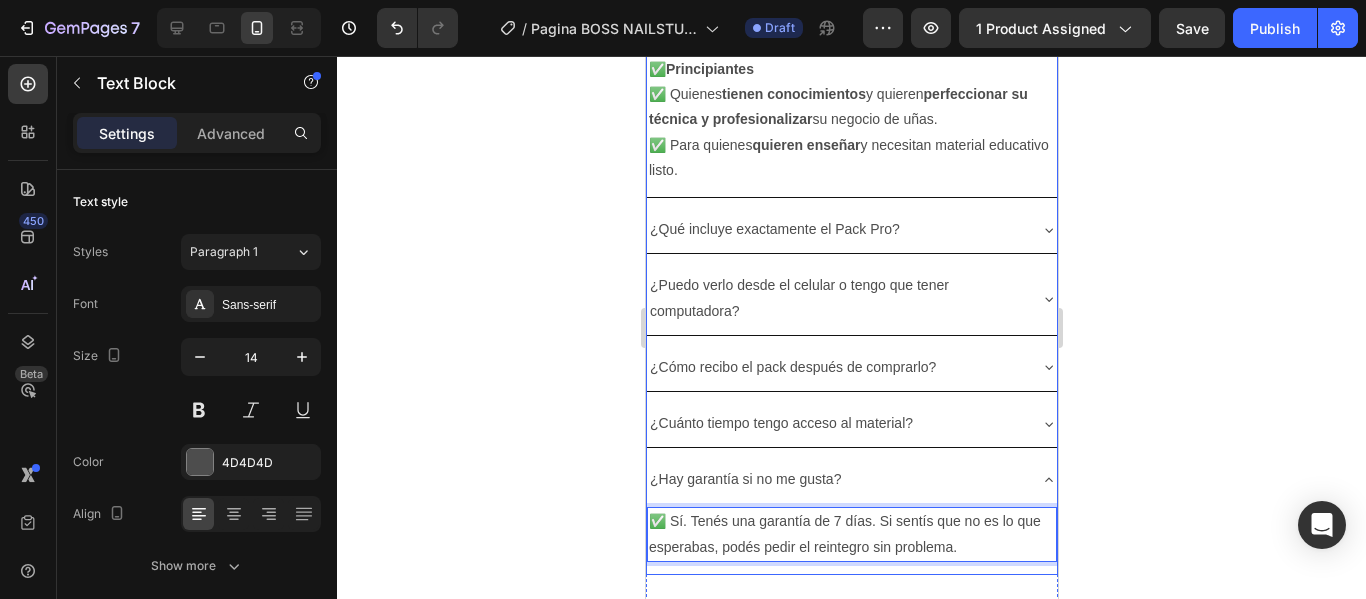 scroll, scrollTop: 6231, scrollLeft: 0, axis: vertical 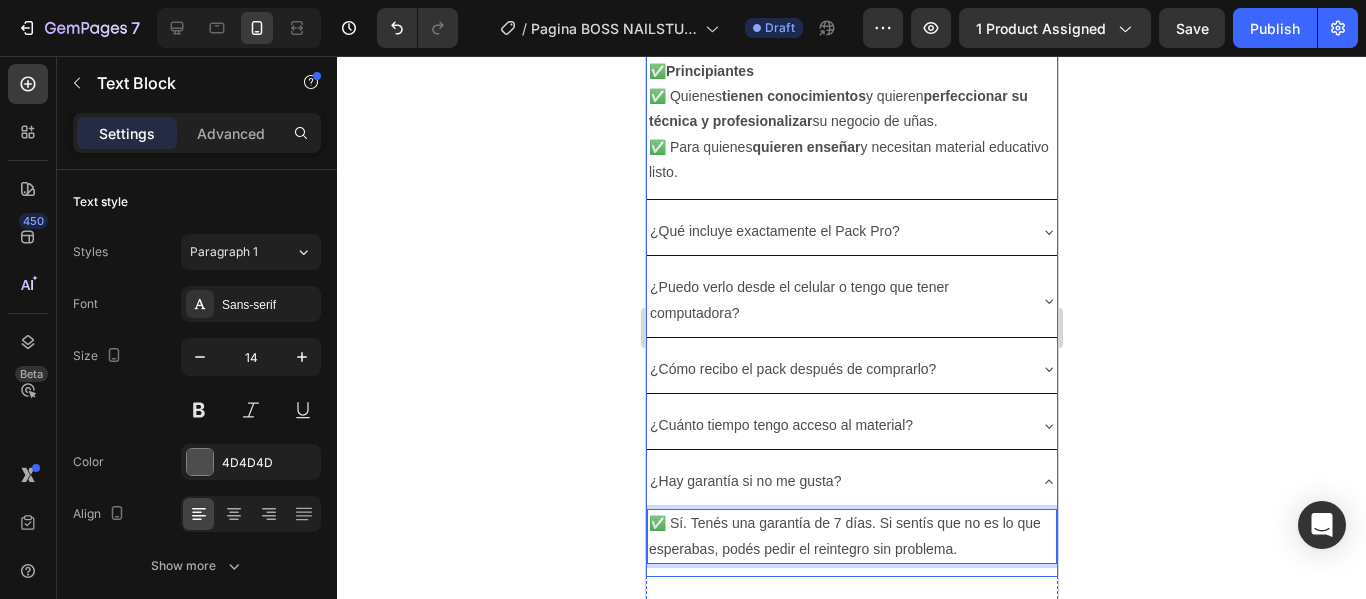 click on "¿Cómo recibo el pack después de comprarlo?" at bounding box center [792, 369] 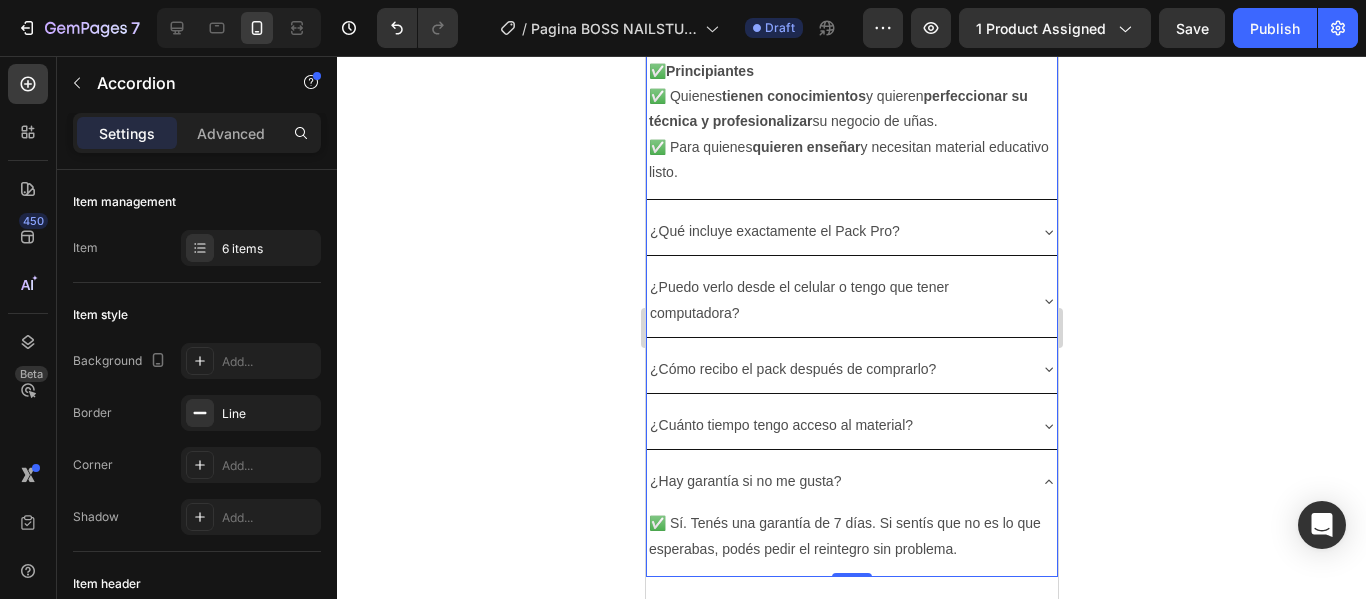 click 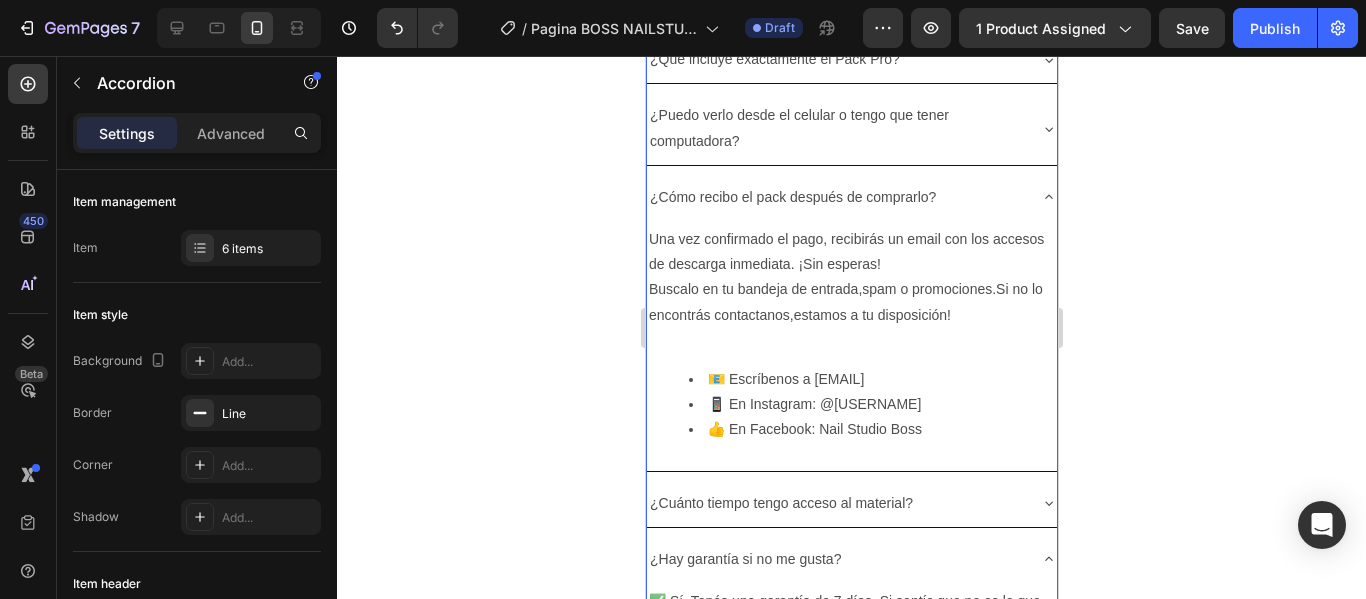 scroll, scrollTop: 6404, scrollLeft: 0, axis: vertical 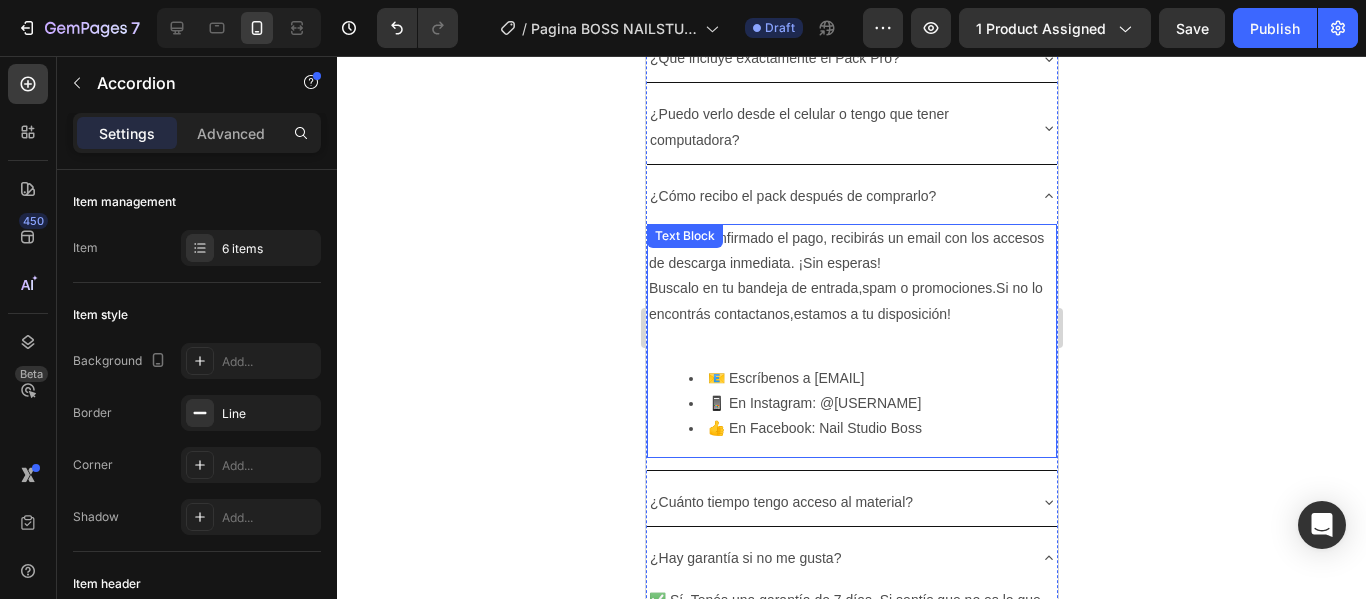 click on "📱 En Instagram: @[USERNAME]" at bounding box center [871, 403] 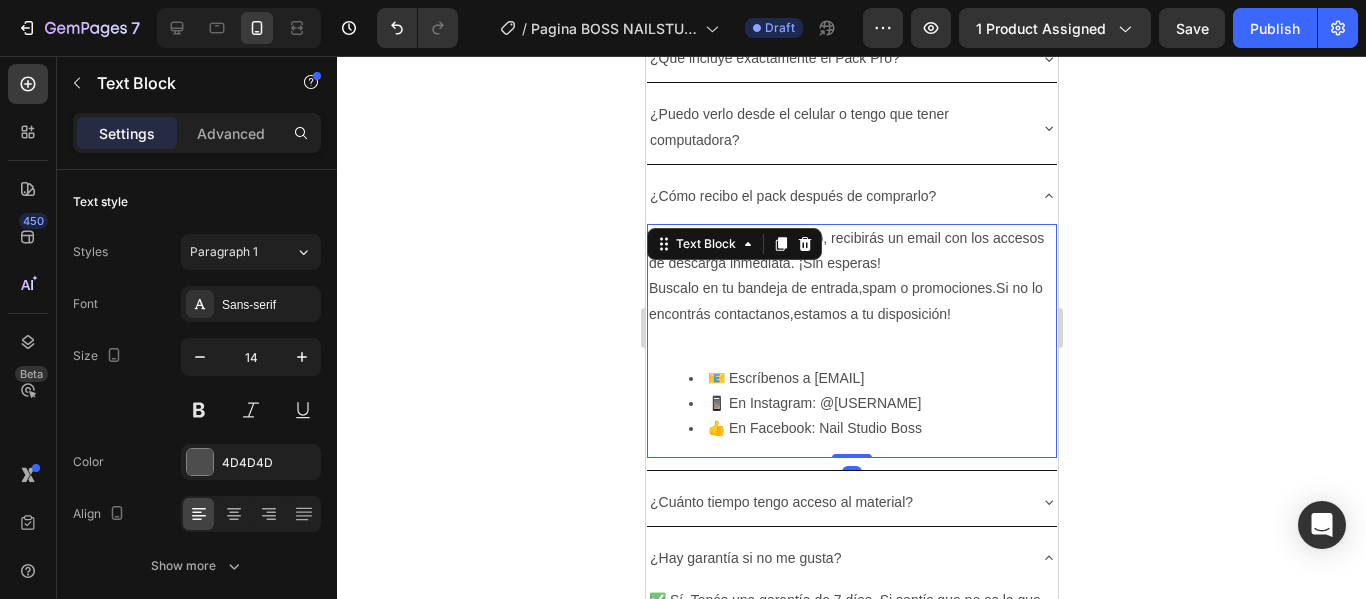 click on "👍 En Facebook: Nail Studio Boss" at bounding box center [871, 428] 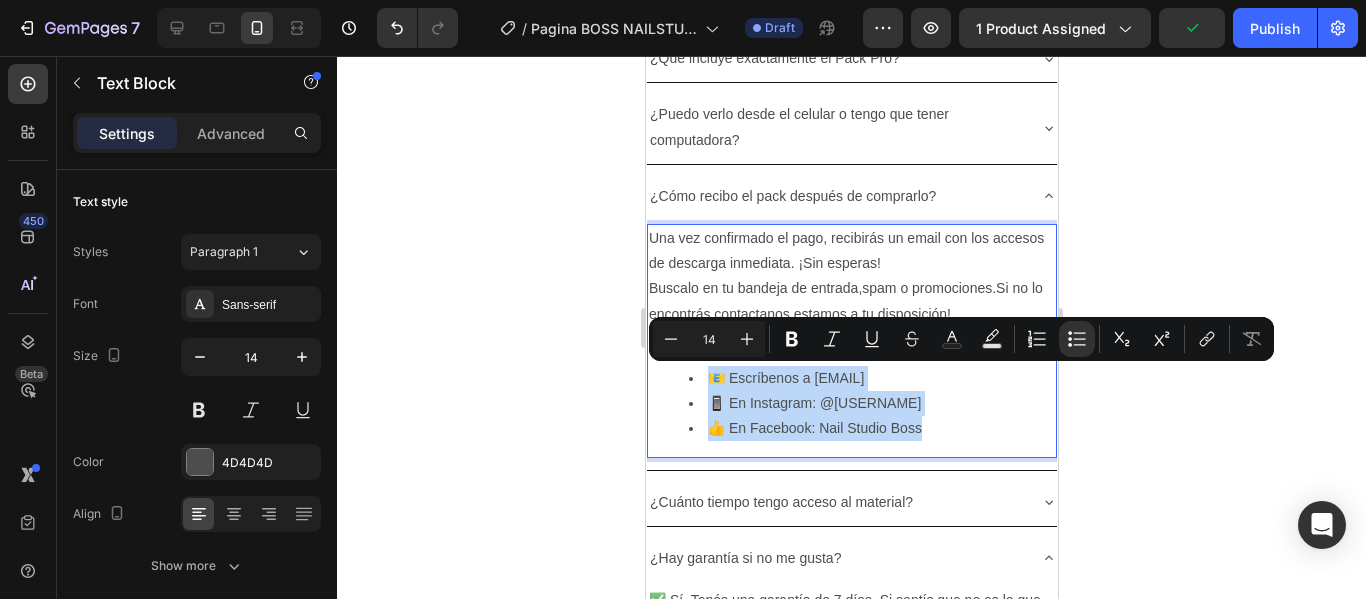 drag, startPoint x: 943, startPoint y: 430, endPoint x: 688, endPoint y: 379, distance: 260.05 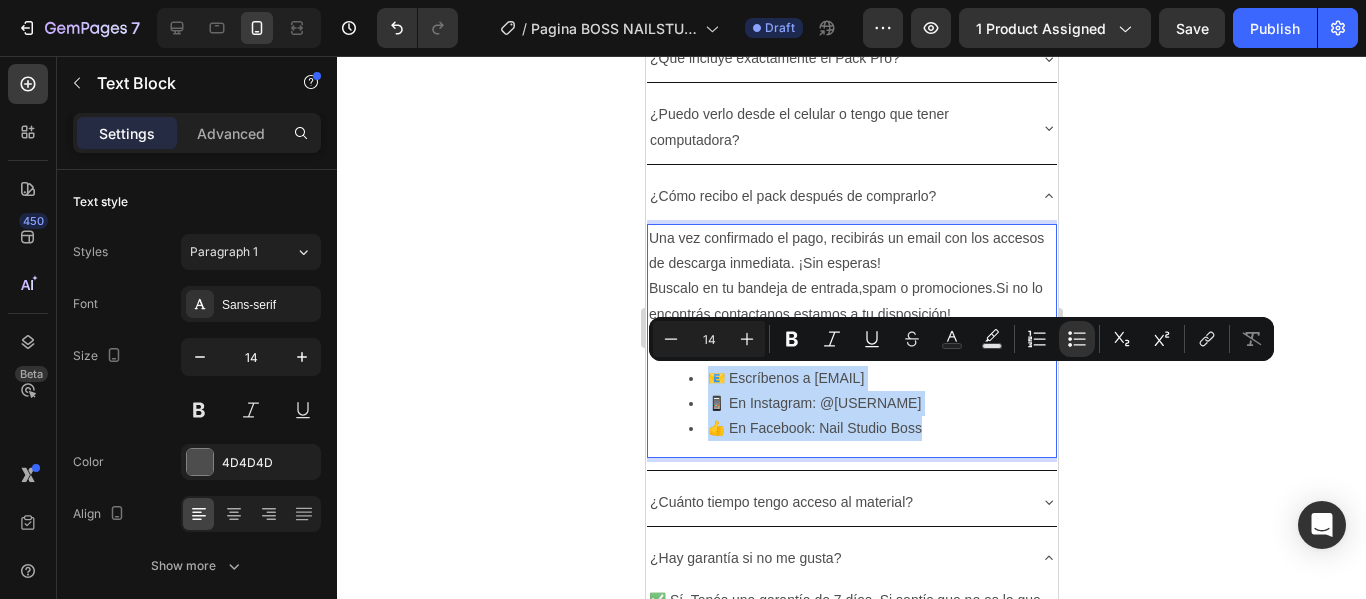 copy on "📧 Escríbenos a [EMAIL] 📱 En Instagram: @nailstudio.boss 👍 En Facebook: Nail Studio Boss" 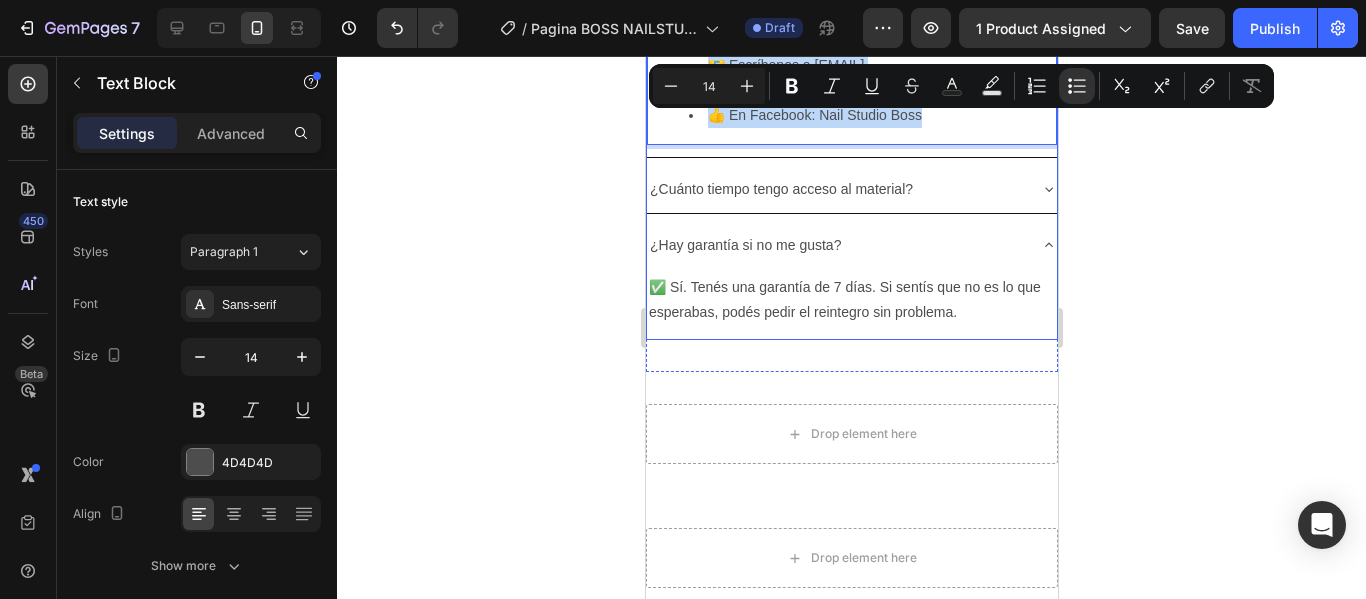 scroll, scrollTop: 6718, scrollLeft: 0, axis: vertical 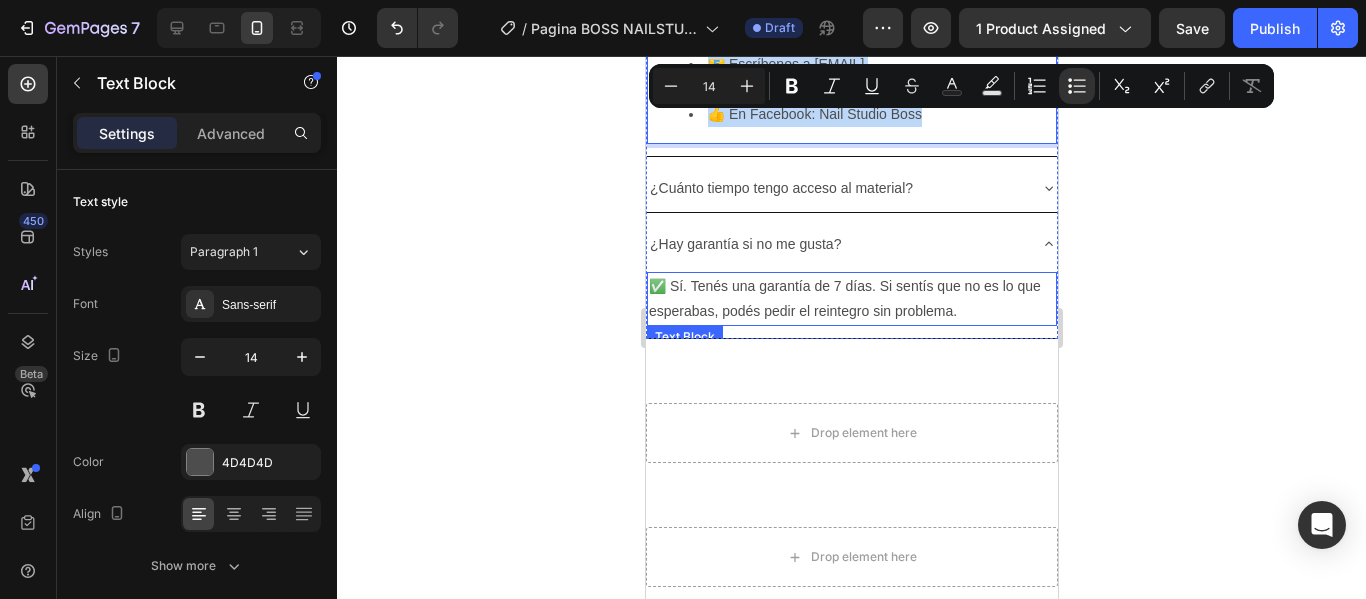 click on "✅ Sí. Tenés una garantía de 7 días. Si sentís que no es lo que esperabas, podés pedir el reintegro sin problema." at bounding box center [851, 299] 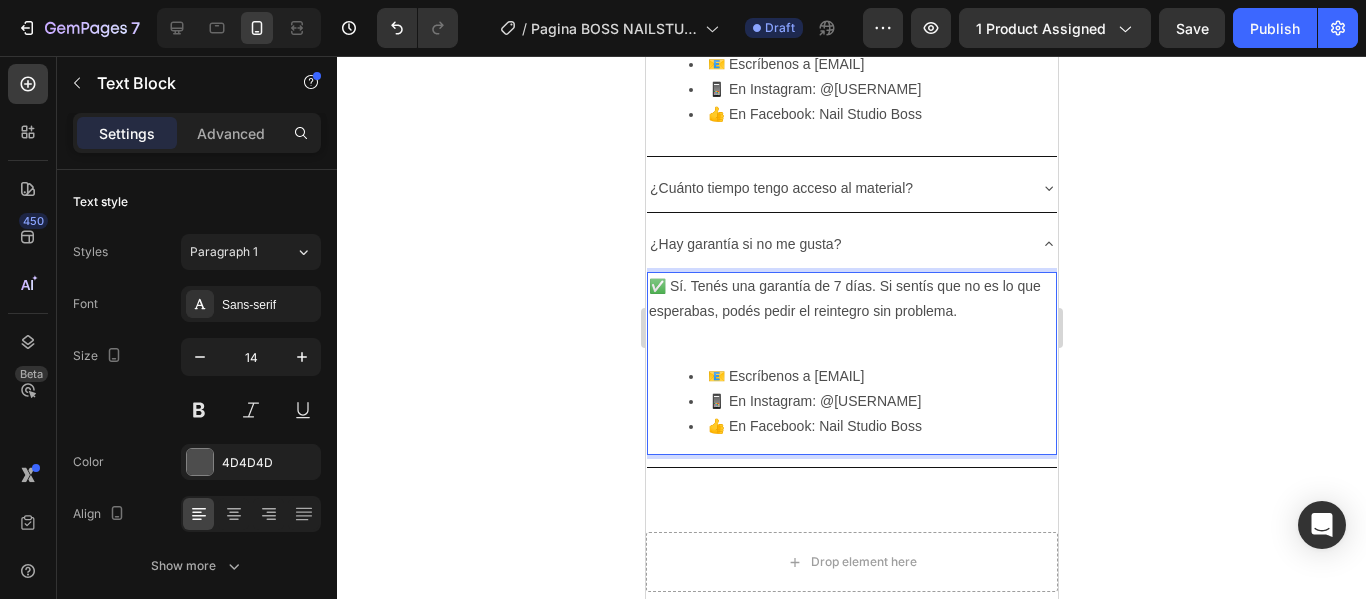 click at bounding box center [851, 336] 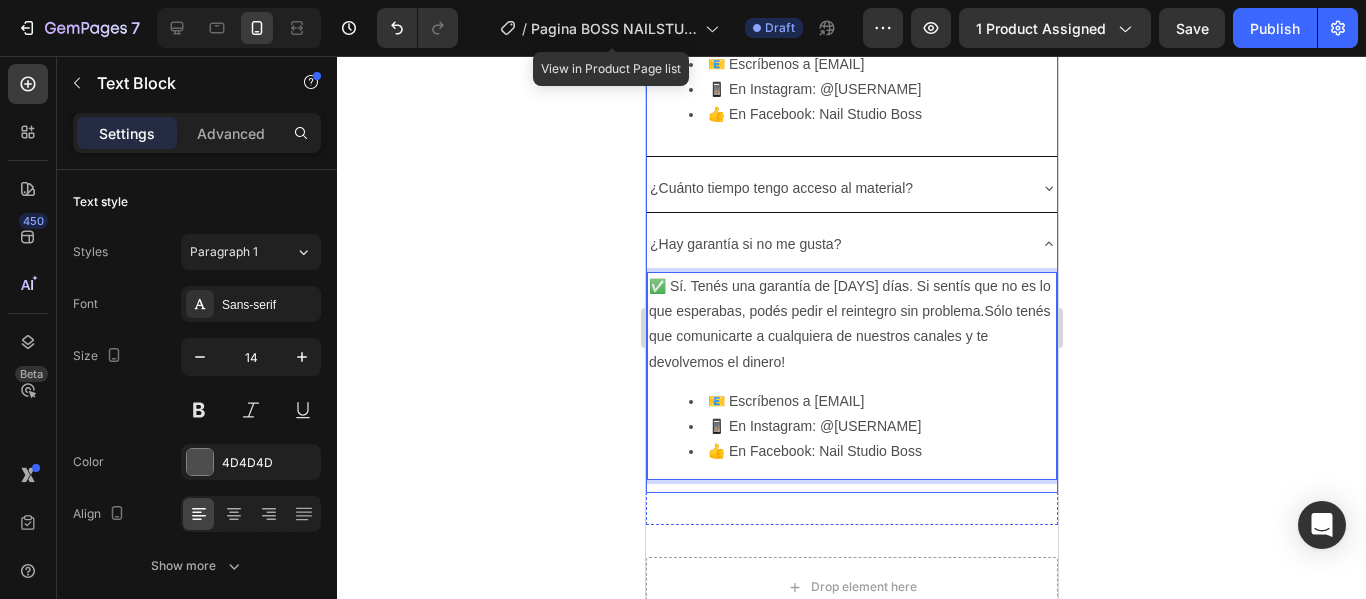 click on "¿Hay garantía si no me gusta?" at bounding box center (851, 244) 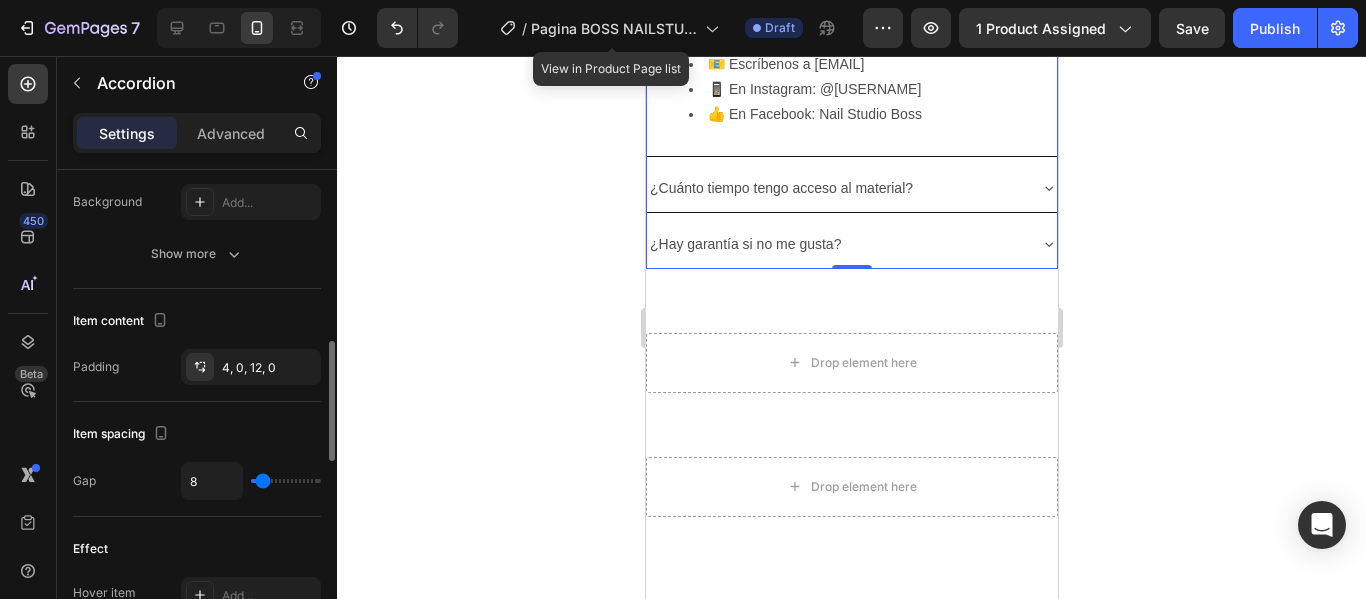 scroll, scrollTop: 0, scrollLeft: 0, axis: both 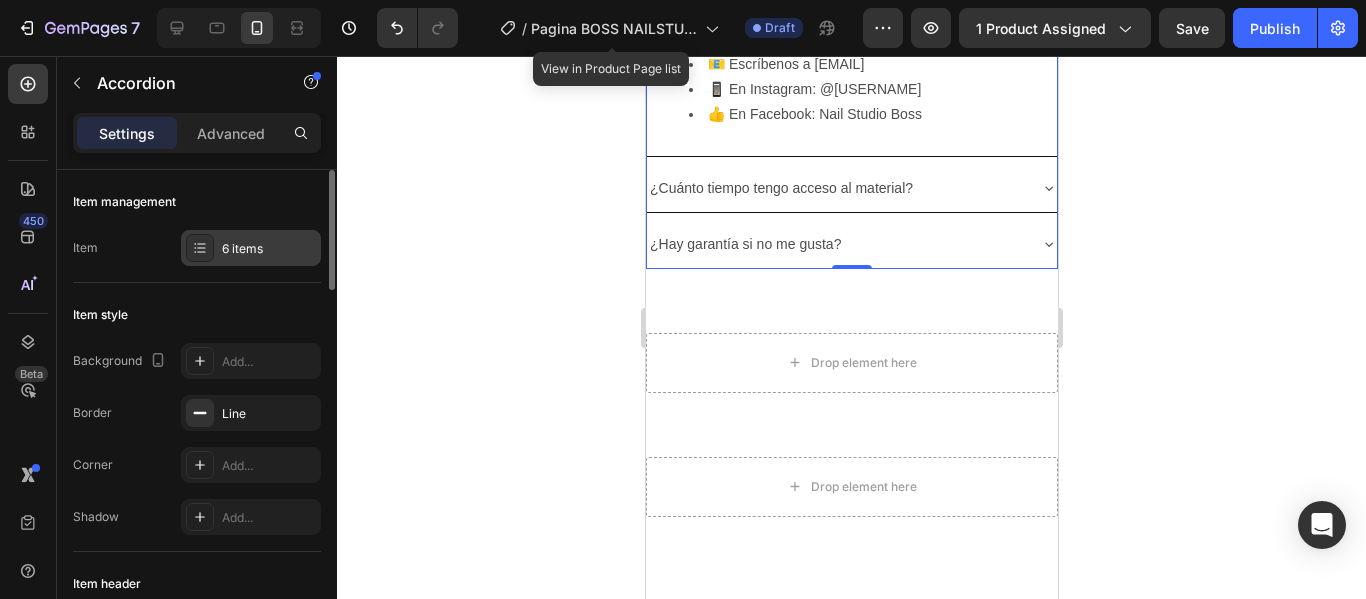 click on "6 items" at bounding box center (269, 249) 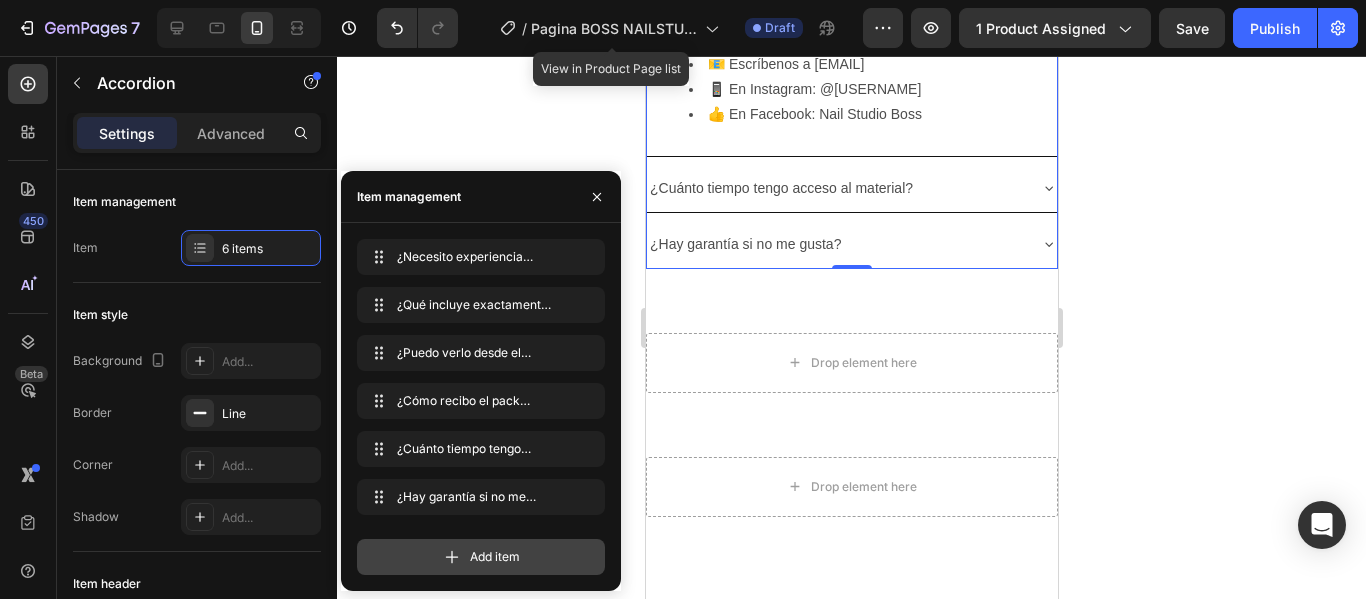 click on "Add item" at bounding box center (495, 557) 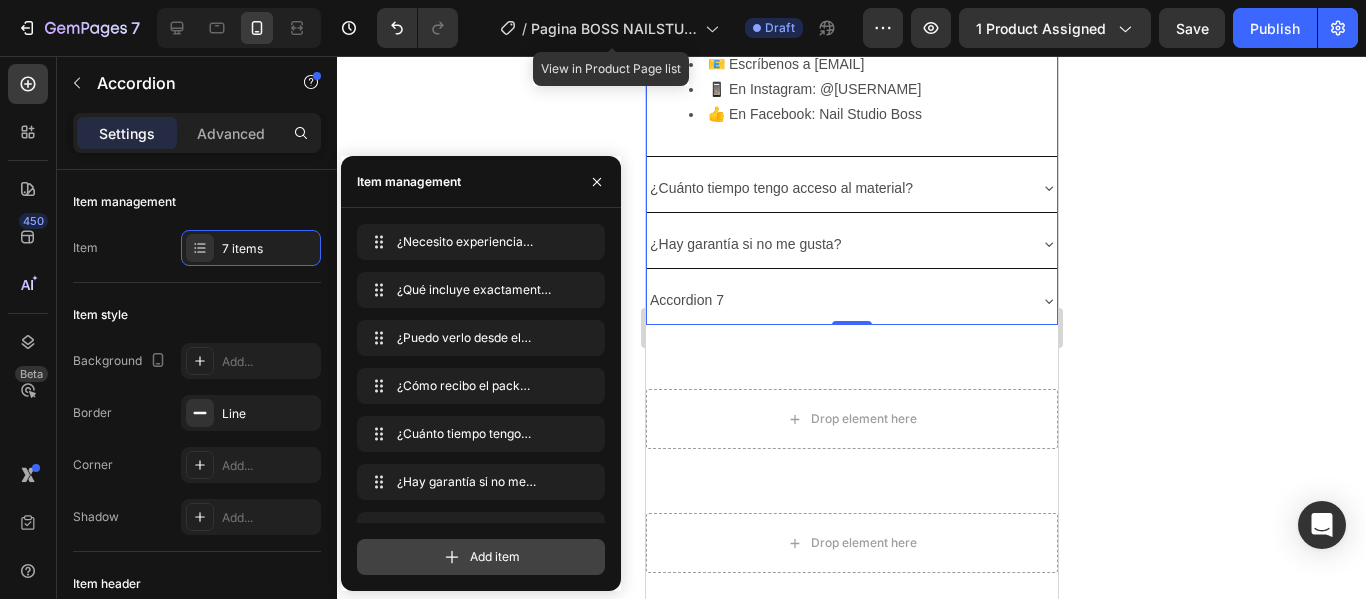scroll, scrollTop: 33, scrollLeft: 0, axis: vertical 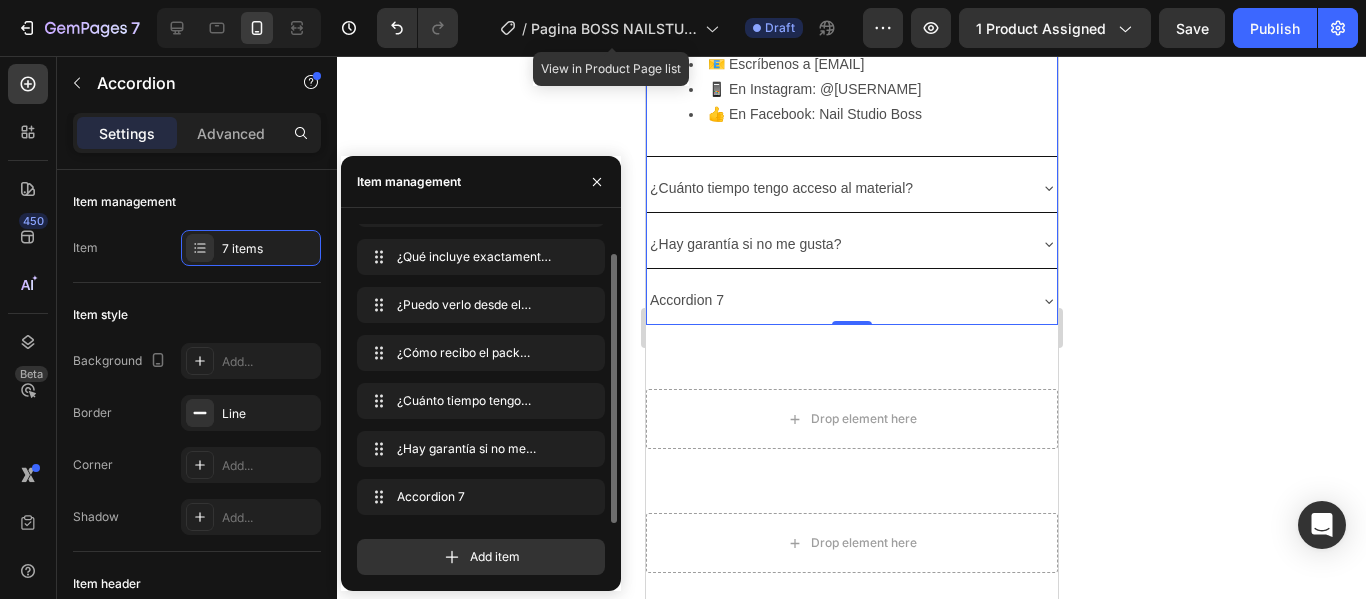 click on "Accordion 7" at bounding box center [686, 300] 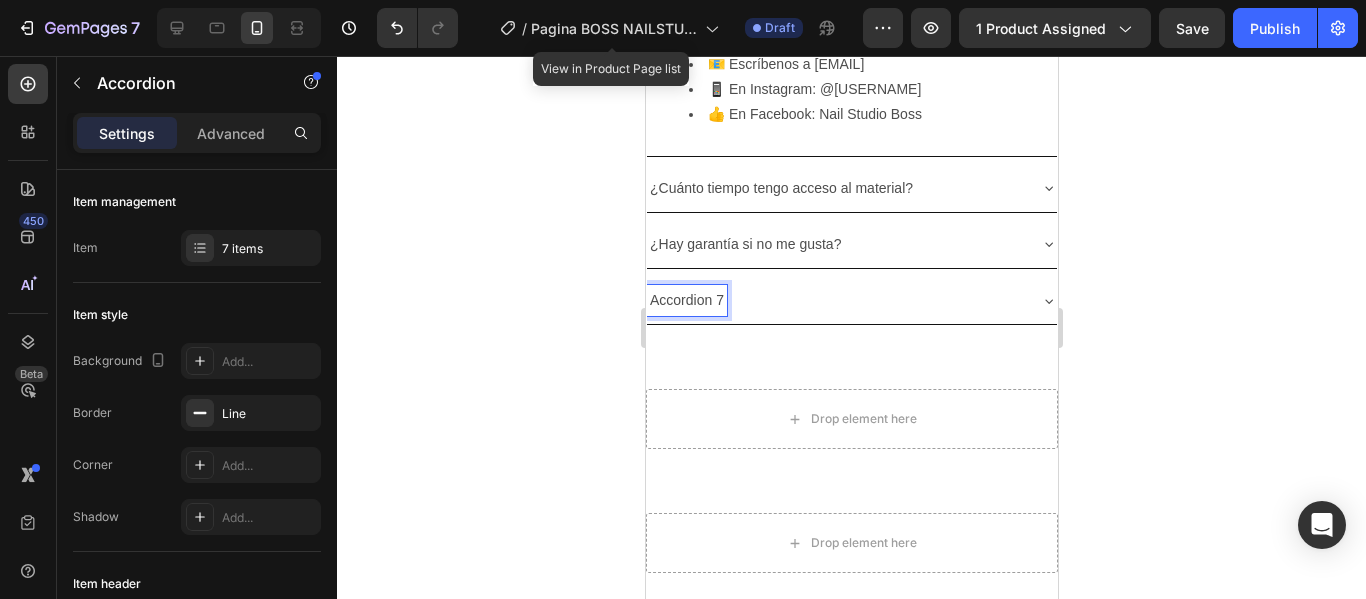 click on "Accordion 7" at bounding box center (686, 300) 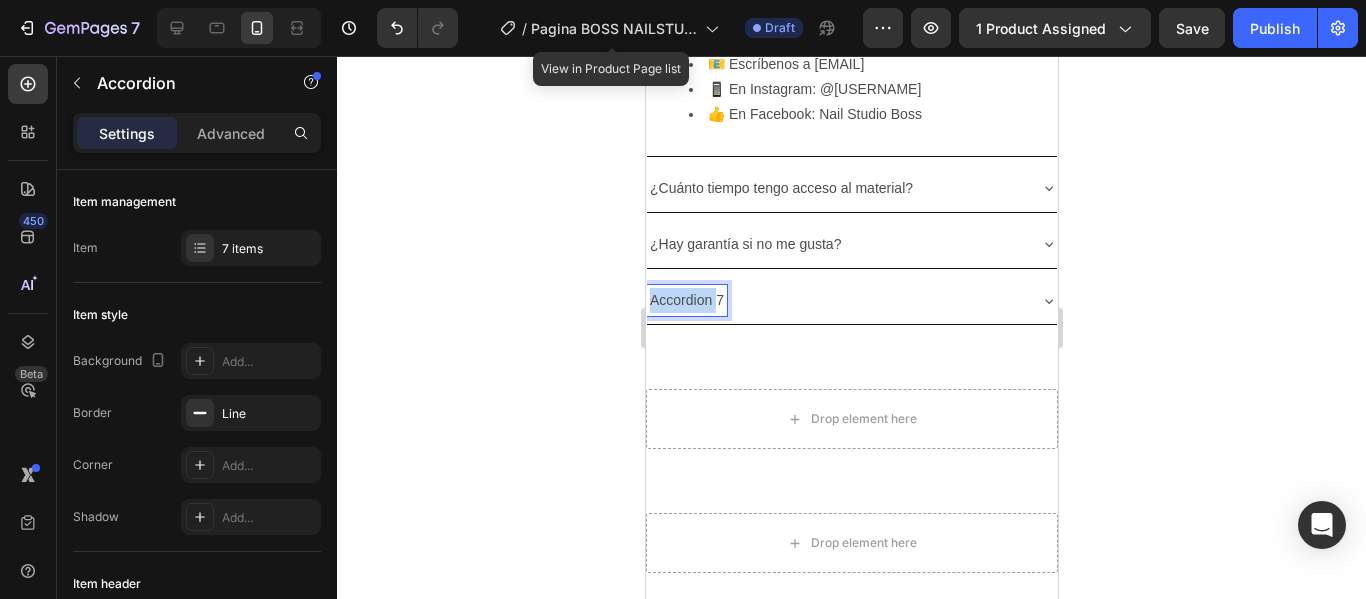 click on "Accordion 7" at bounding box center (686, 300) 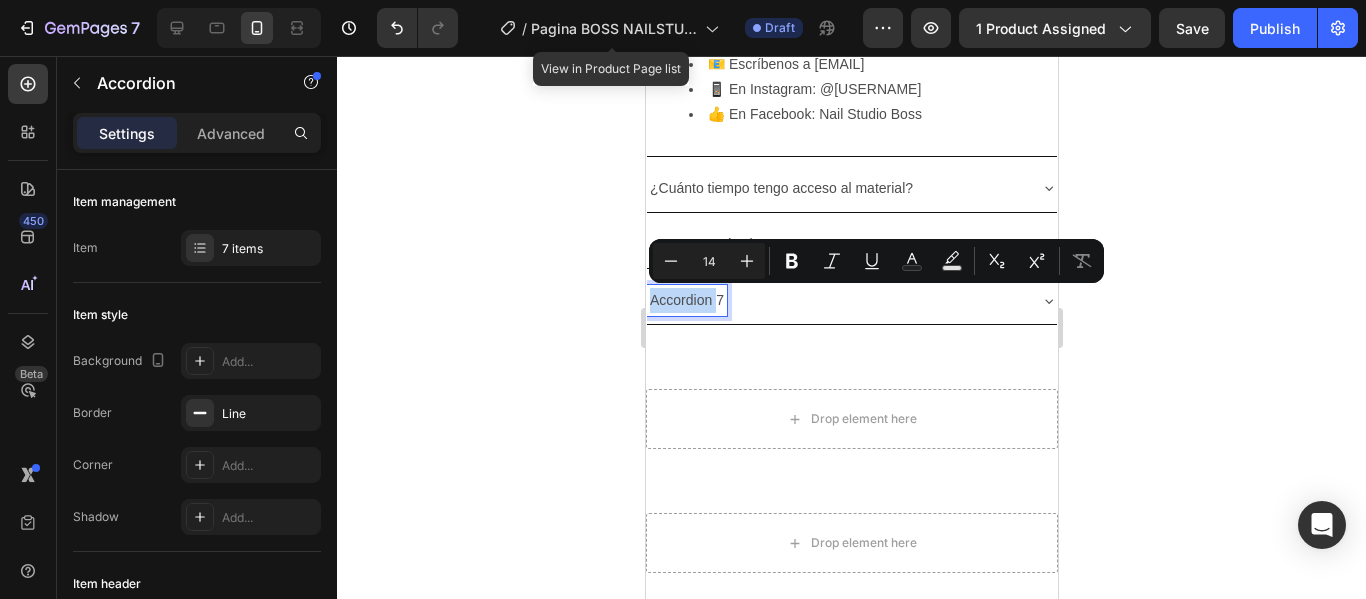 click on "Accordion 7" at bounding box center (686, 300) 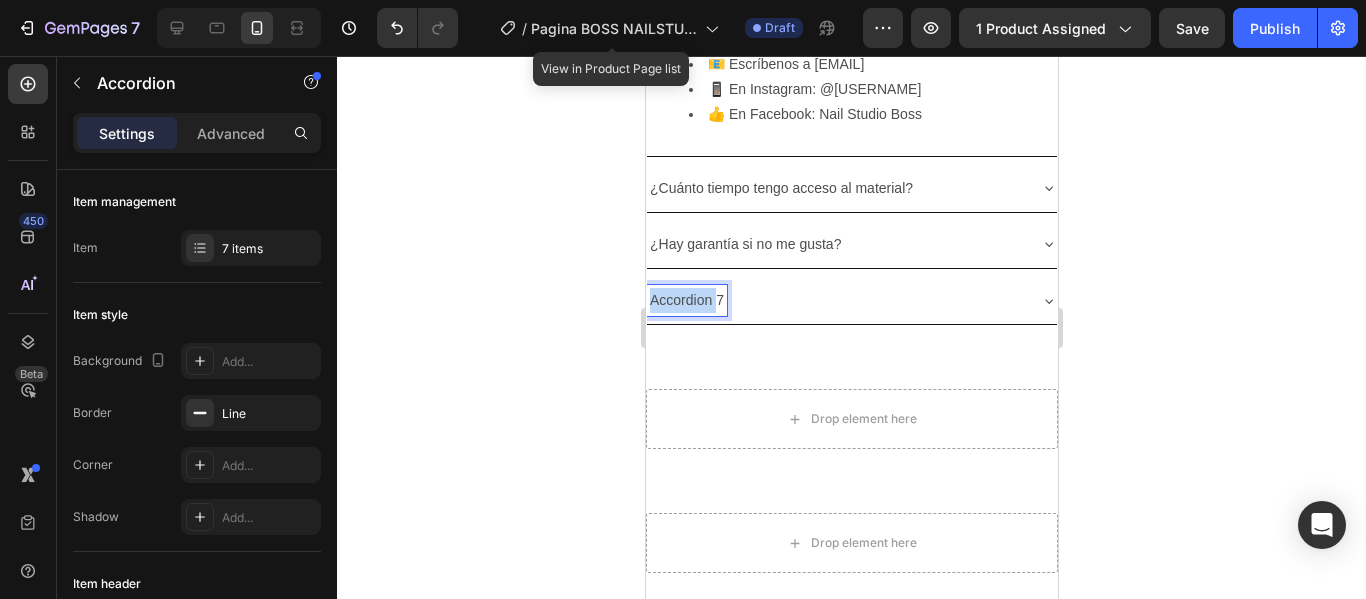 click on "Accordion 7" at bounding box center [686, 300] 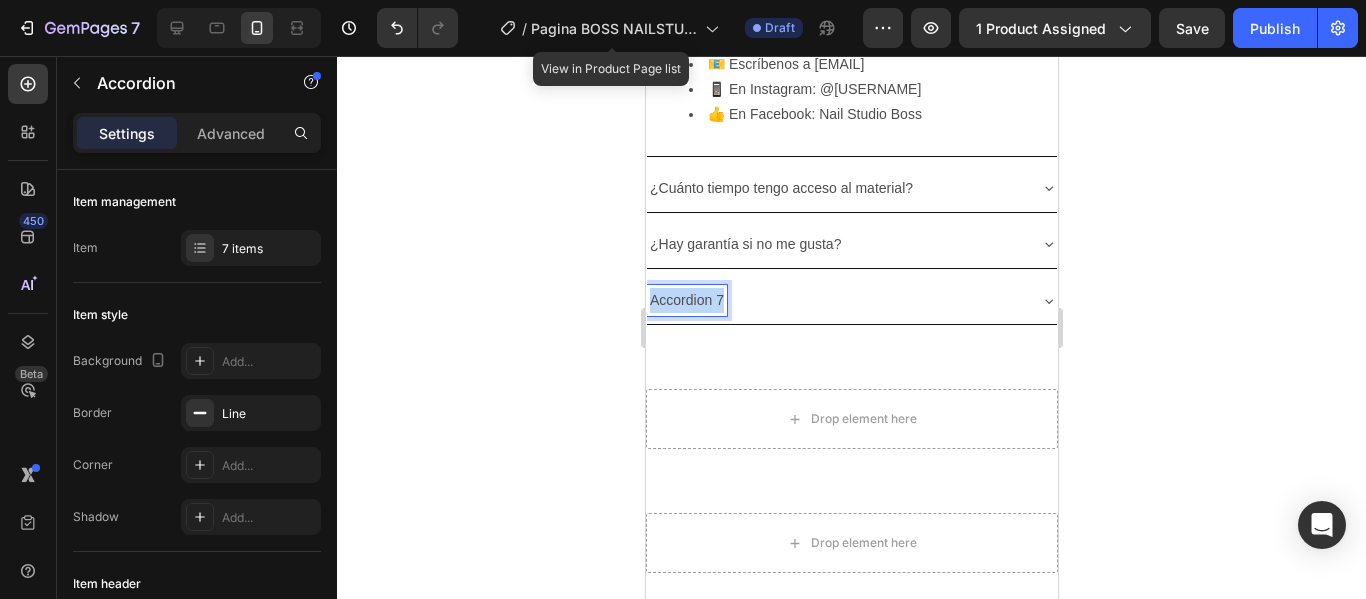 click on "Accordion 7" at bounding box center (686, 300) 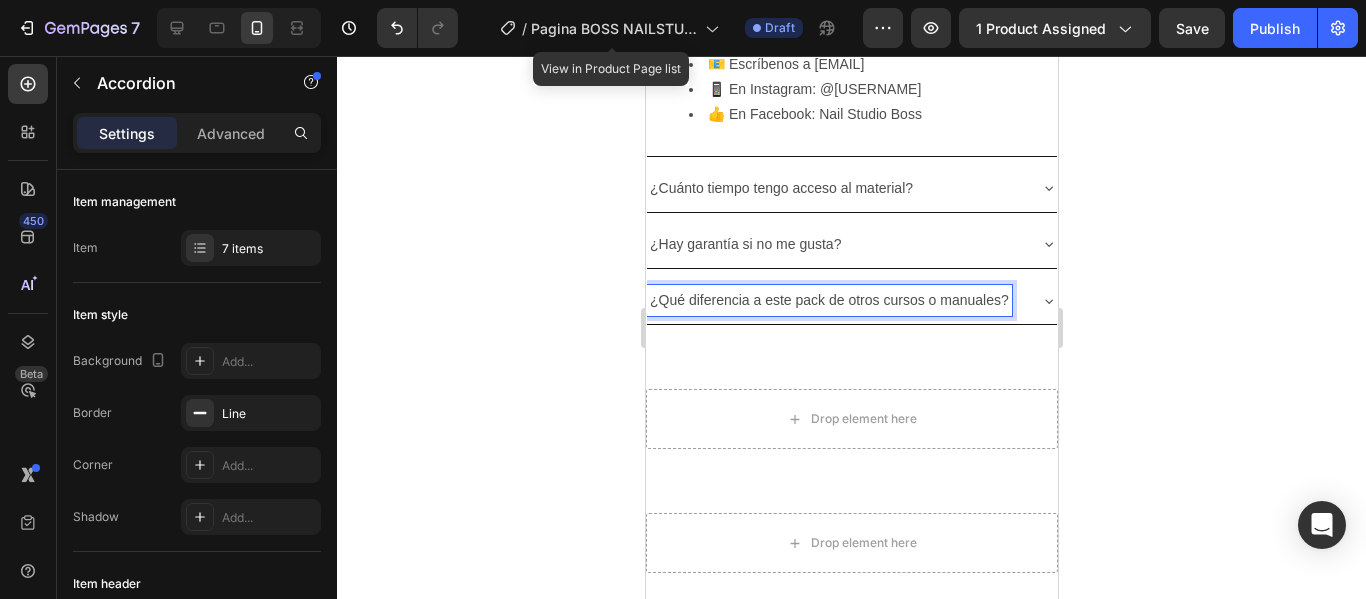click 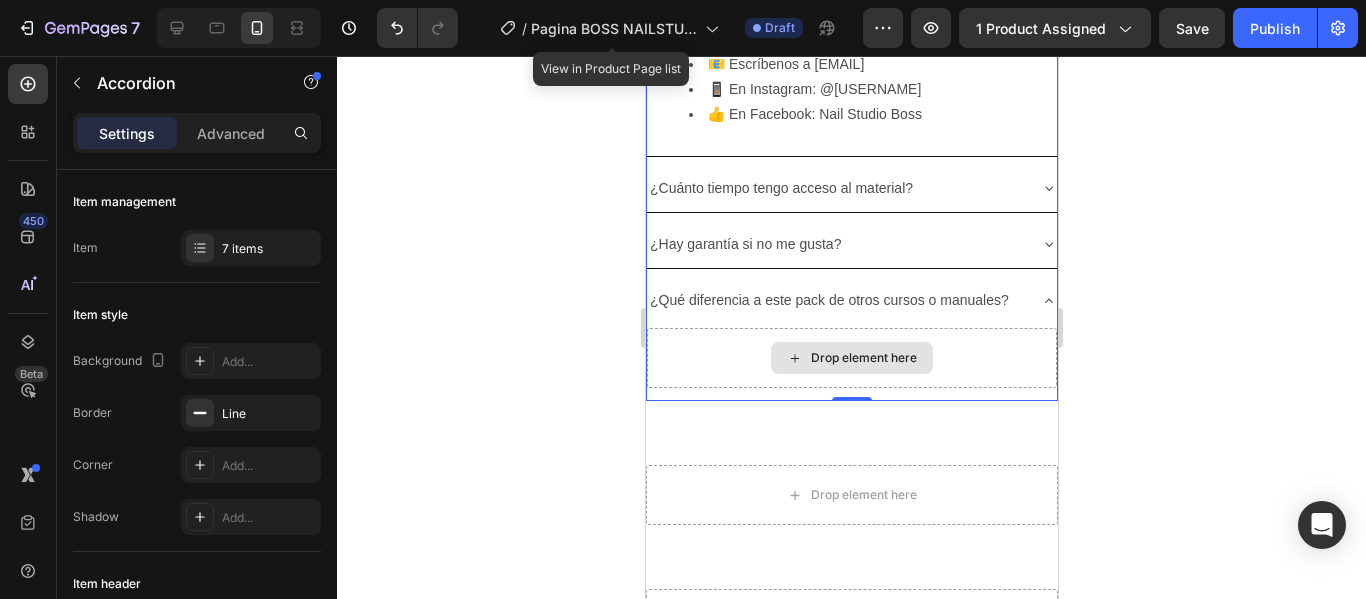 click on "Drop element here" at bounding box center [863, 358] 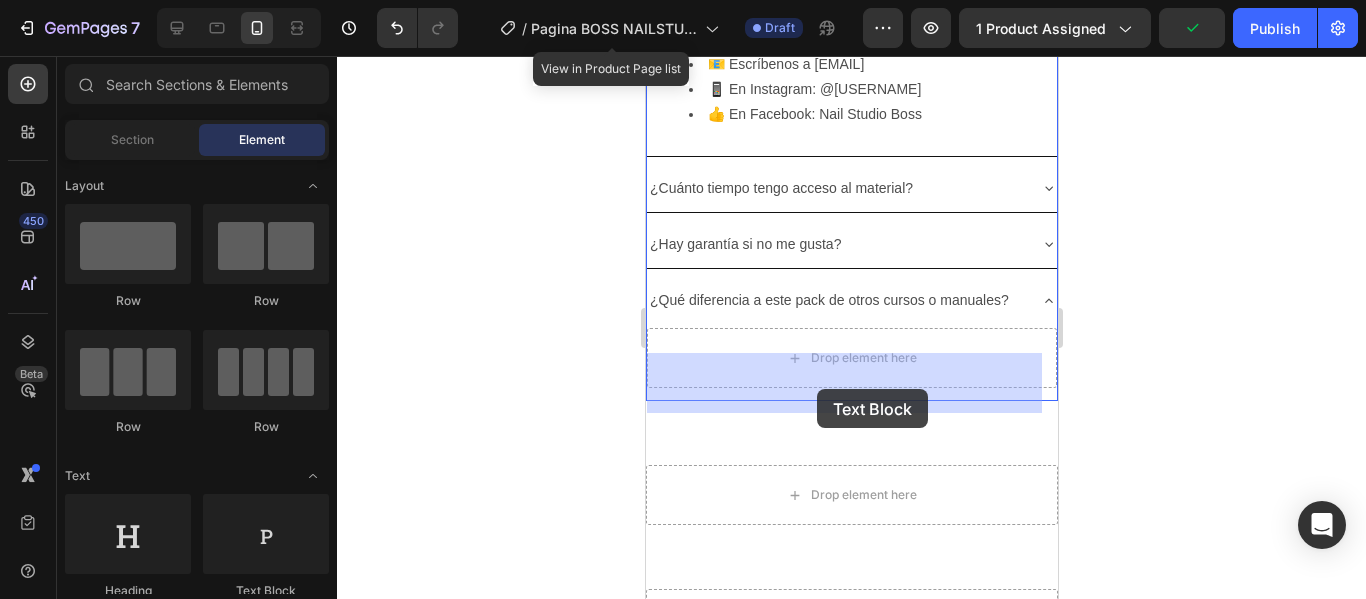 drag, startPoint x: 893, startPoint y: 612, endPoint x: 815, endPoint y: 389, distance: 236.24776 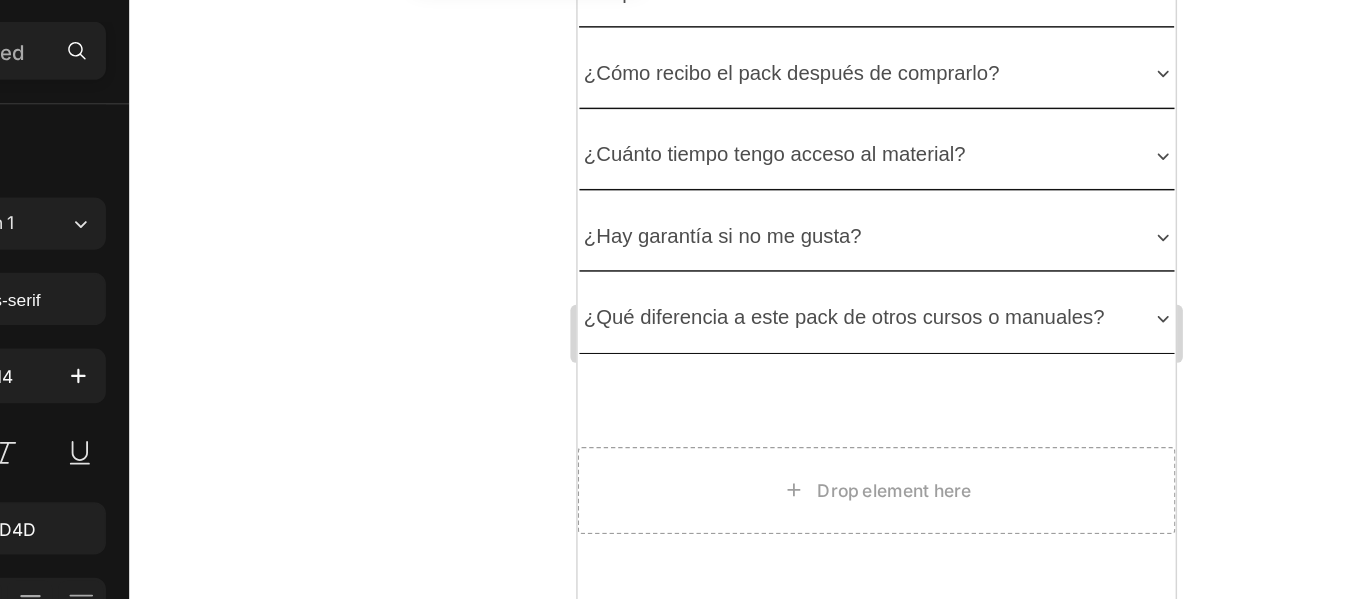 scroll, scrollTop: 6461, scrollLeft: 0, axis: vertical 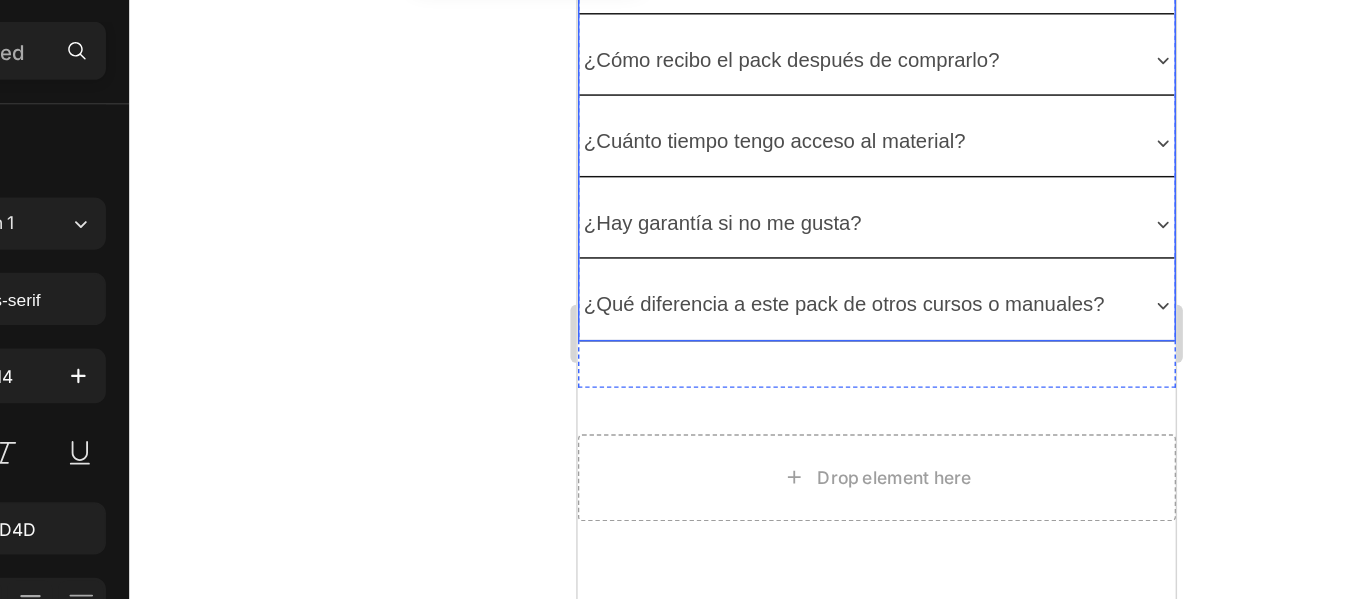 click on "¿Qué diferencia a este pack de otros cursos o manuales?" at bounding box center (759, 191) 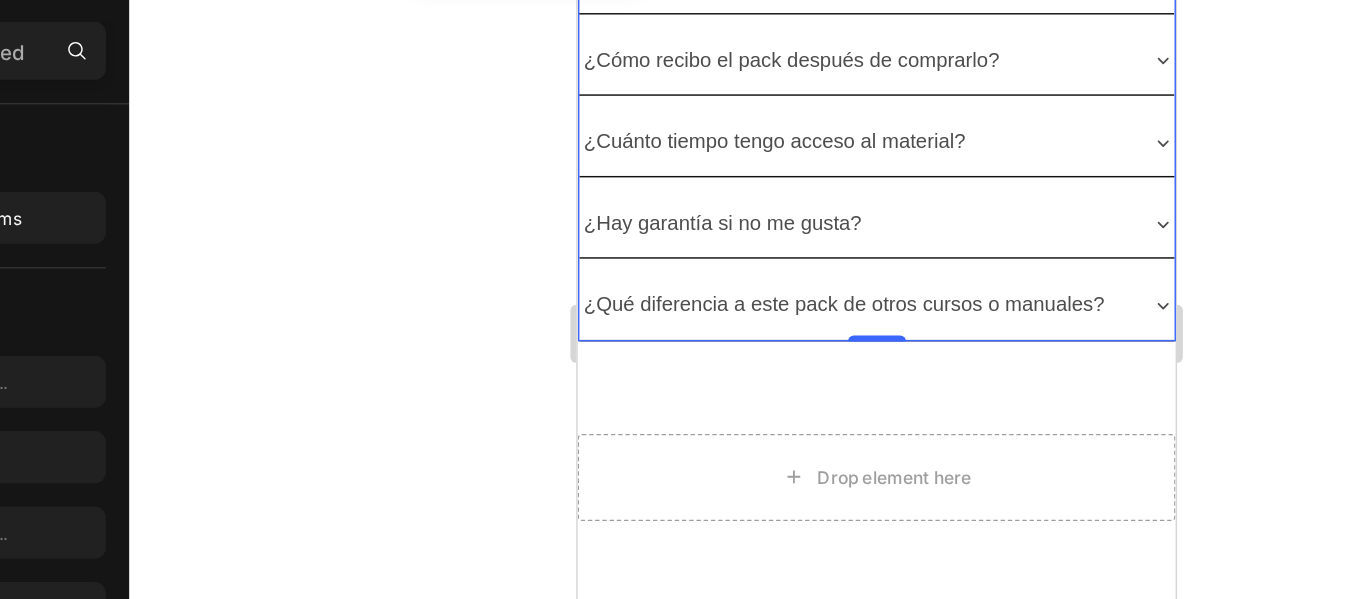 click 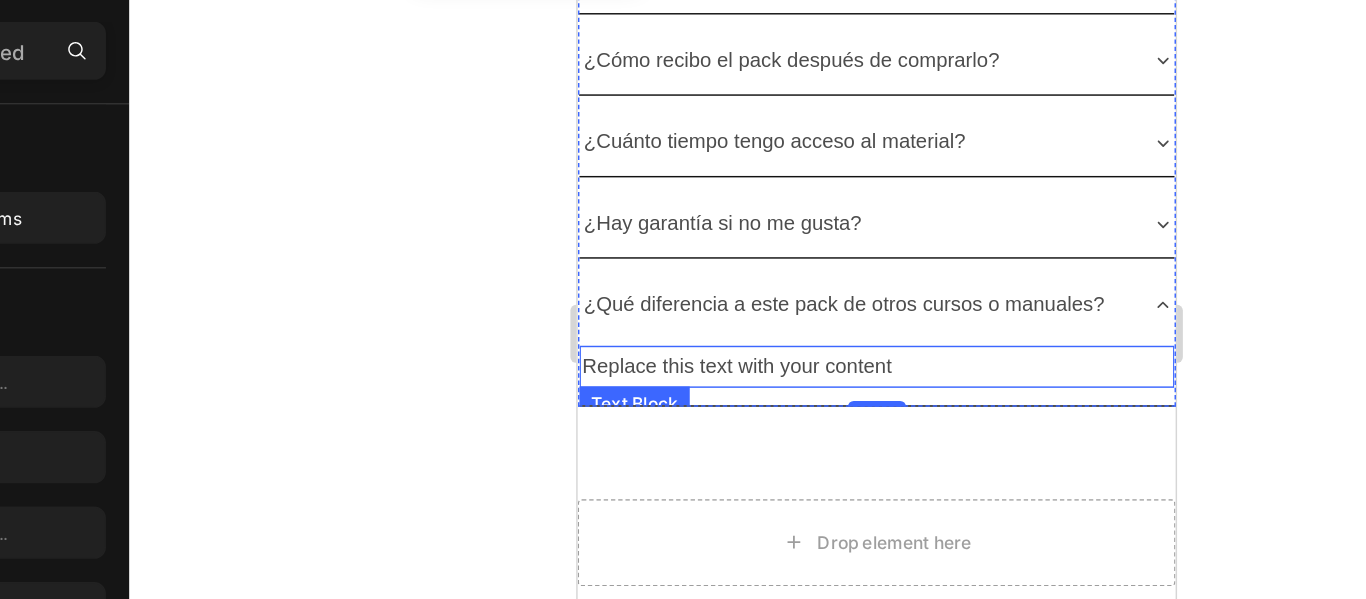 click on "Replace this text with your content" at bounding box center [782, 234] 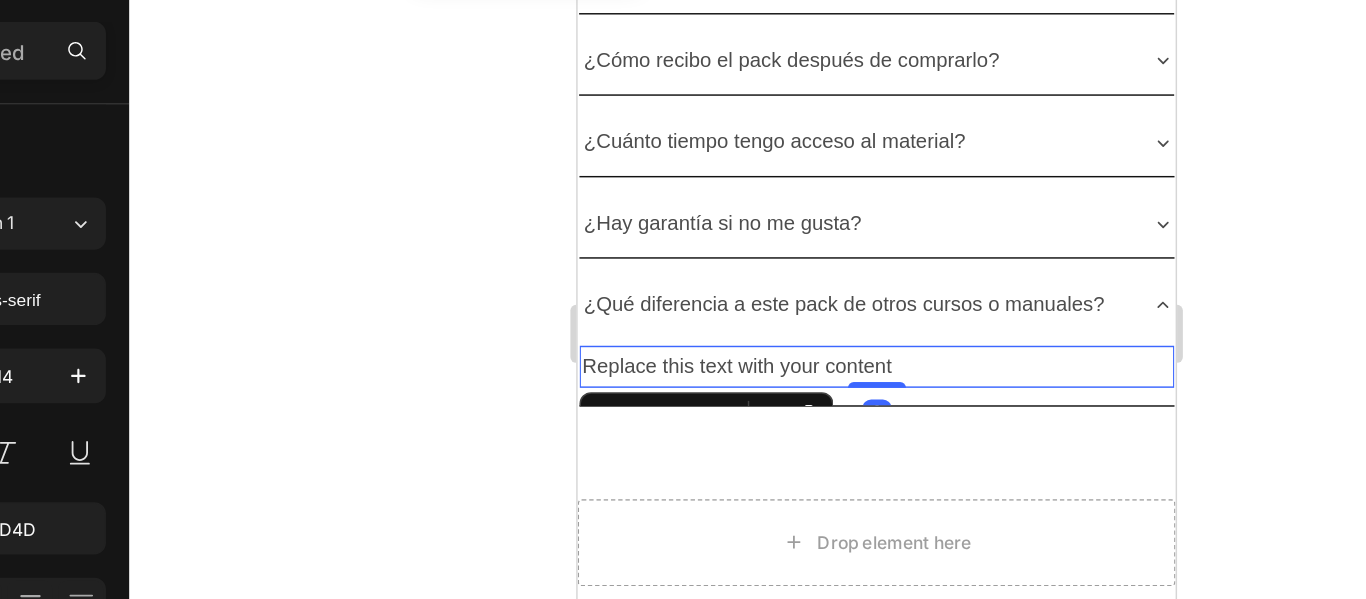 click on "Replace this text with your content" at bounding box center [782, 234] 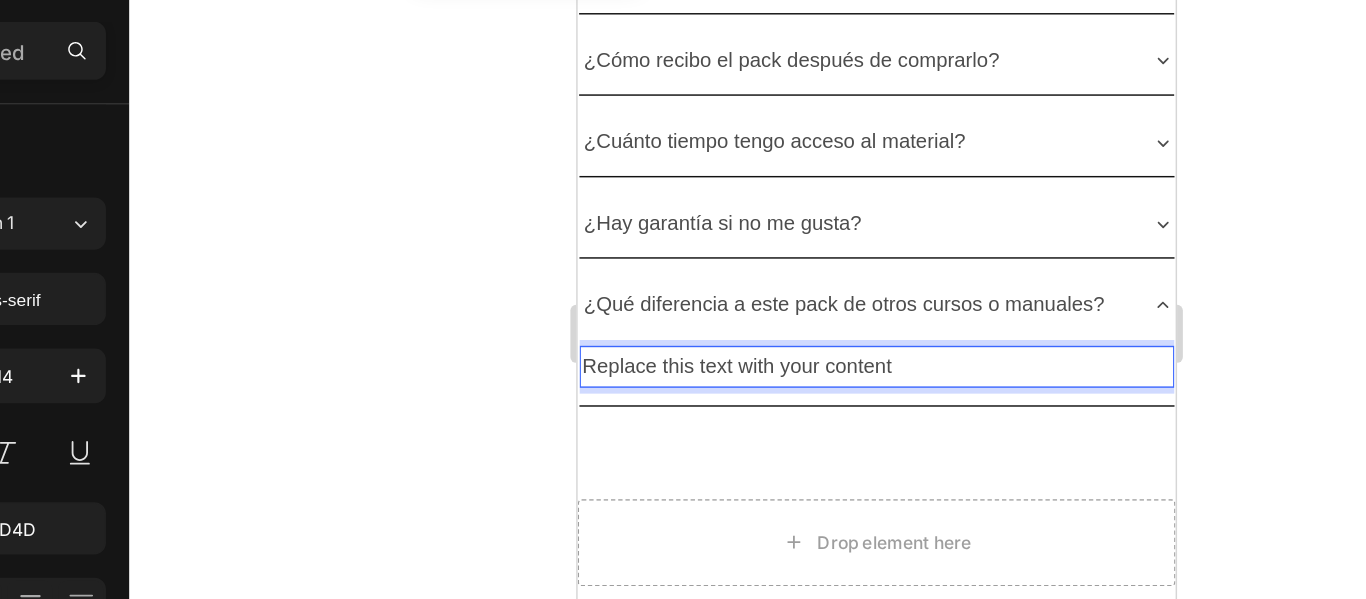 click on "Replace this text with your content" at bounding box center (782, 234) 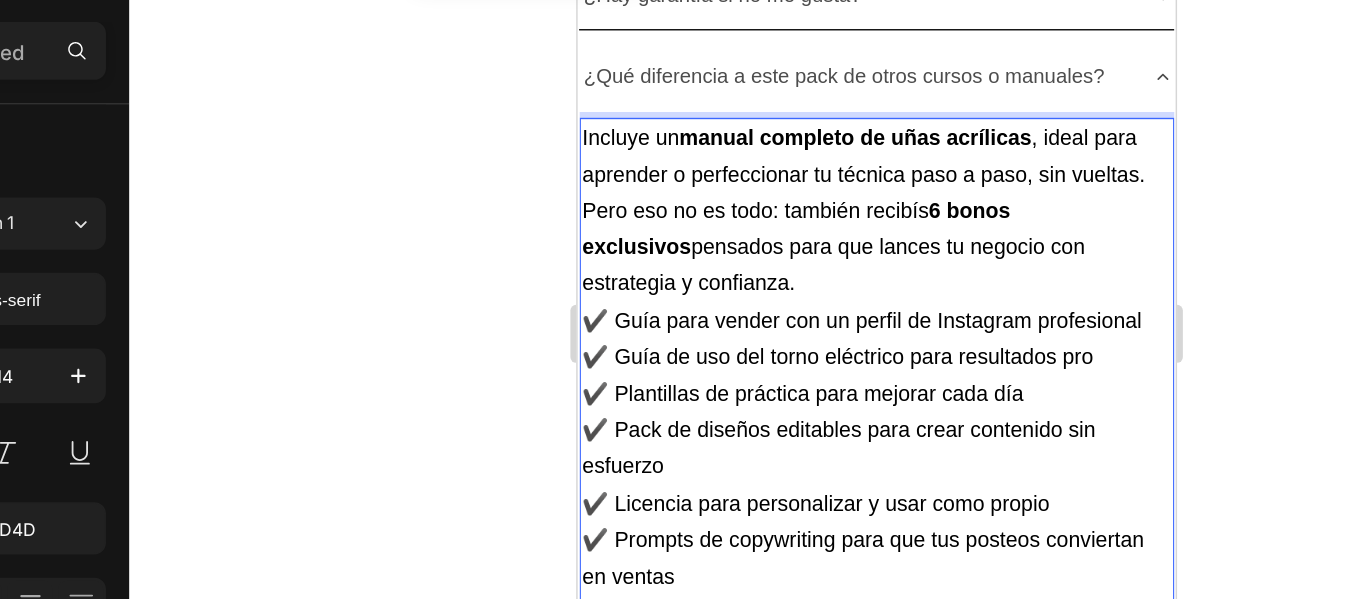 click on "manual completo de uñas acrílicas" at bounding box center (767, 77) 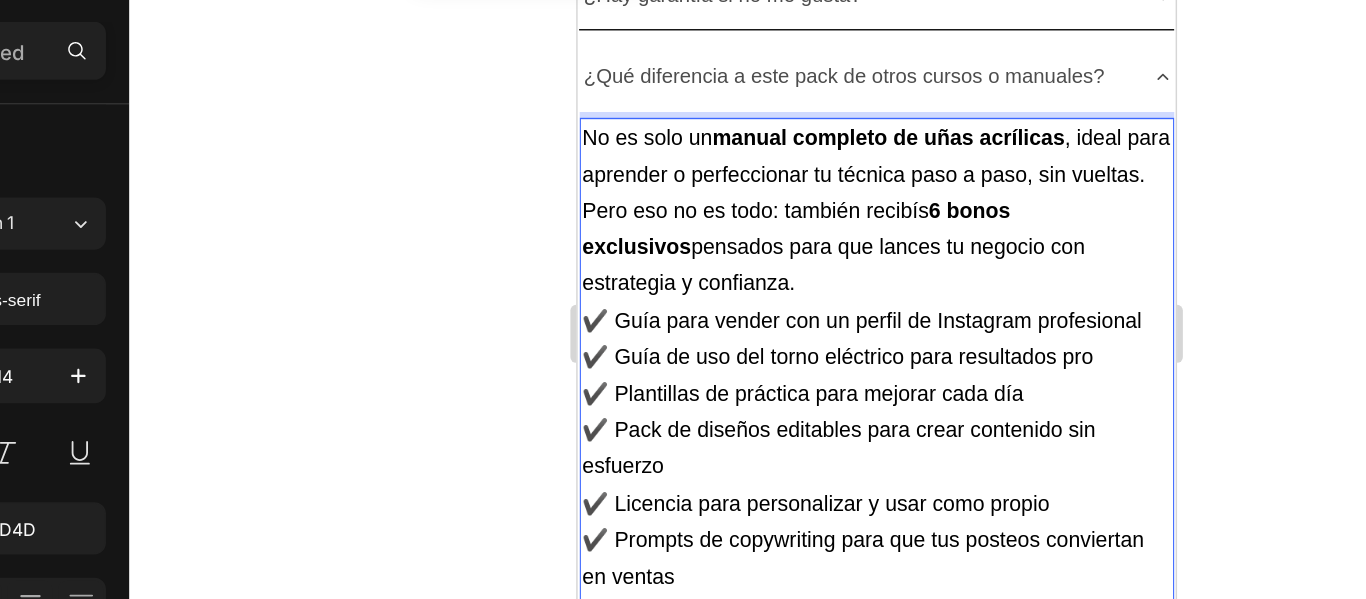 click on "No es solo un  manual completo de uñas acrílicas , ideal para aprender o perfeccionar tu técnica paso a paso, sin vueltas. Pero eso no es todo: también recibís  6 bonos exclusivos  pensados para que lances tu negocio con estrategia y confianza." at bounding box center [781, 127] 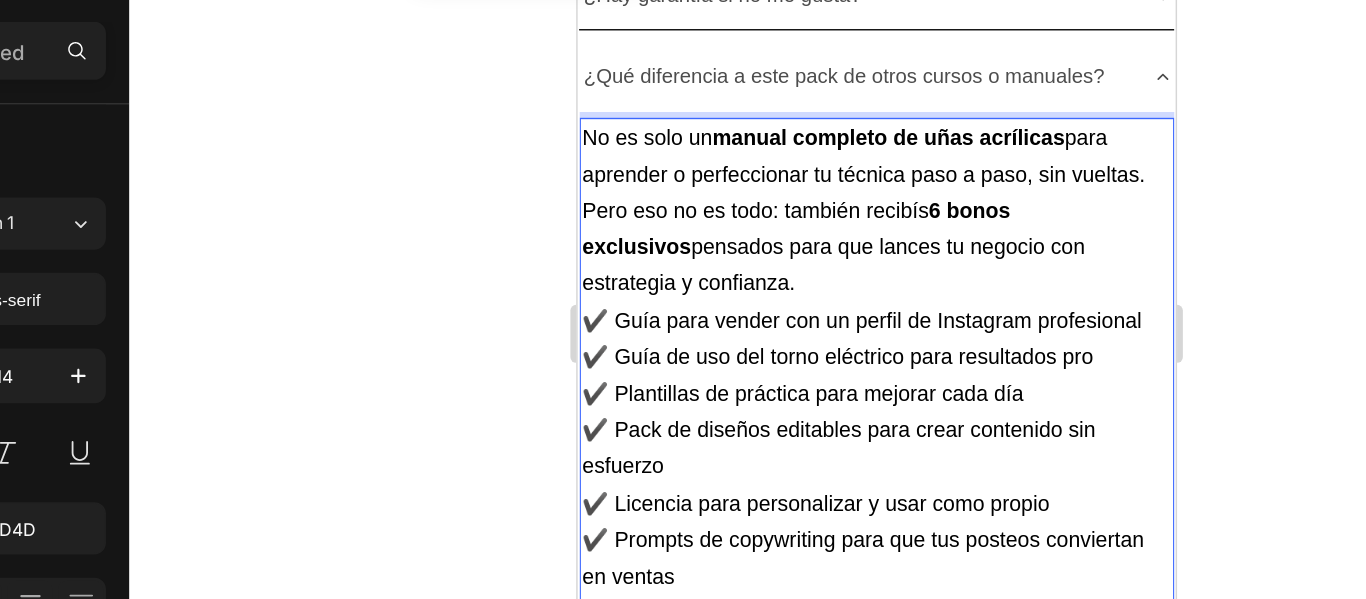 click on "No es solo un  manual completo de uñas acrílicas  para aprender o perfeccionar tu técnica paso a paso, sin vueltas. Pero eso no es todo: también recibís  [NUMBER] bonos exclusivos  pensados para que lances tu negocio con estrategia y confianza." at bounding box center [773, 127] 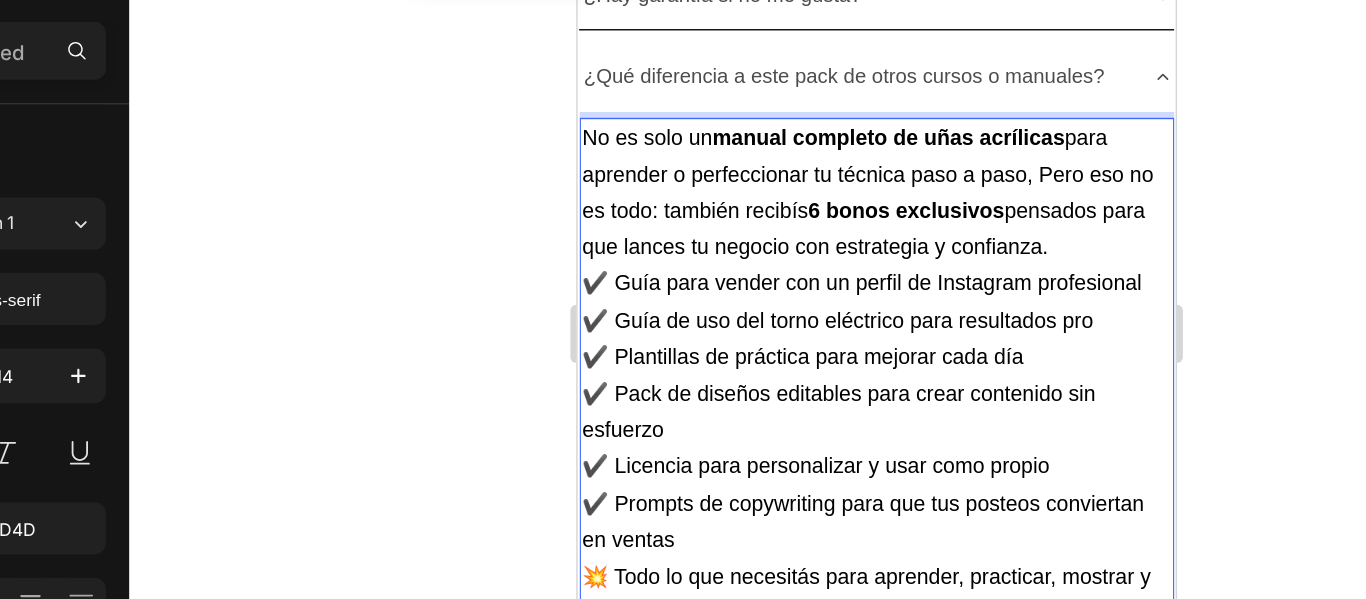 click on "No es solo un  manual completo de uñas acrílicas  para aprender o perfeccionar tu técnica paso a paso, Pero eso no es todo: también recibís  [NUMBER] bonos exclusivos  pensados para que lances tu negocio con estrategia y confianza. ✔️ Guía para vender con un perfil de Instagram profesional ✔️ Guía de uso del torno eléctrico para resultados pro ✔️ Plantillas de práctica para mejorar cada día ✔️ Pack de diseños editables para crear contenido sin esfuerzo ✔️ Licencia para personalizar y usar como propio ✔️ Prompts de copywriting para que tus posteos conviertan en ventas" at bounding box center [782, 216] 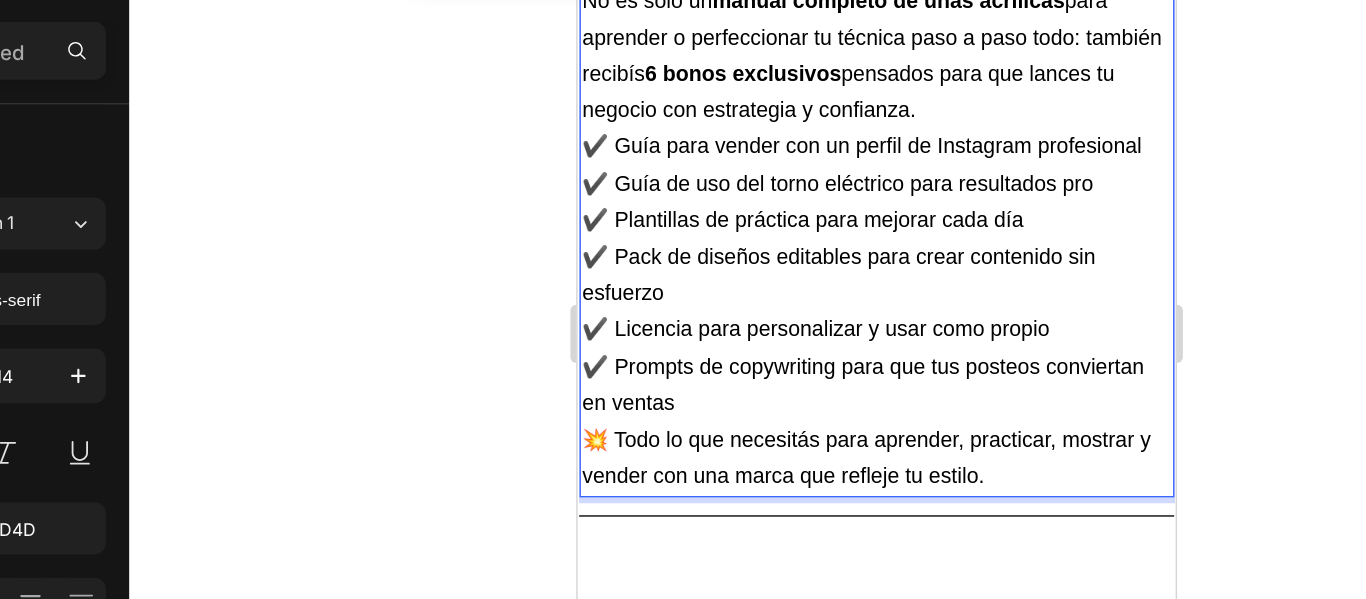 scroll, scrollTop: 6707, scrollLeft: 0, axis: vertical 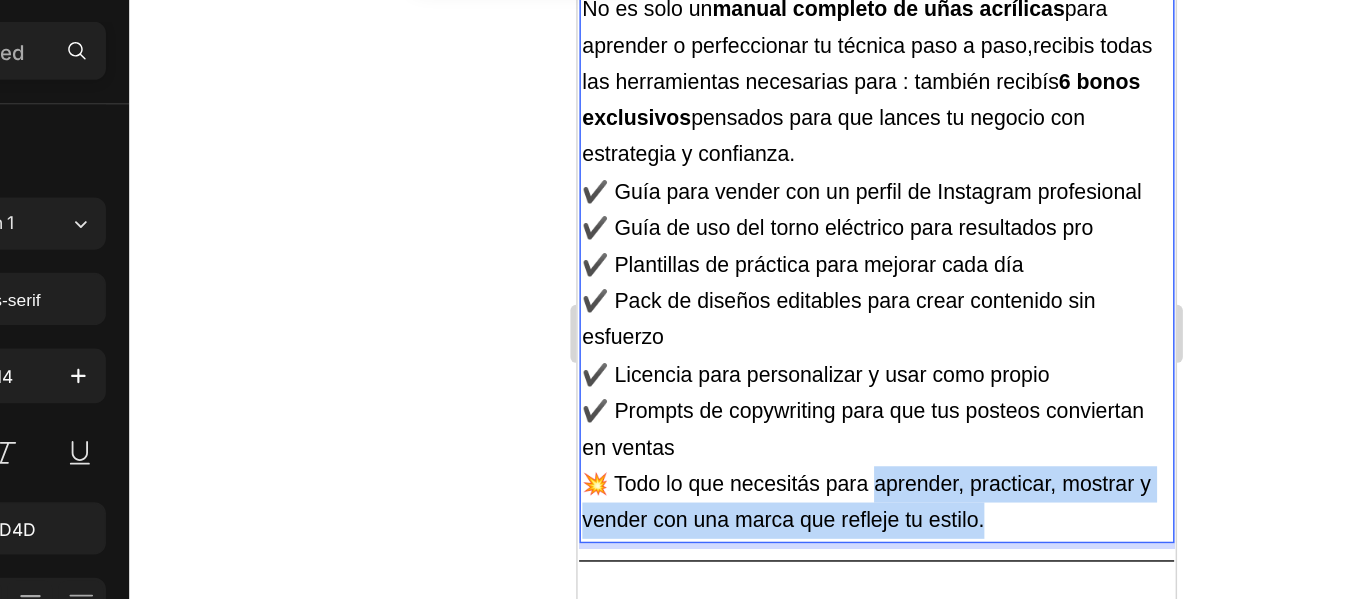 drag, startPoint x: 782, startPoint y: 336, endPoint x: 873, endPoint y: 370, distance: 97.144226 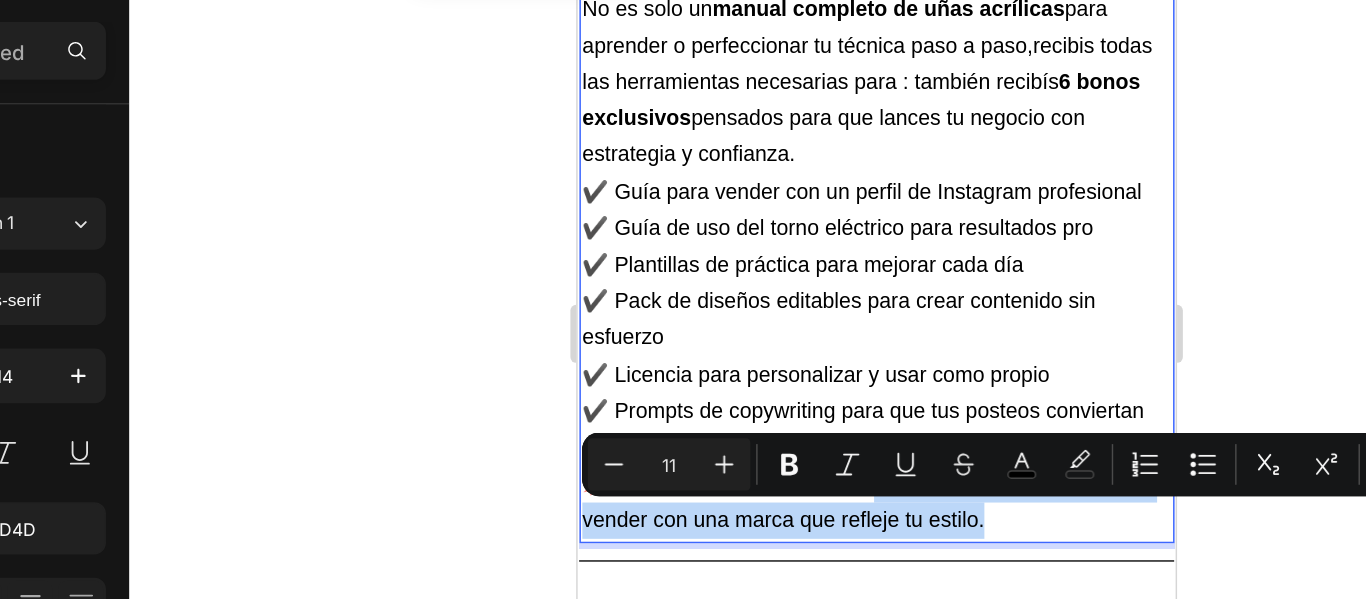 copy on "prender, practicar, mostrar y vender con una marca que refleje tu estilo." 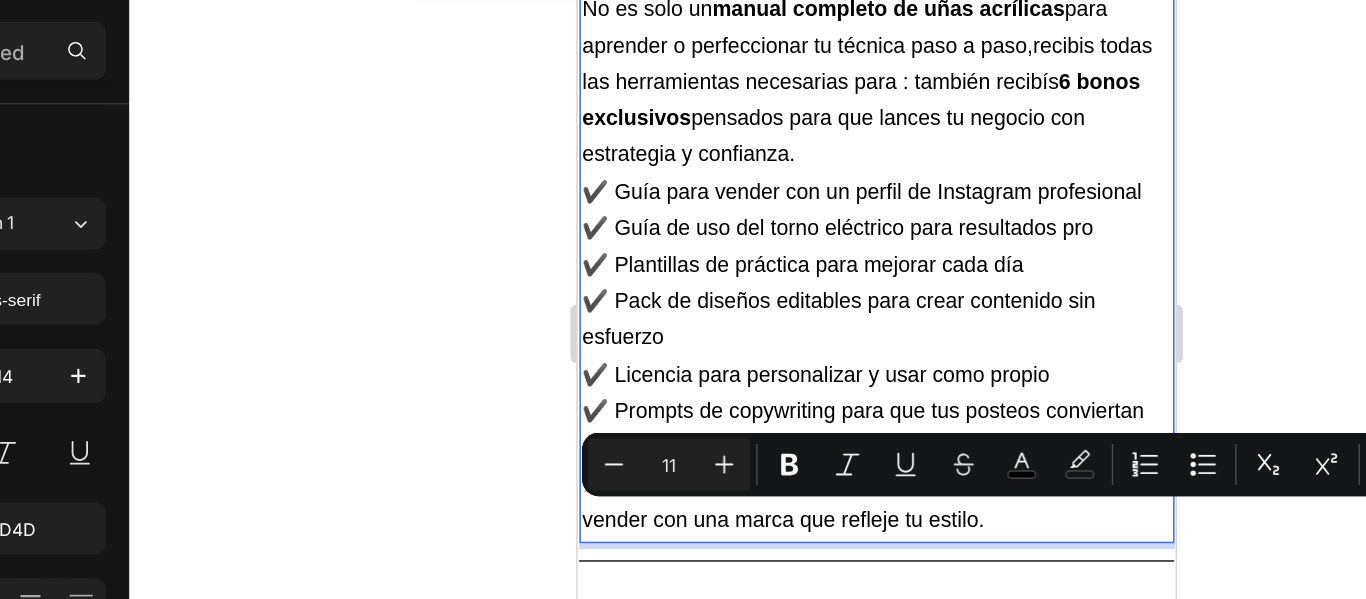 click on "No es solo un  manual completo de uñas acrílicas  para aprender o perfeccionar tu técnica paso a paso,recibis todas las herramientas necesarias para : también recibís  6 bonos exclusivos  pensados para que lances tu negocio con estrategia y confianza." at bounding box center [775, 38] 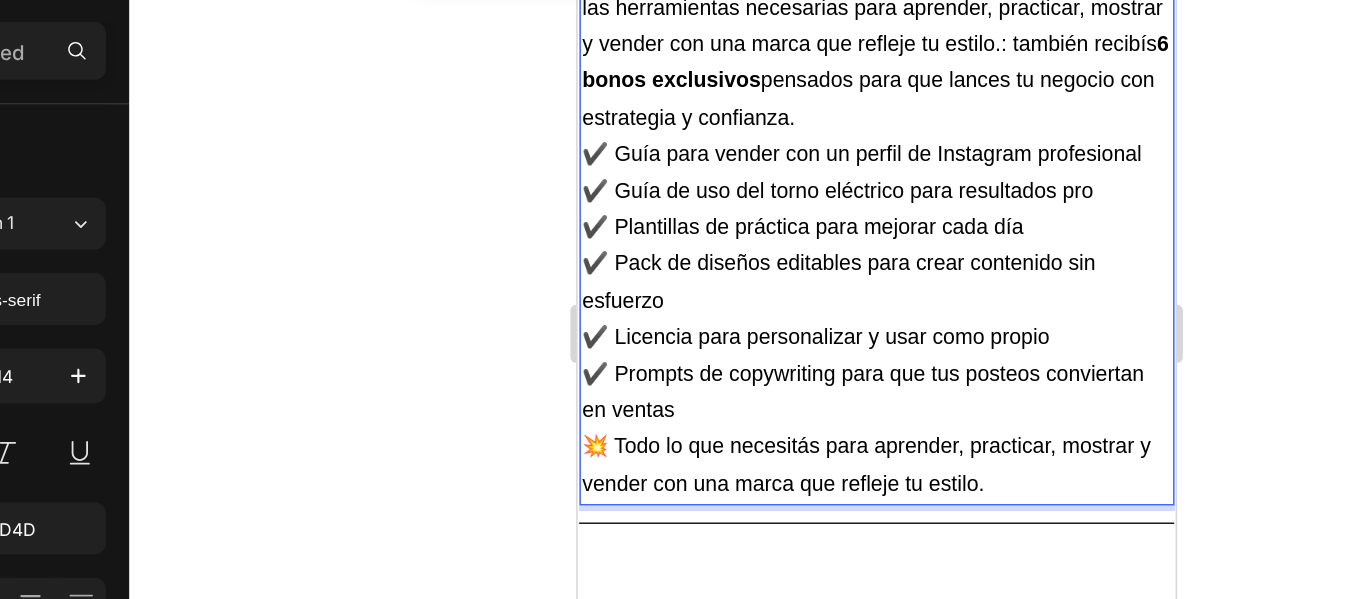 scroll, scrollTop: 6819, scrollLeft: 0, axis: vertical 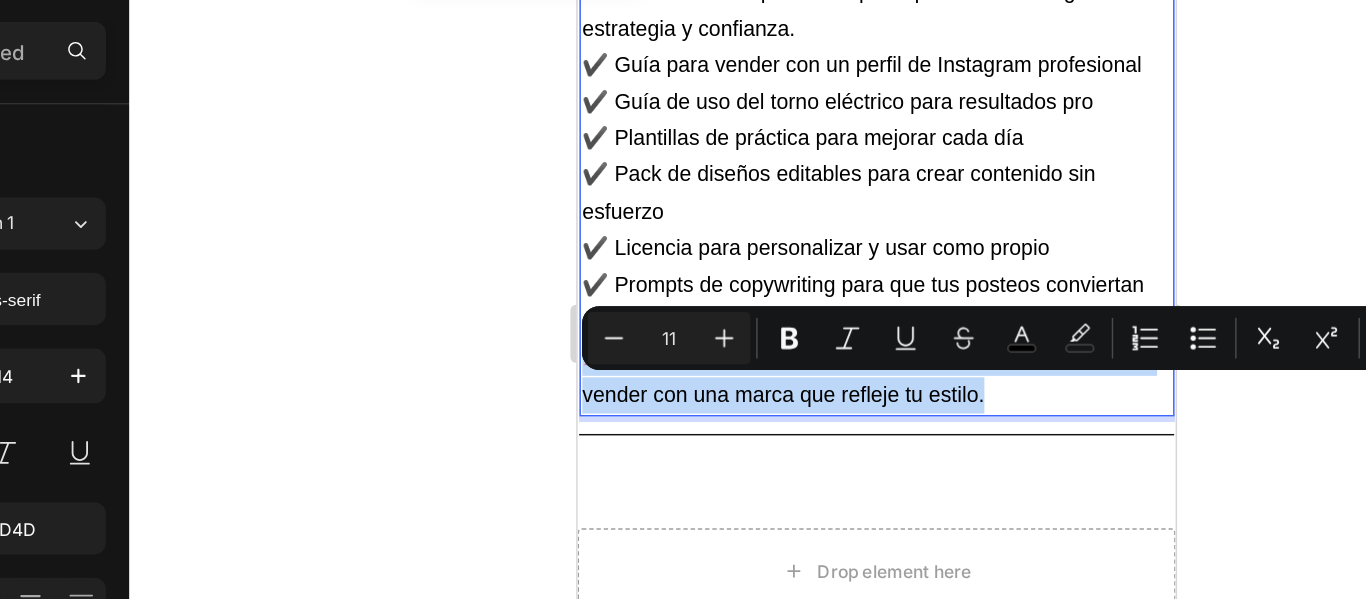 drag, startPoint x: 877, startPoint y: 279, endPoint x: 584, endPoint y: 243, distance: 295.2033 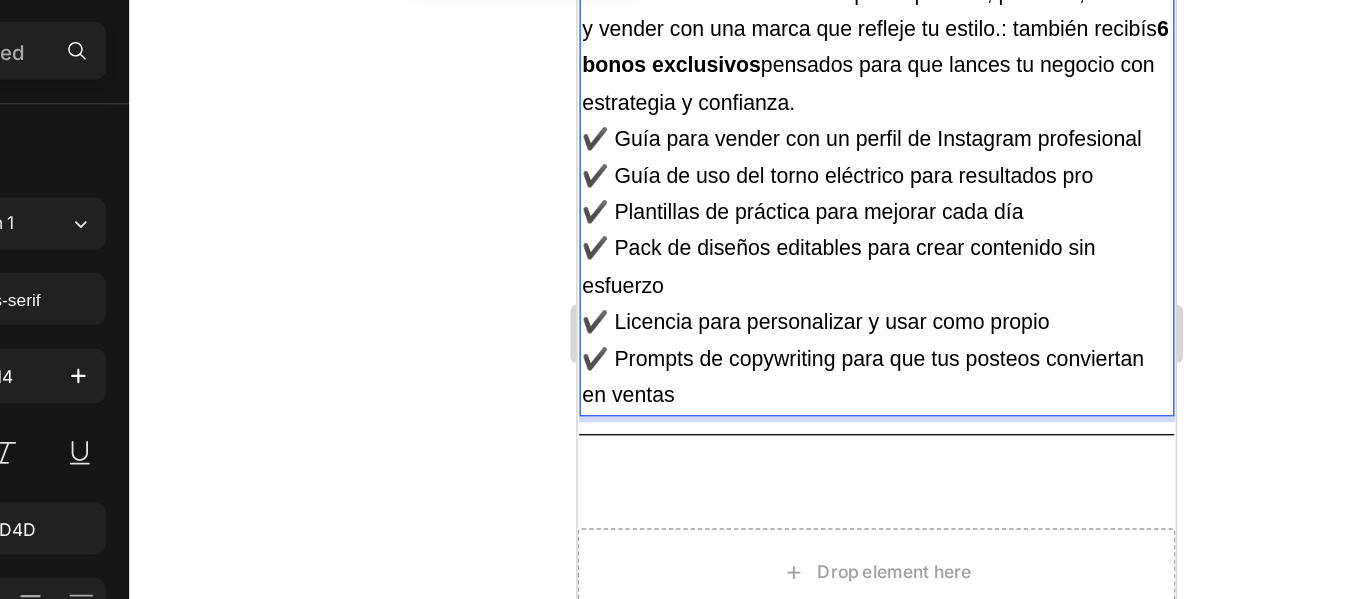 scroll, scrollTop: 6766, scrollLeft: 0, axis: vertical 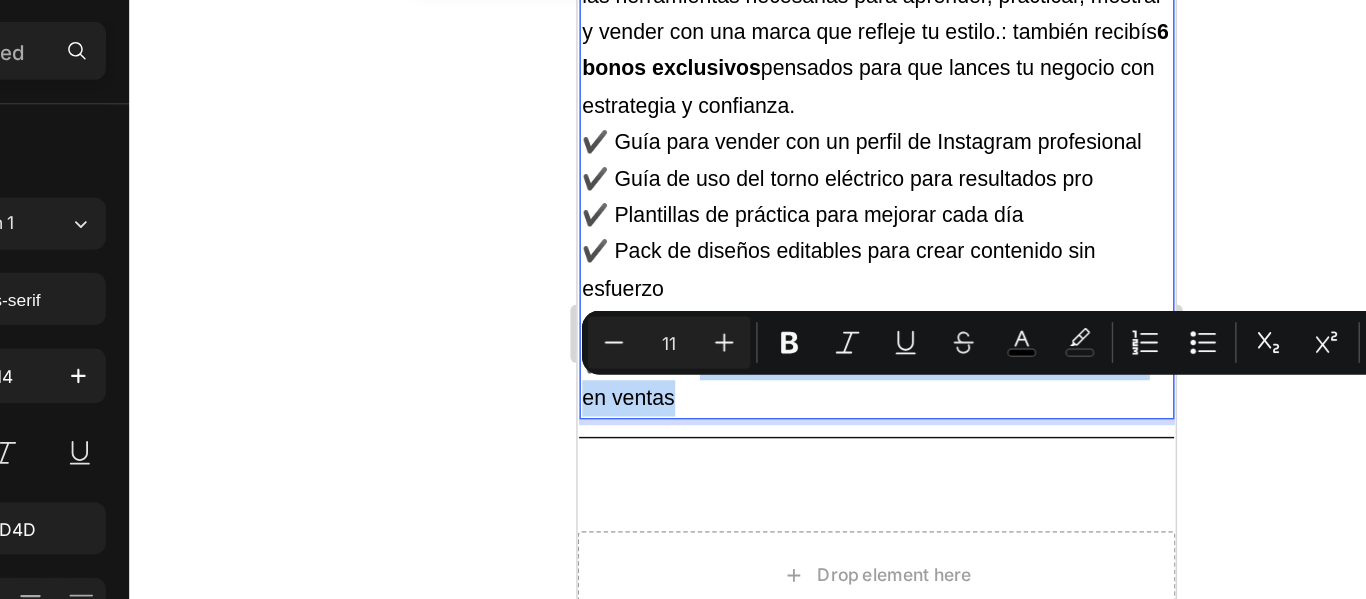 drag, startPoint x: 682, startPoint y: 281, endPoint x: 663, endPoint y: 256, distance: 31.400637 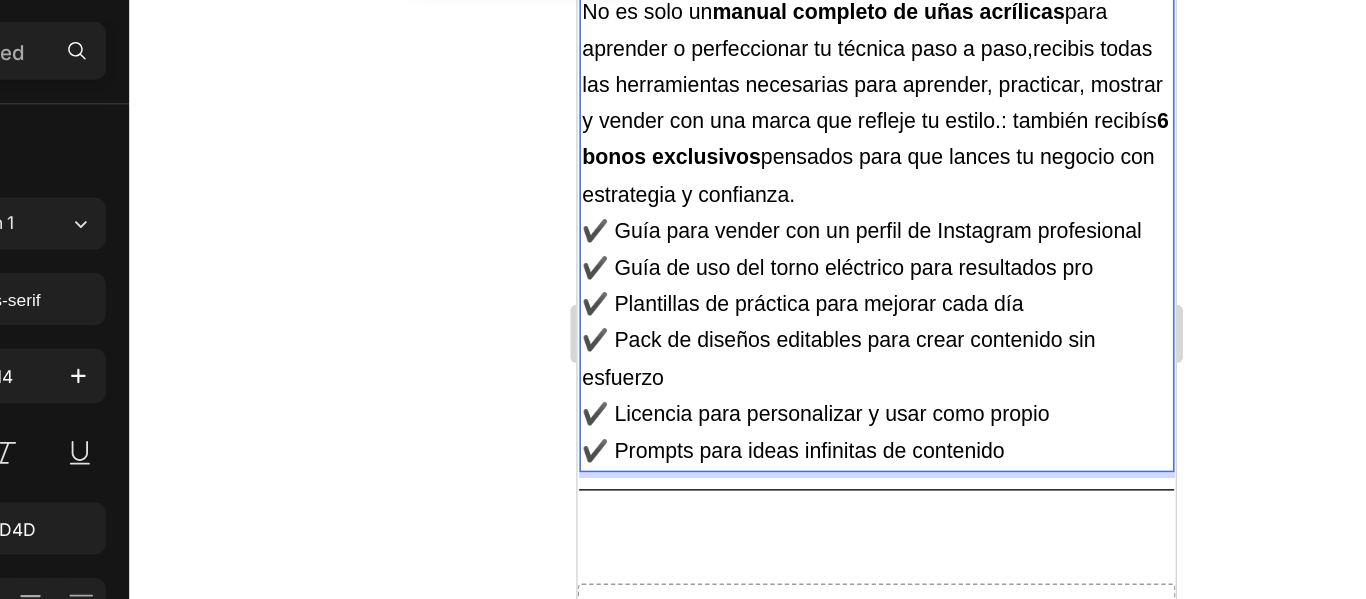 scroll, scrollTop: 6706, scrollLeft: 0, axis: vertical 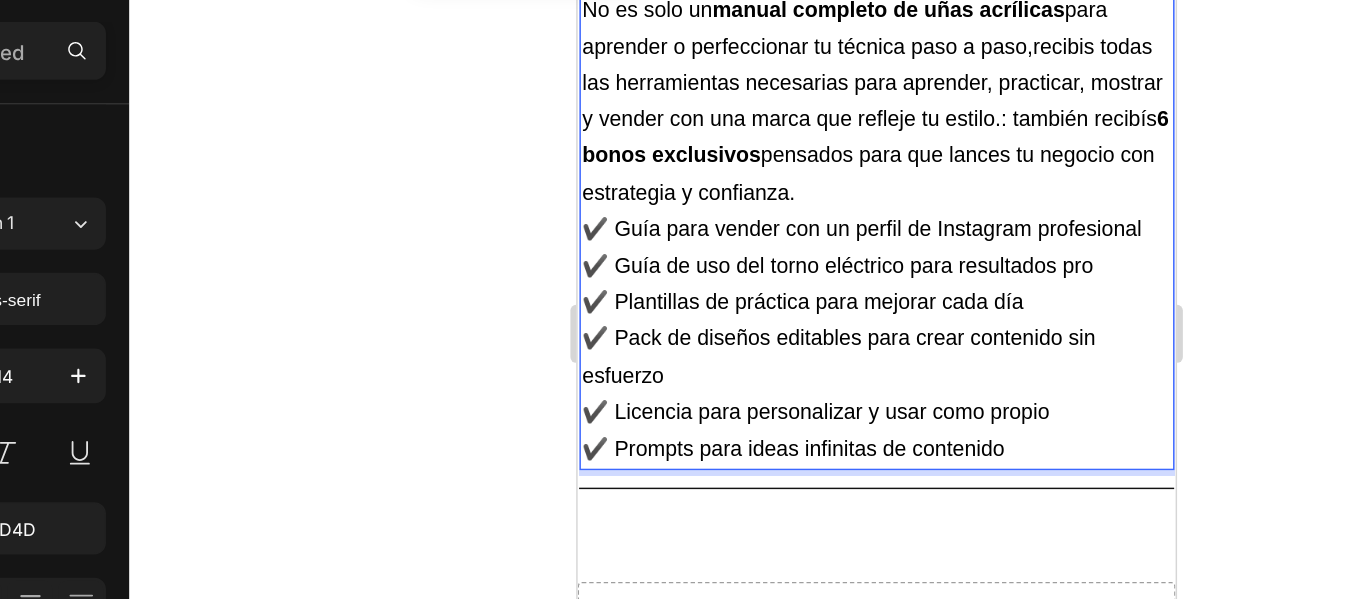 click on "No es solo un  manual completo de uñas acrílicas  para aprender o perfeccionar tu técnica paso a paso,recibis todas las herramientas necesarias para aprender, practicar, mostrar y vender con una marca que refleje tu estilo.: también recibís  [NUMBER] bonos exclusivos  pensados para que lances tu negocio con estrategia y confianza." at bounding box center (781, 52) 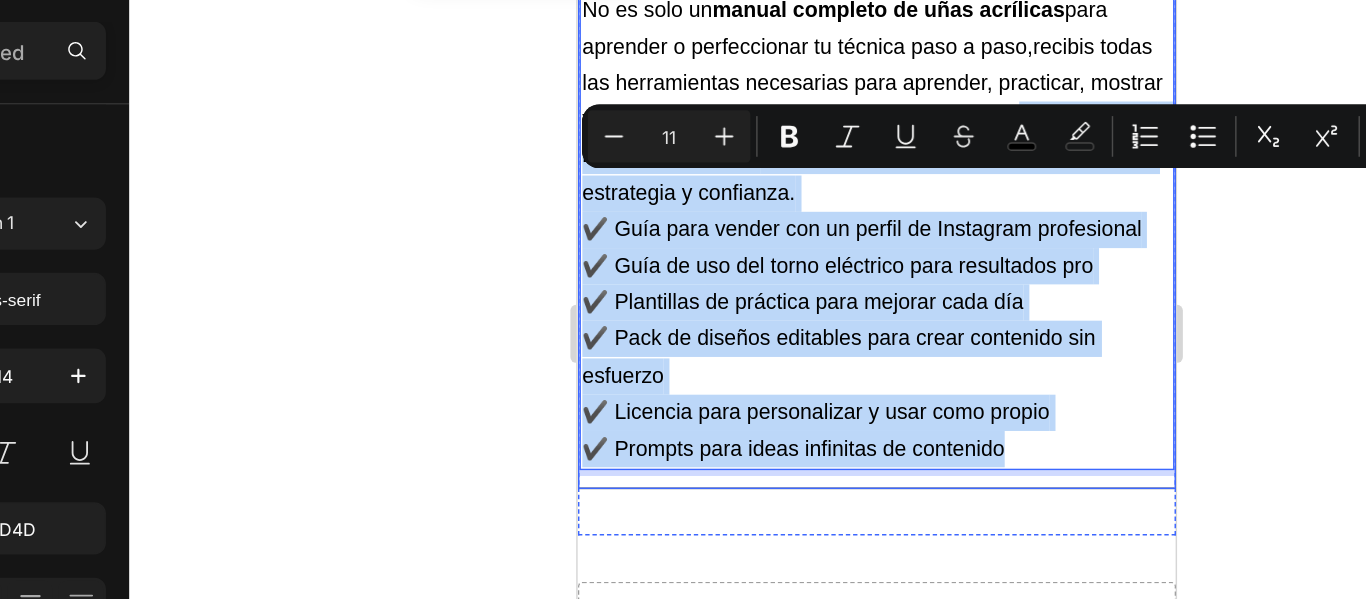 drag, startPoint x: 579, startPoint y: 110, endPoint x: 893, endPoint y: 340, distance: 389.22488 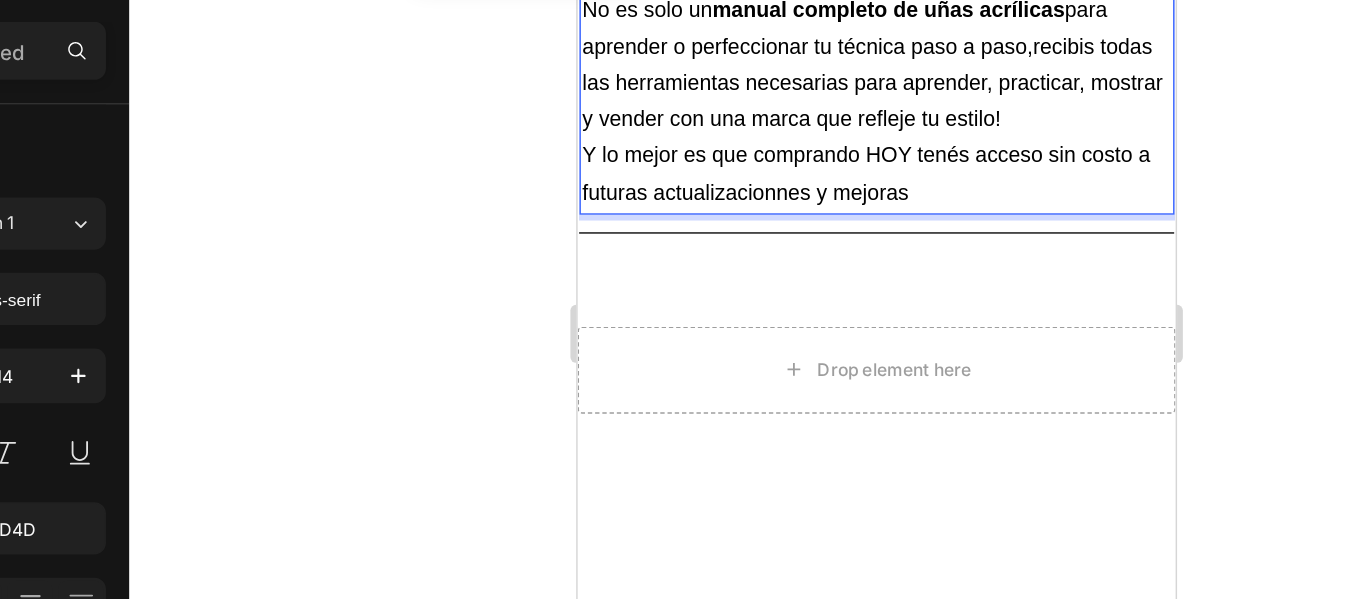 click on "Y lo mejor es que comprando HOY tenés acceso sin costo a futuras actualizacionnes y mejoras" at bounding box center (774, 101) 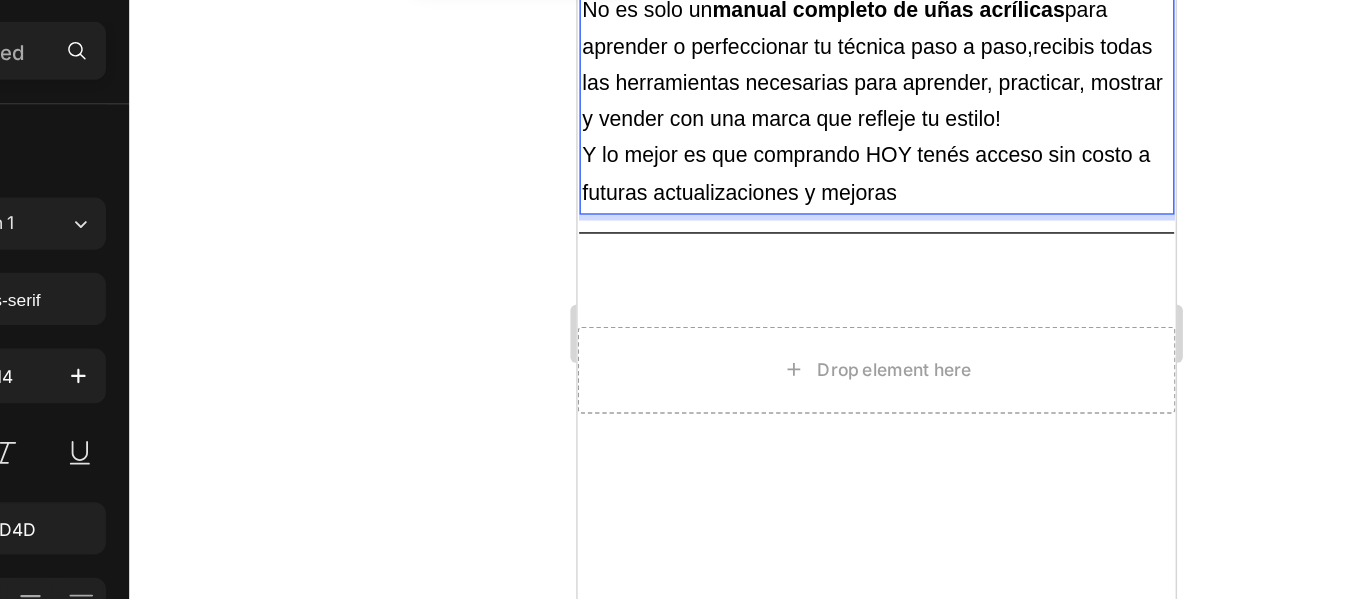 click on "Y lo mejor es que comprando HOY tenés acceso sin costo a futuras actualizaciones y mejoras" at bounding box center [782, 102] 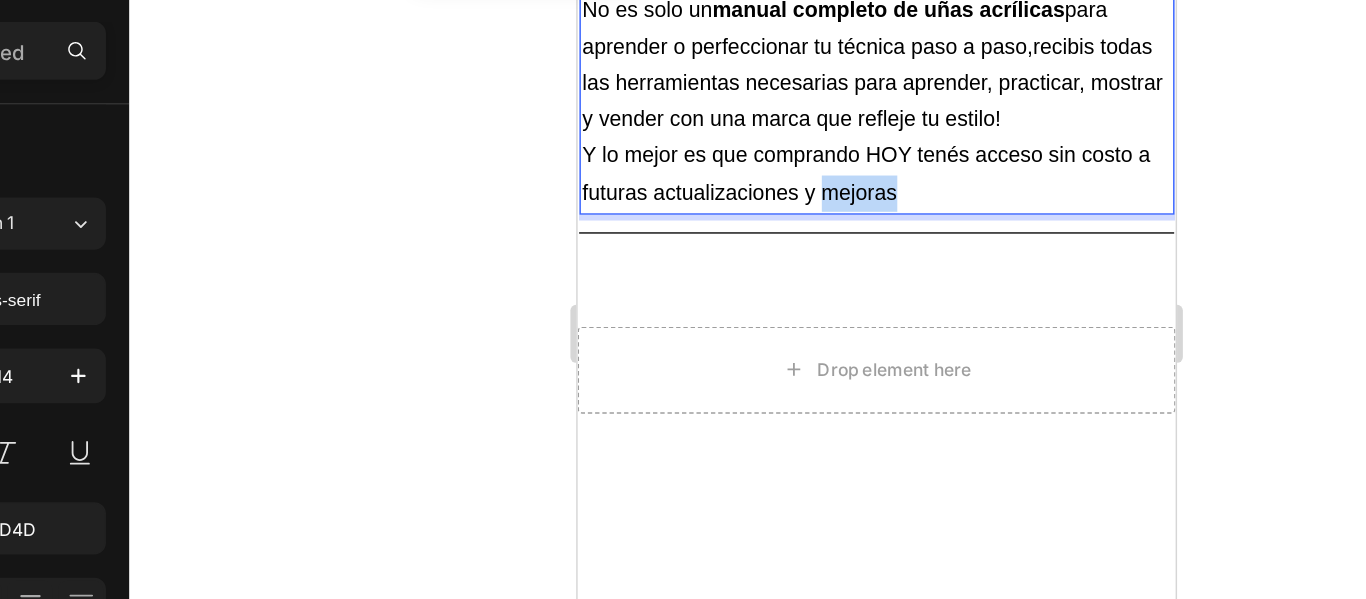 drag, startPoint x: 821, startPoint y: 138, endPoint x: 759, endPoint y: 139, distance: 62.008064 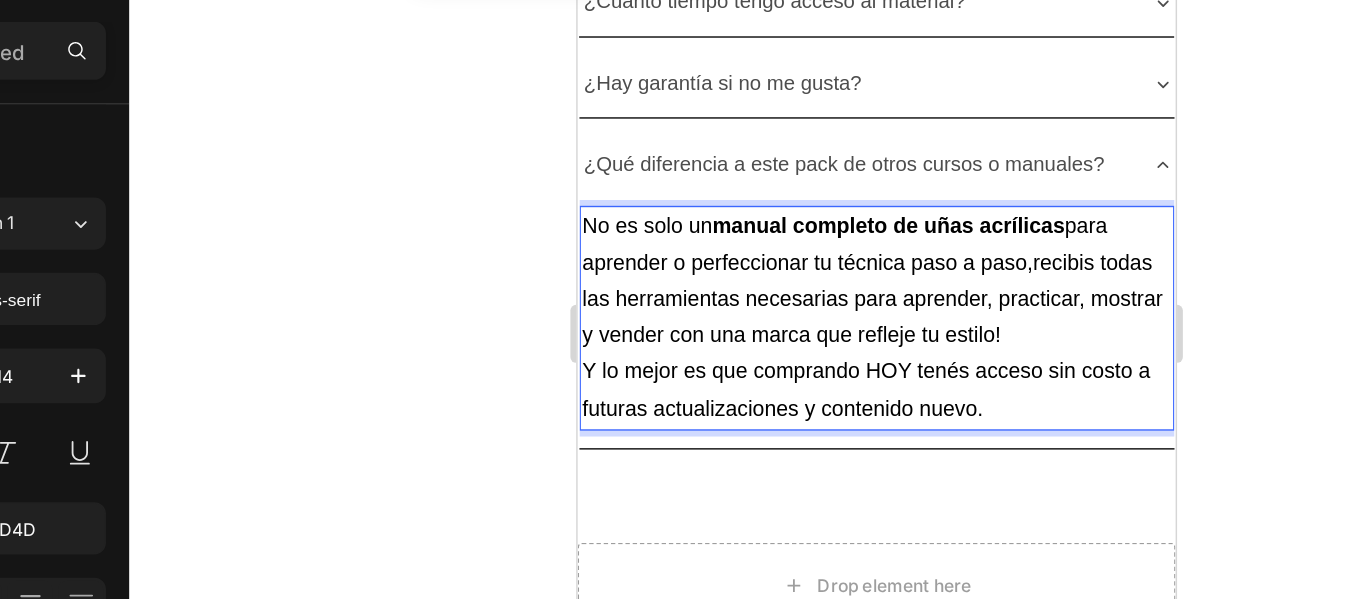 scroll, scrollTop: 6556, scrollLeft: 0, axis: vertical 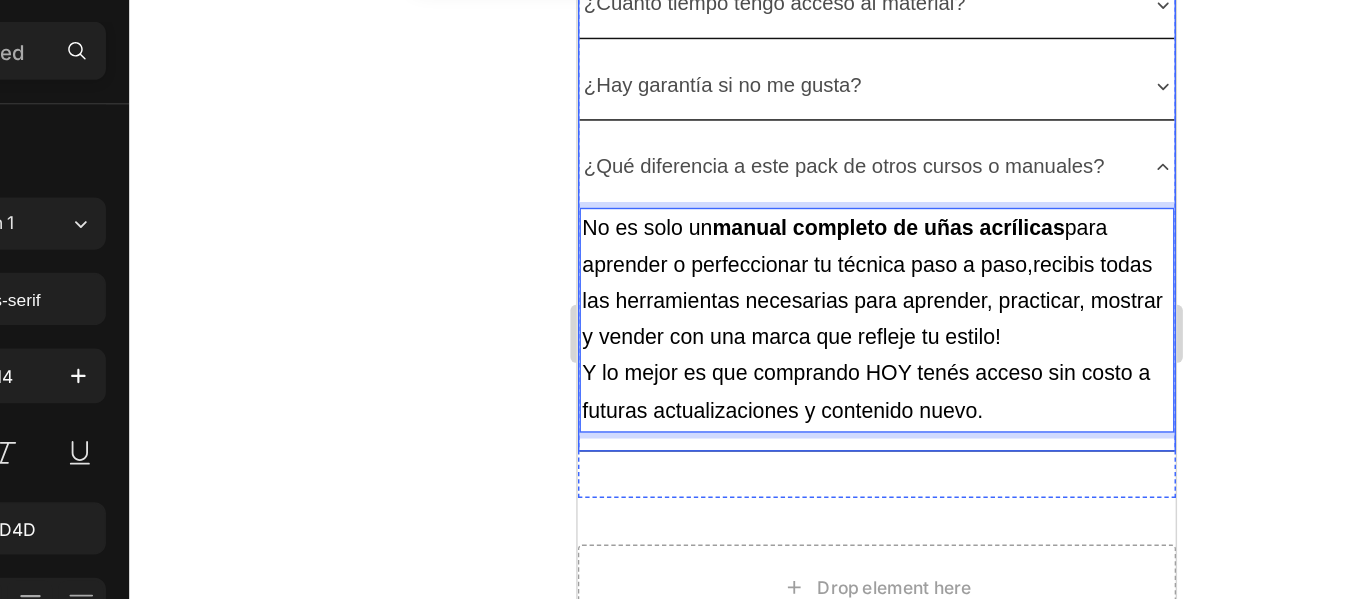click 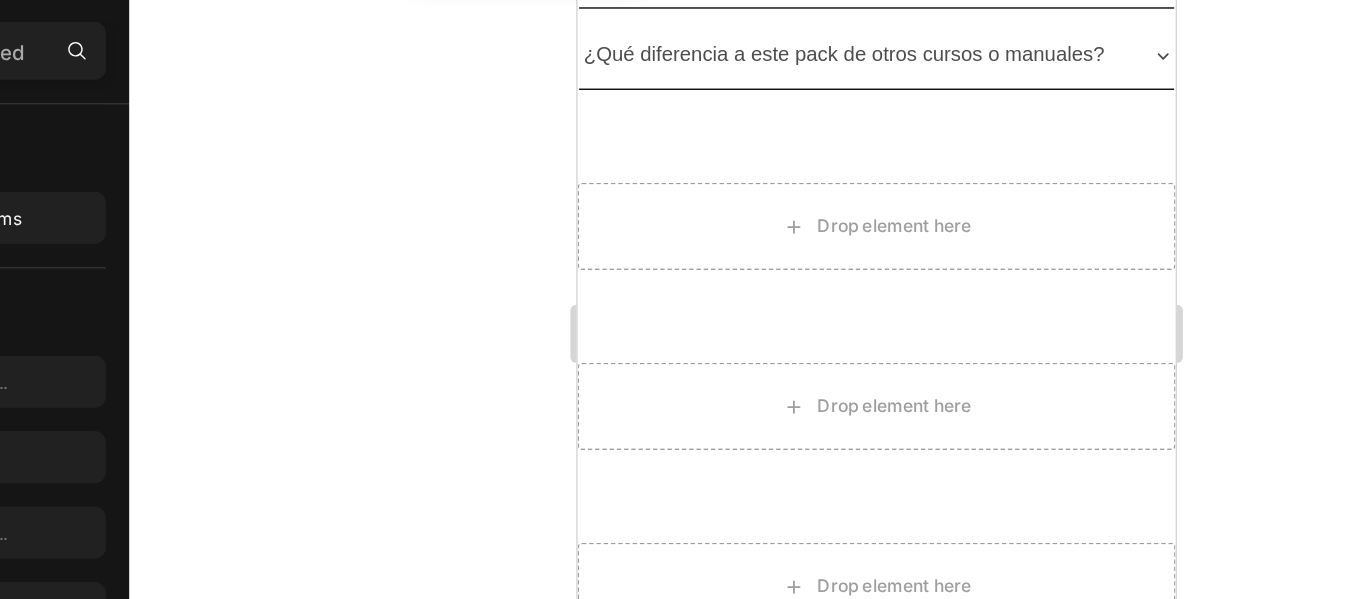 scroll, scrollTop: 5755, scrollLeft: 0, axis: vertical 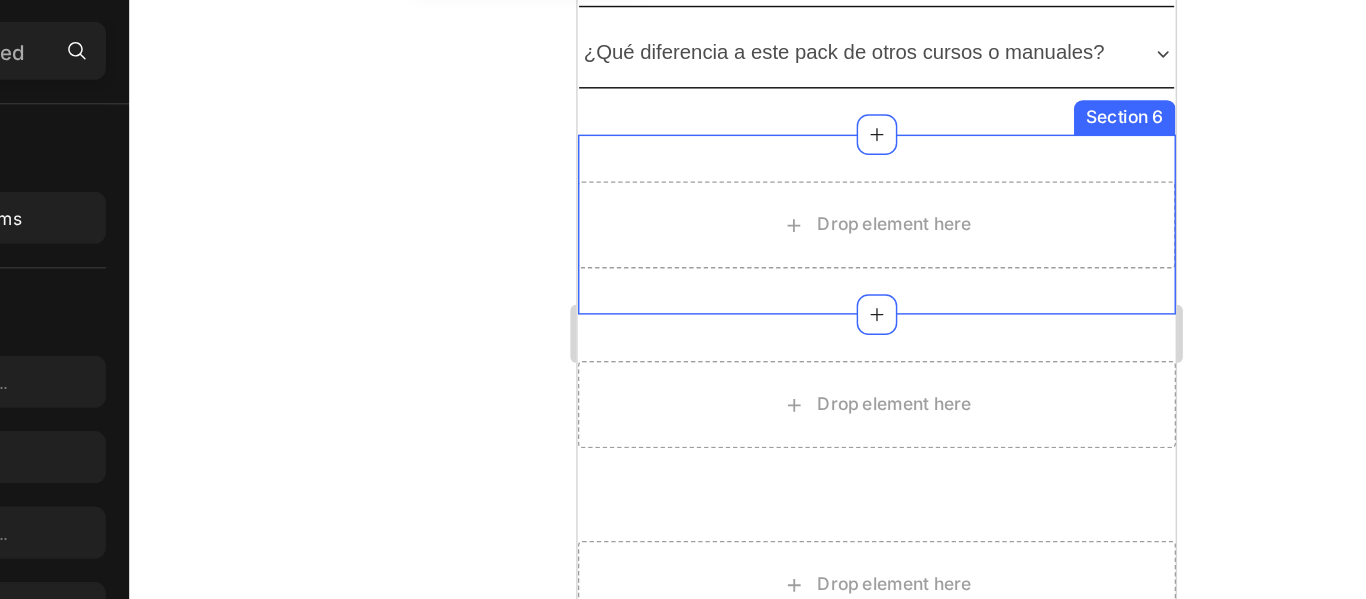 click on "Drop element here Section 6" at bounding box center [782, 137] 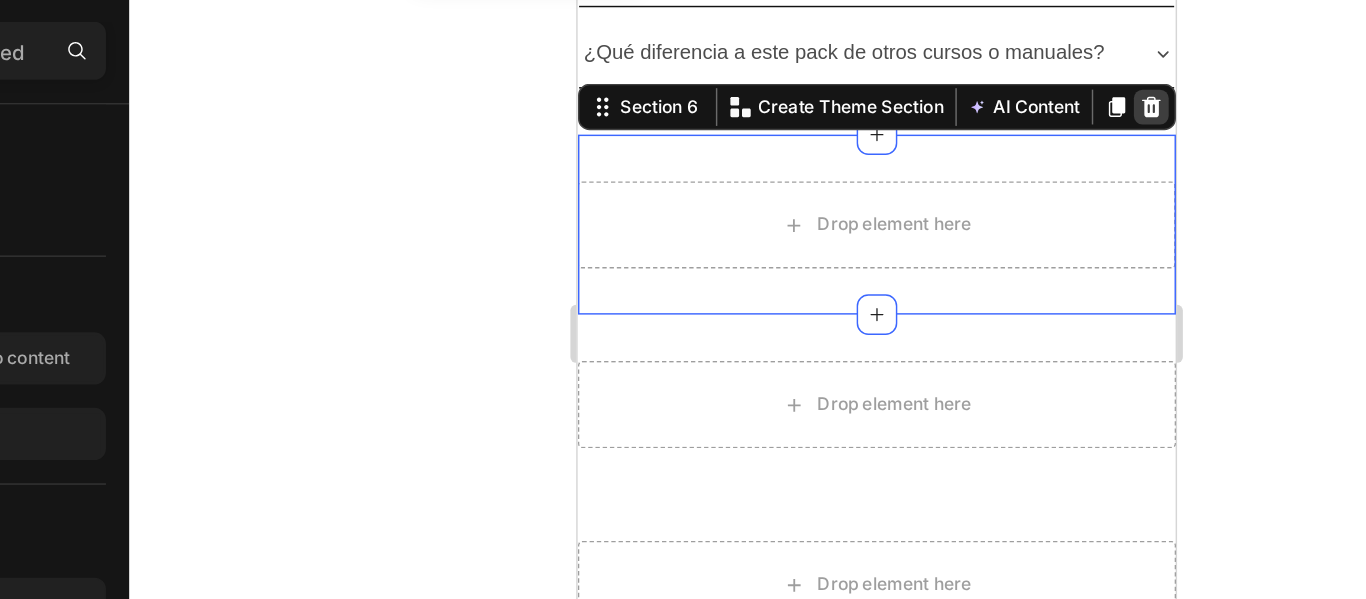 click 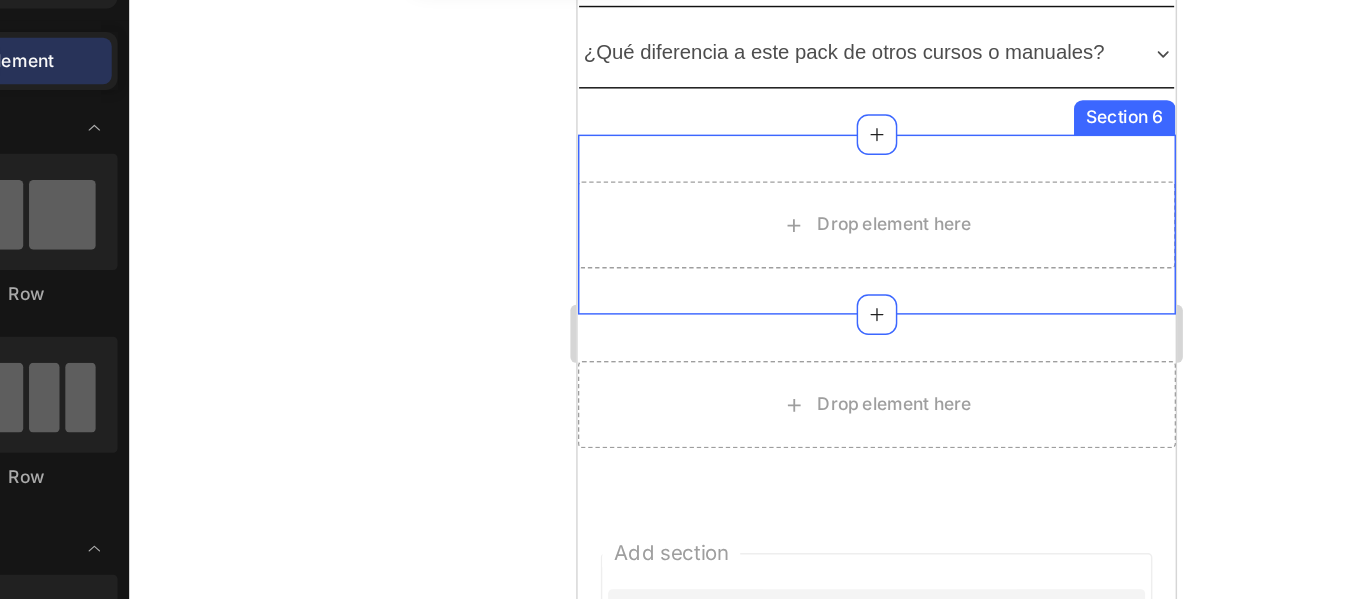 click on "Drop element here" at bounding box center (782, 137) 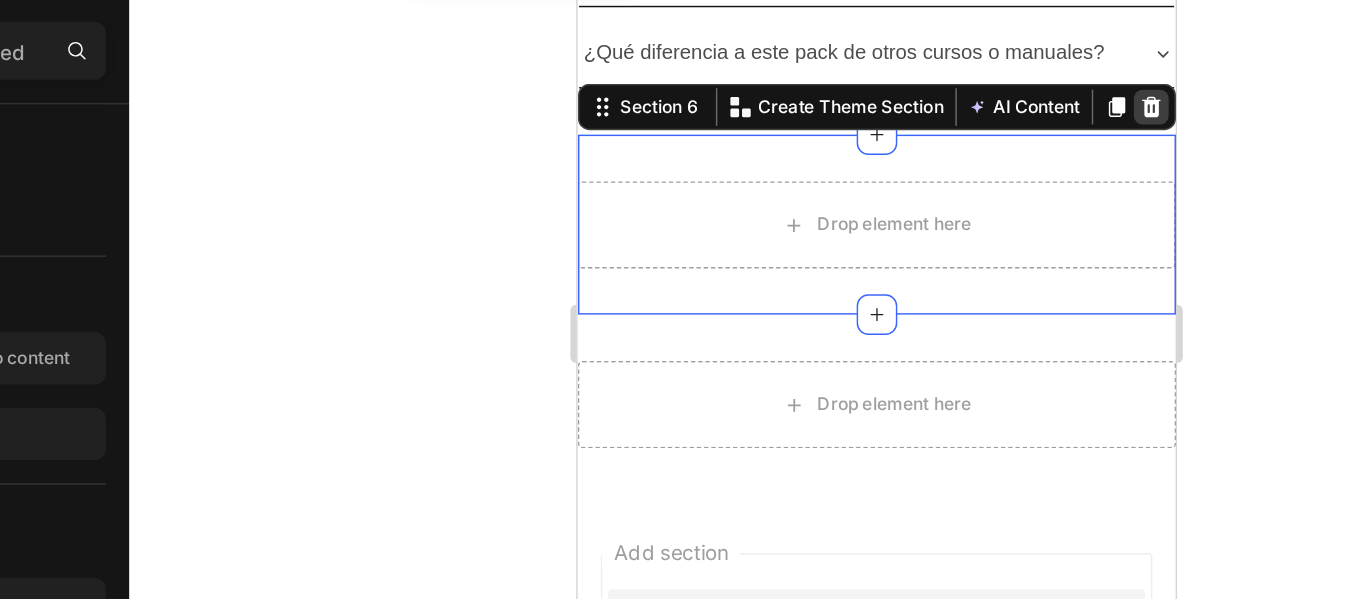 click at bounding box center [971, 56] 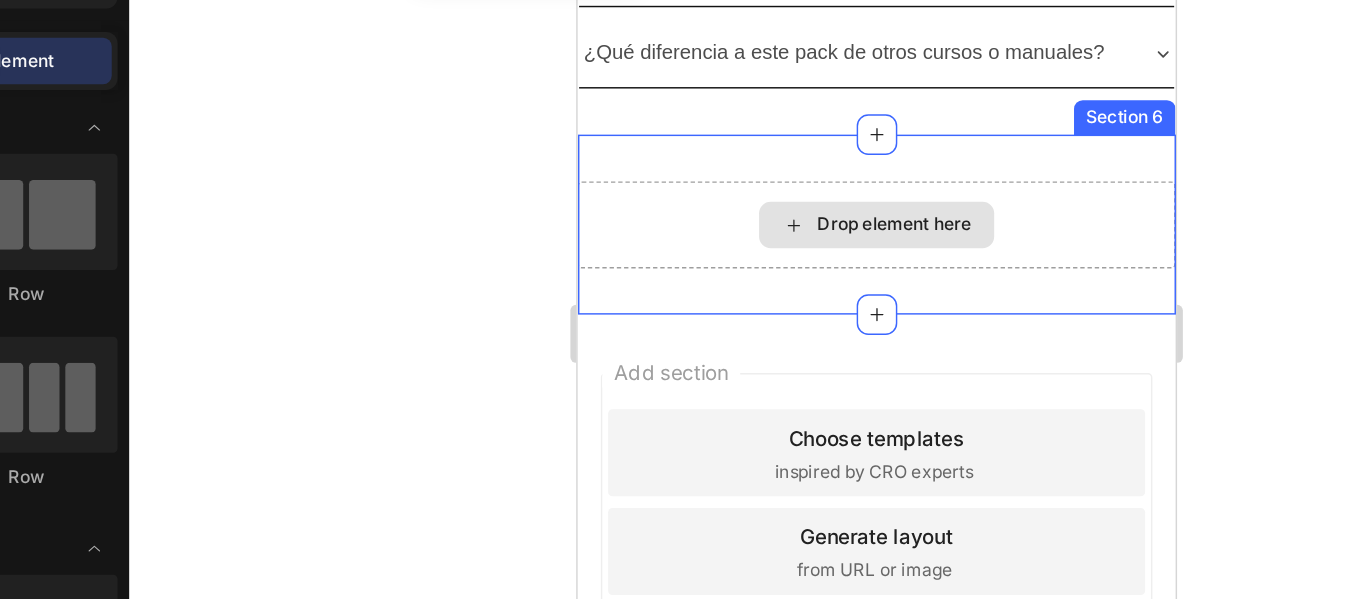 click on "Drop element here" at bounding box center [782, 137] 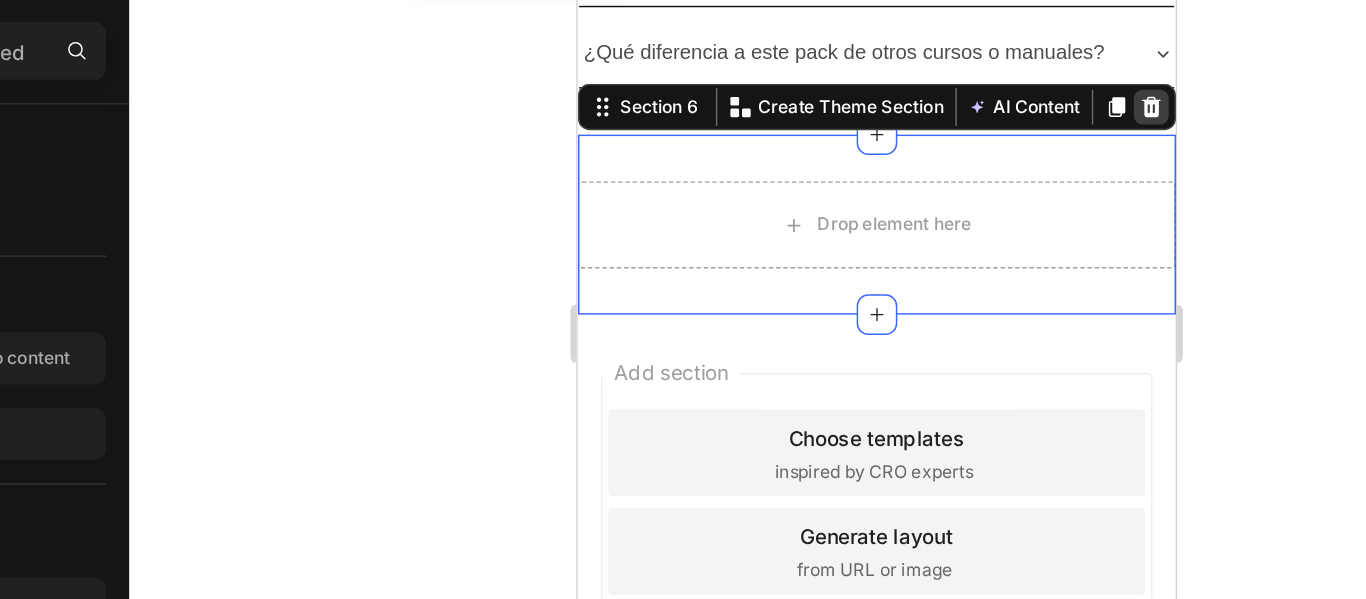 click 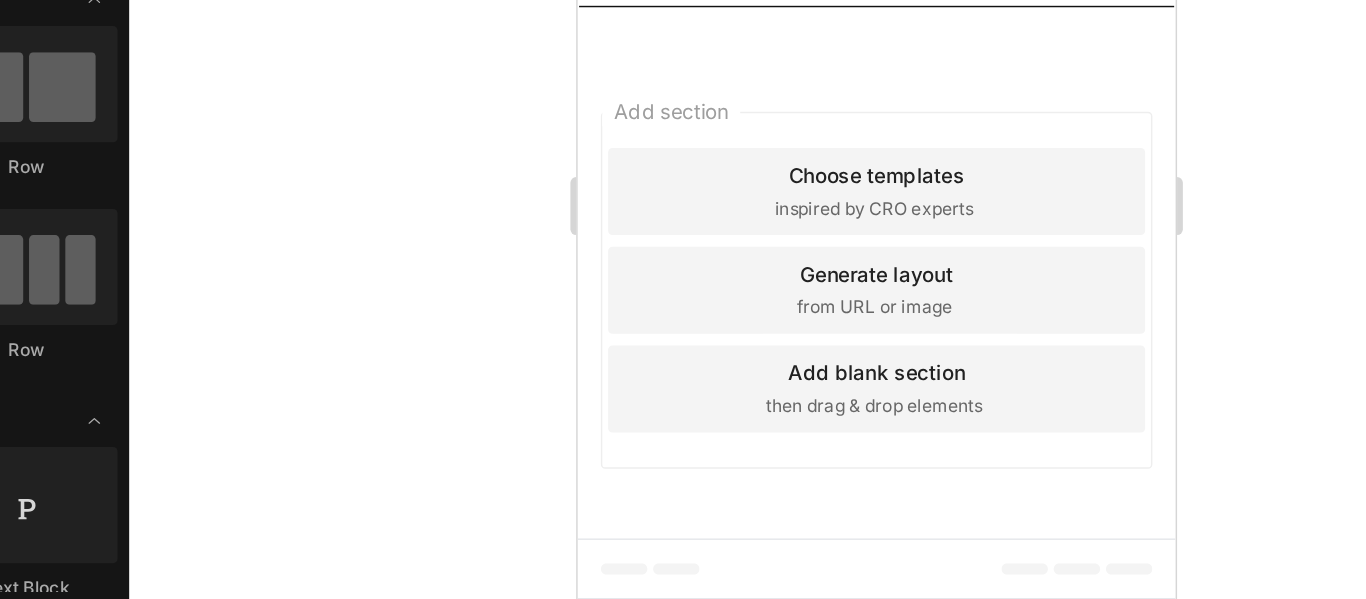 scroll, scrollTop: 5887, scrollLeft: 0, axis: vertical 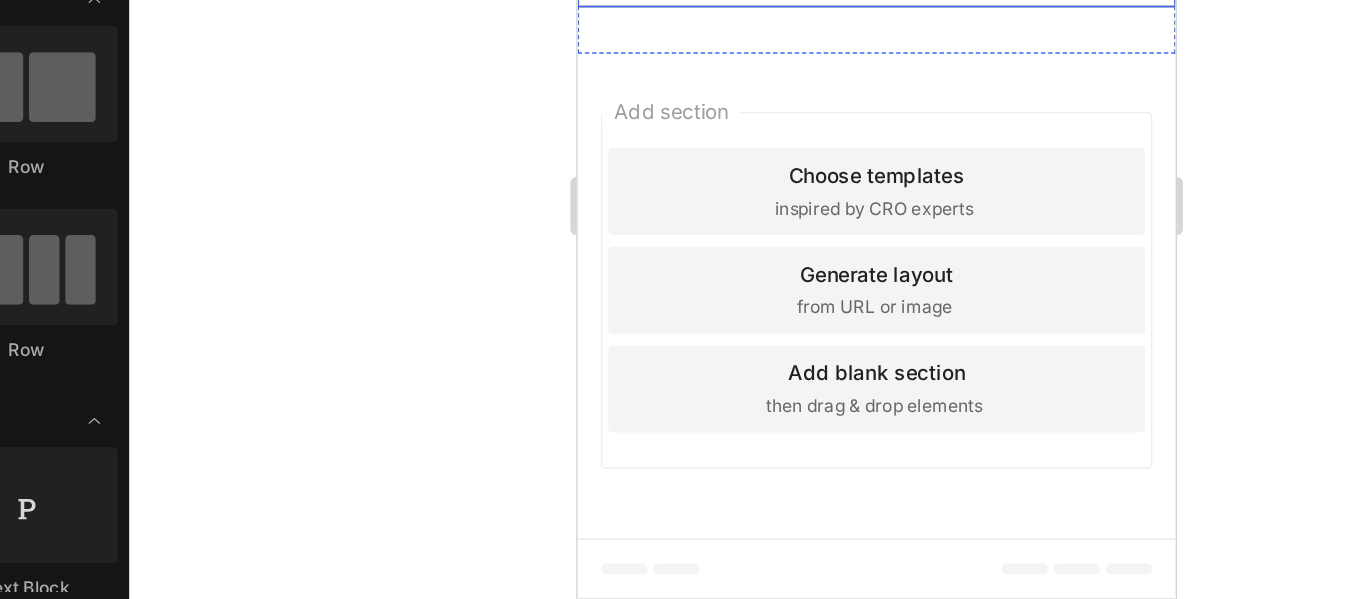 click on "¿Necesito experiencia previa para aprovechar este paquete?" at bounding box center (766, -624) 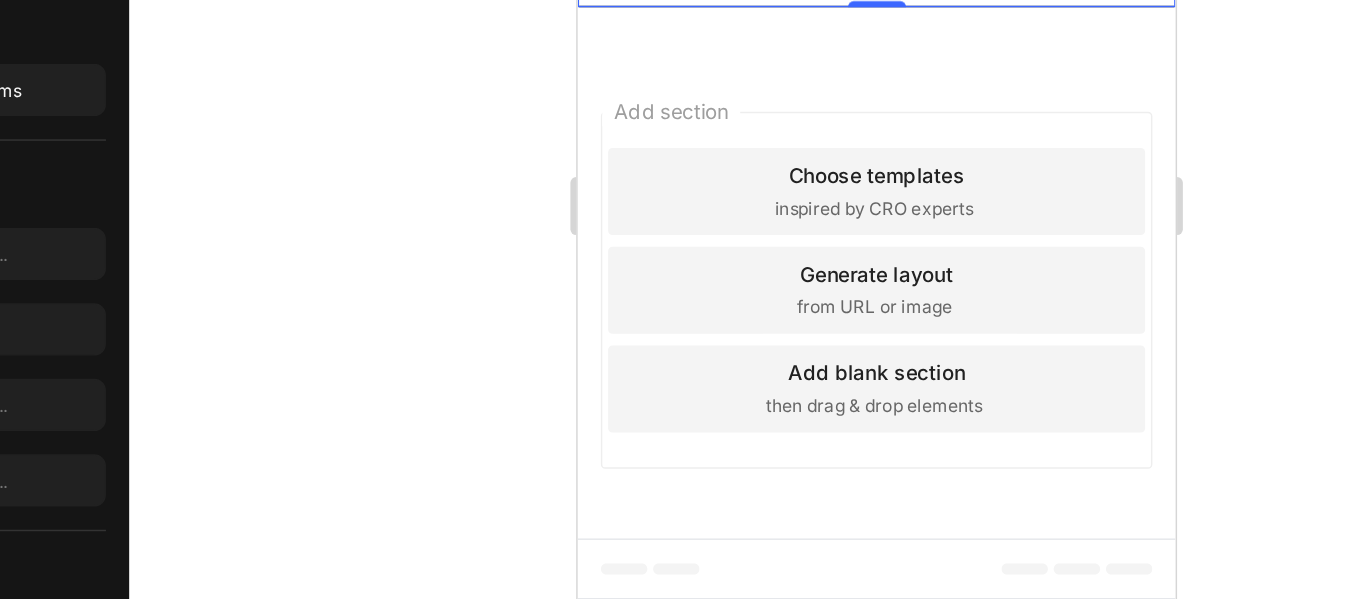 click 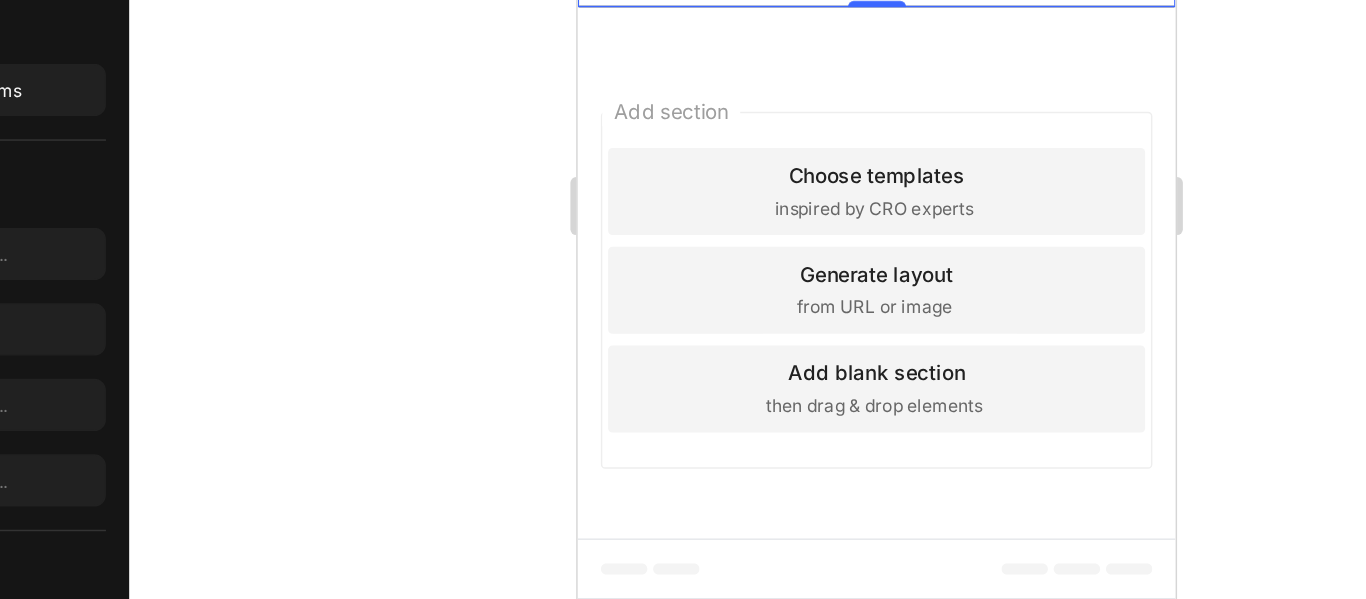 scroll, scrollTop: 5780, scrollLeft: 0, axis: vertical 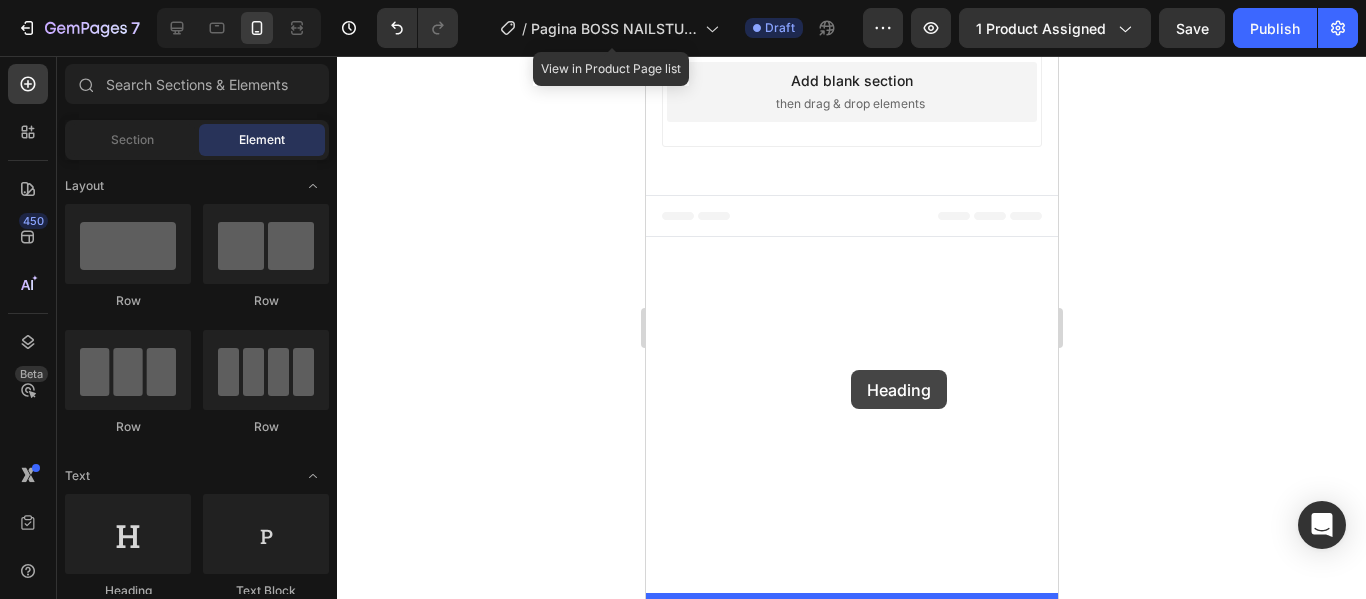 drag, startPoint x: 771, startPoint y: 616, endPoint x: 850, endPoint y: 370, distance: 258.37375 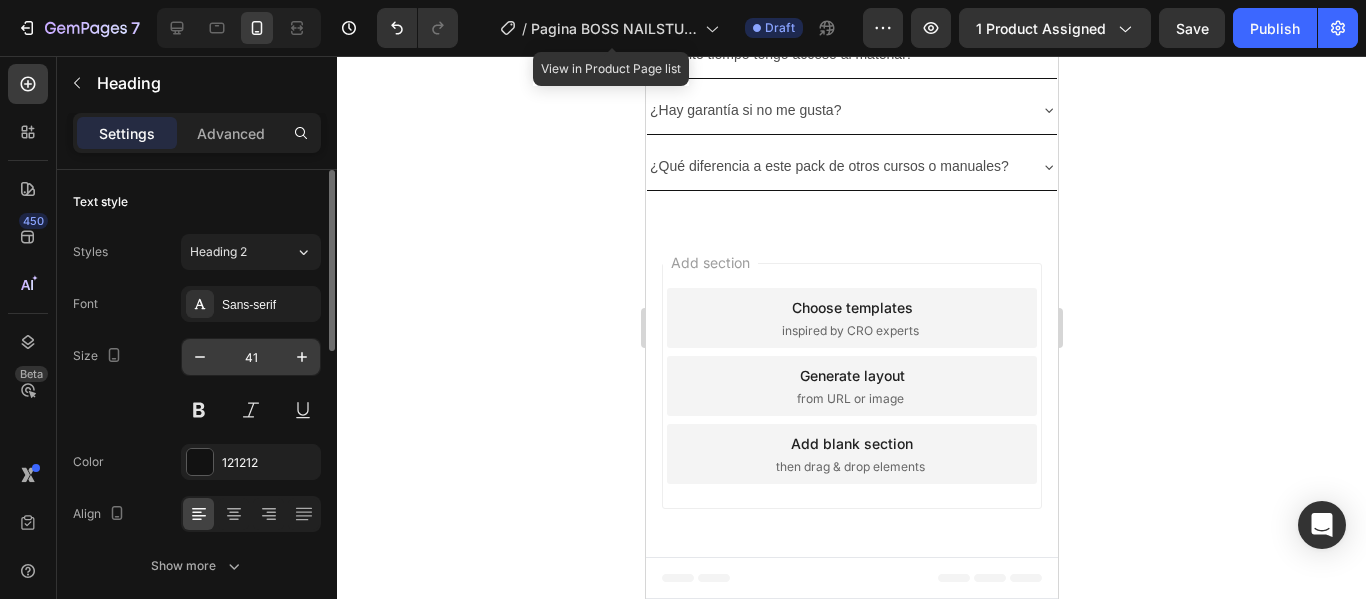click on "41" at bounding box center (251, 357) 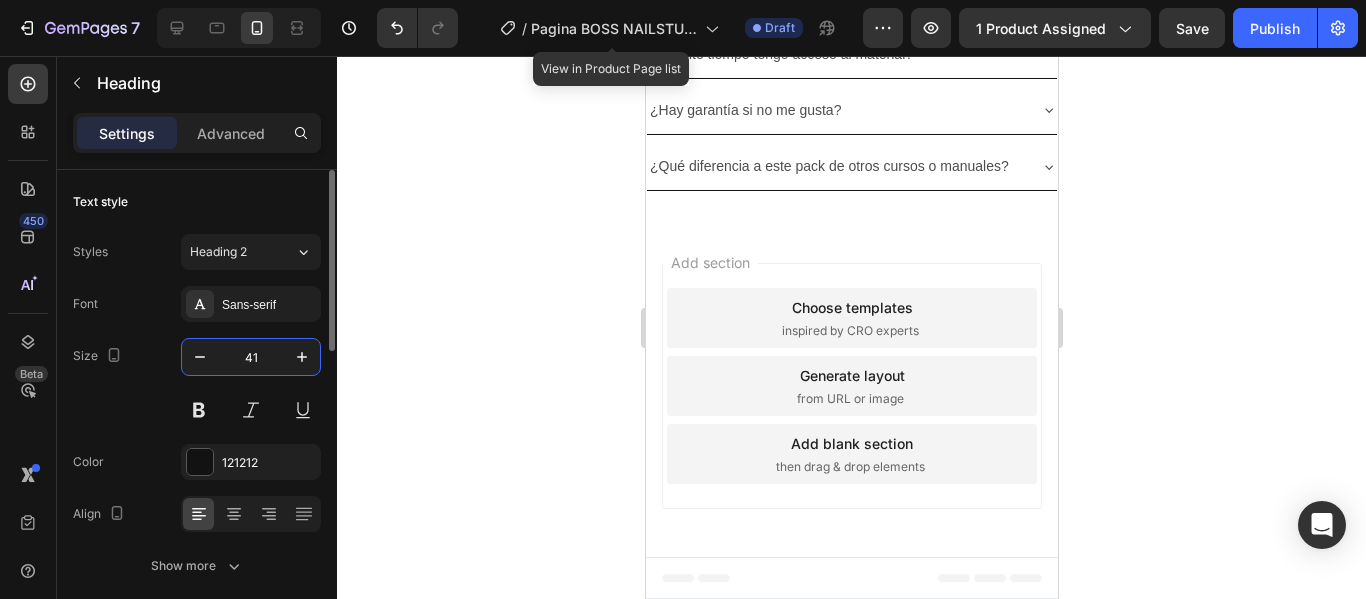type on "8" 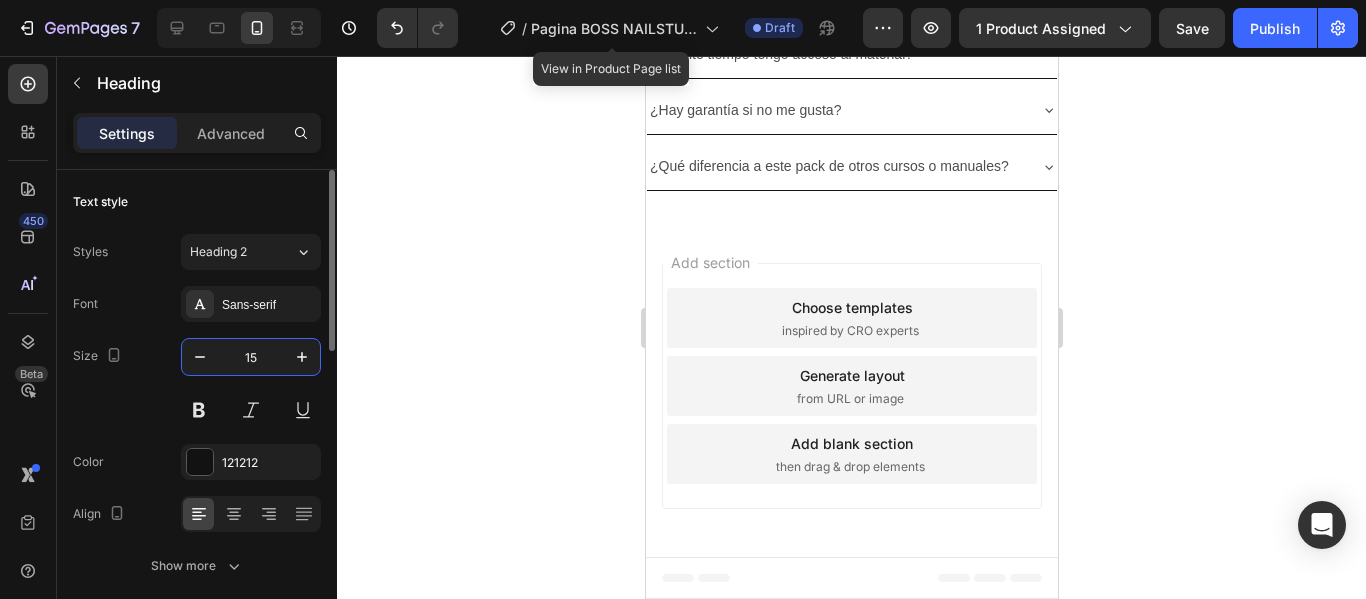 type on "1" 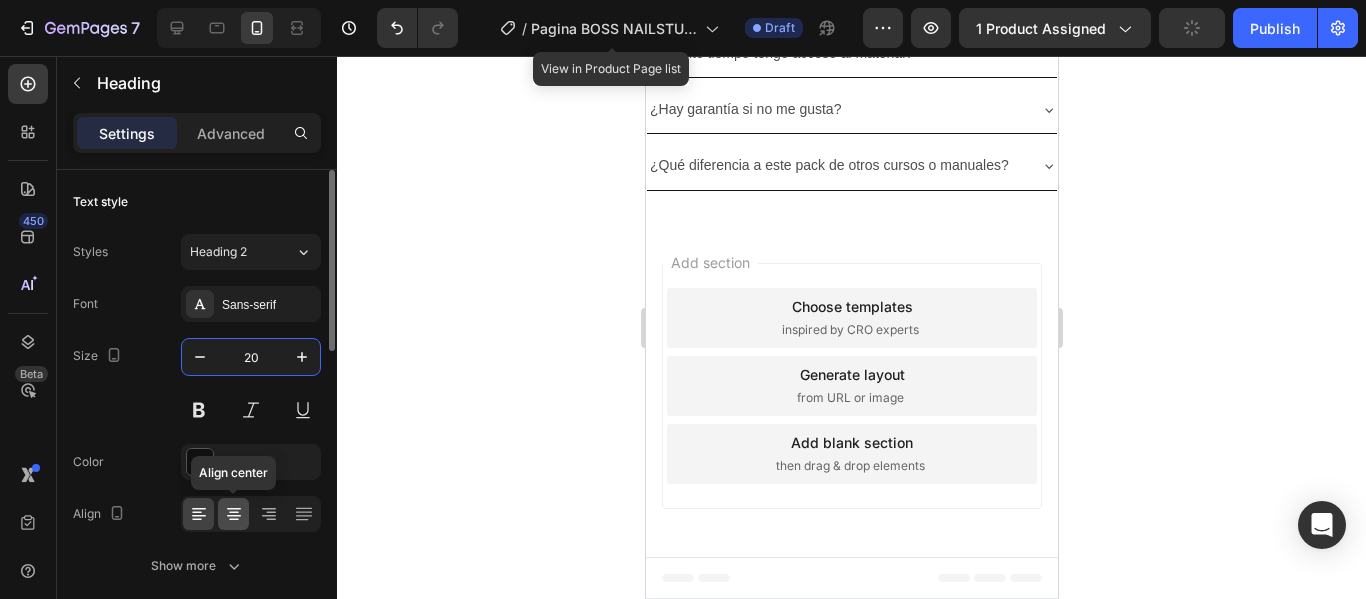 type on "20" 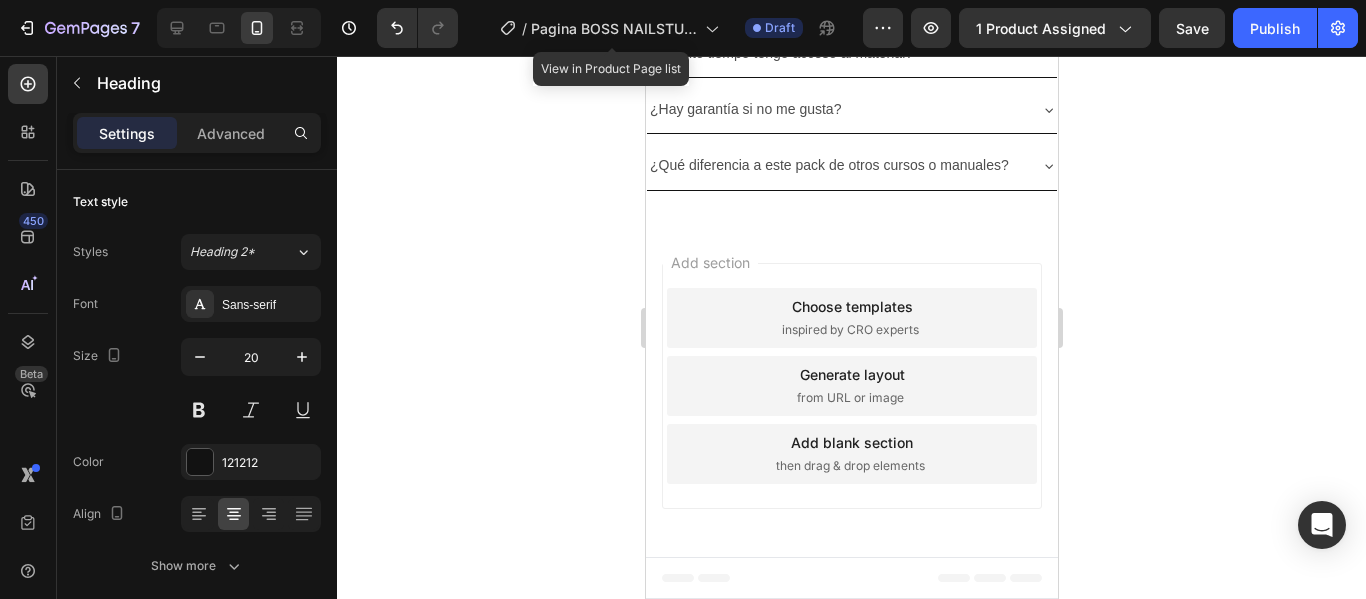 click on "Your heading text goes here" at bounding box center [851, -324] 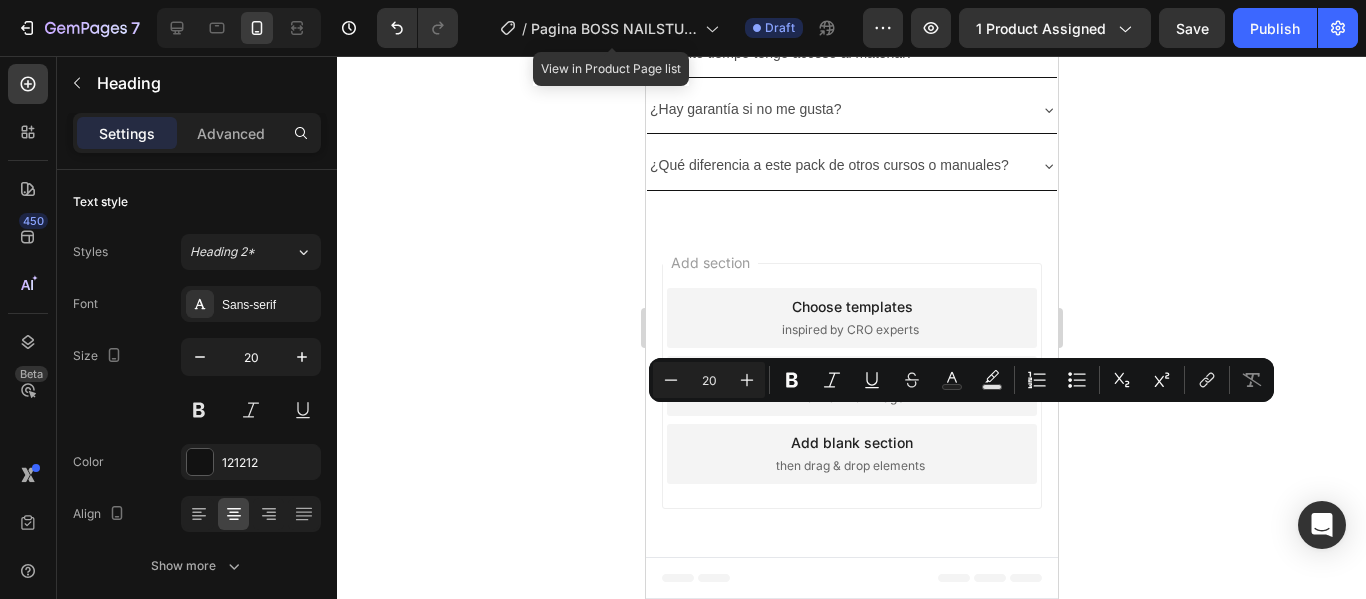 click on "Your heading text goes here" at bounding box center (851, -324) 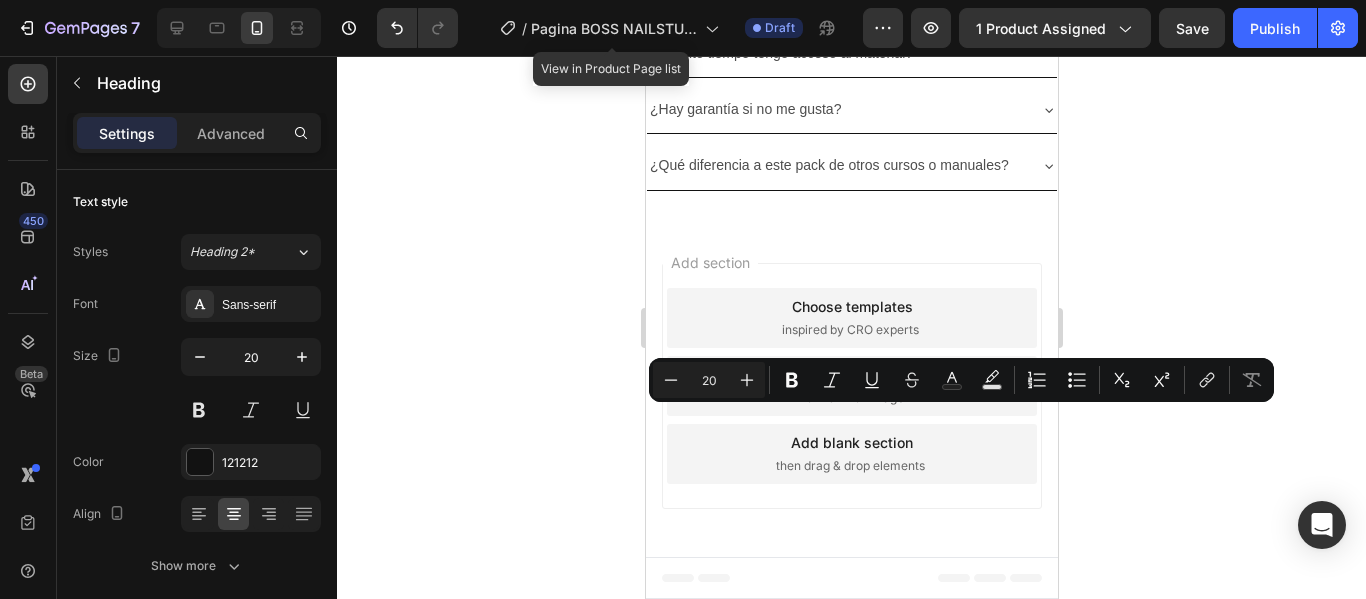 click 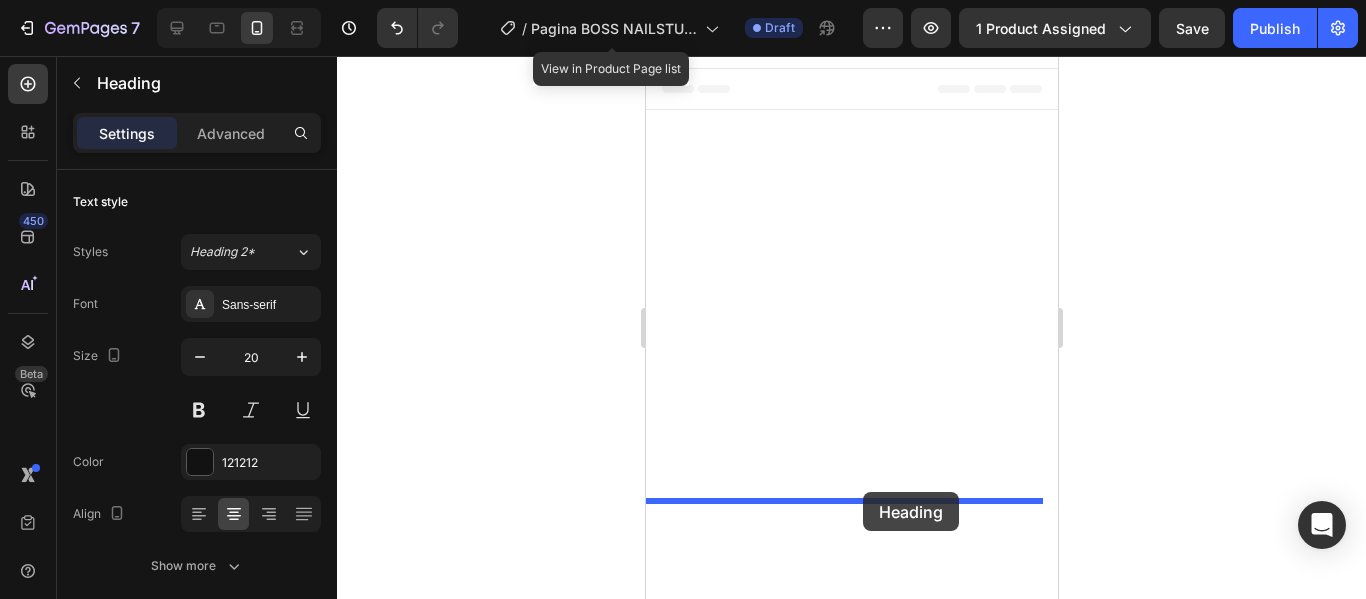drag, startPoint x: 869, startPoint y: 417, endPoint x: 862, endPoint y: 492, distance: 75.32596 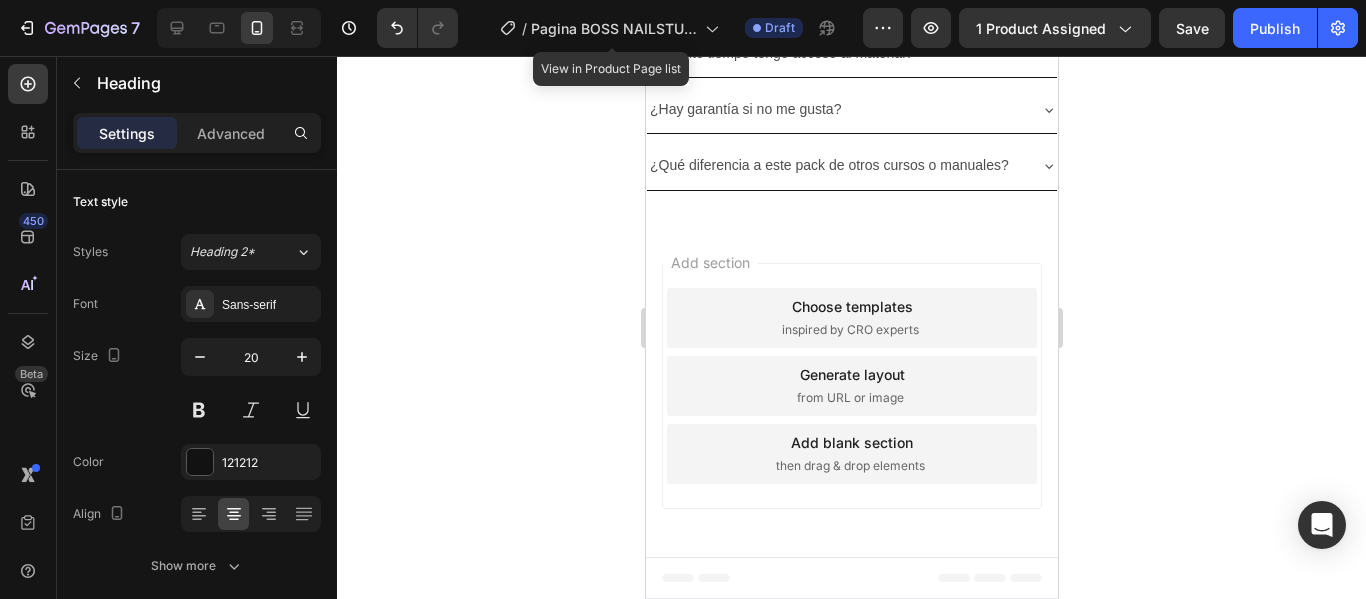 scroll, scrollTop: 5903, scrollLeft: 0, axis: vertical 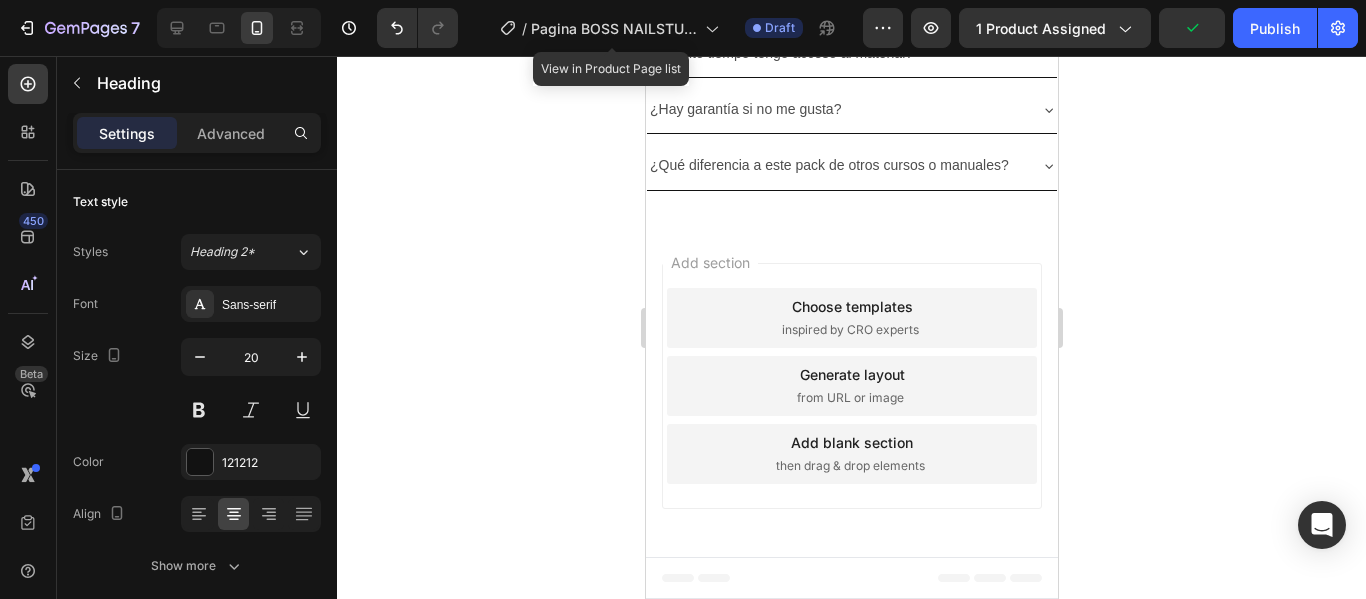 click on "Drop element here Section 5" at bounding box center (851, -385) 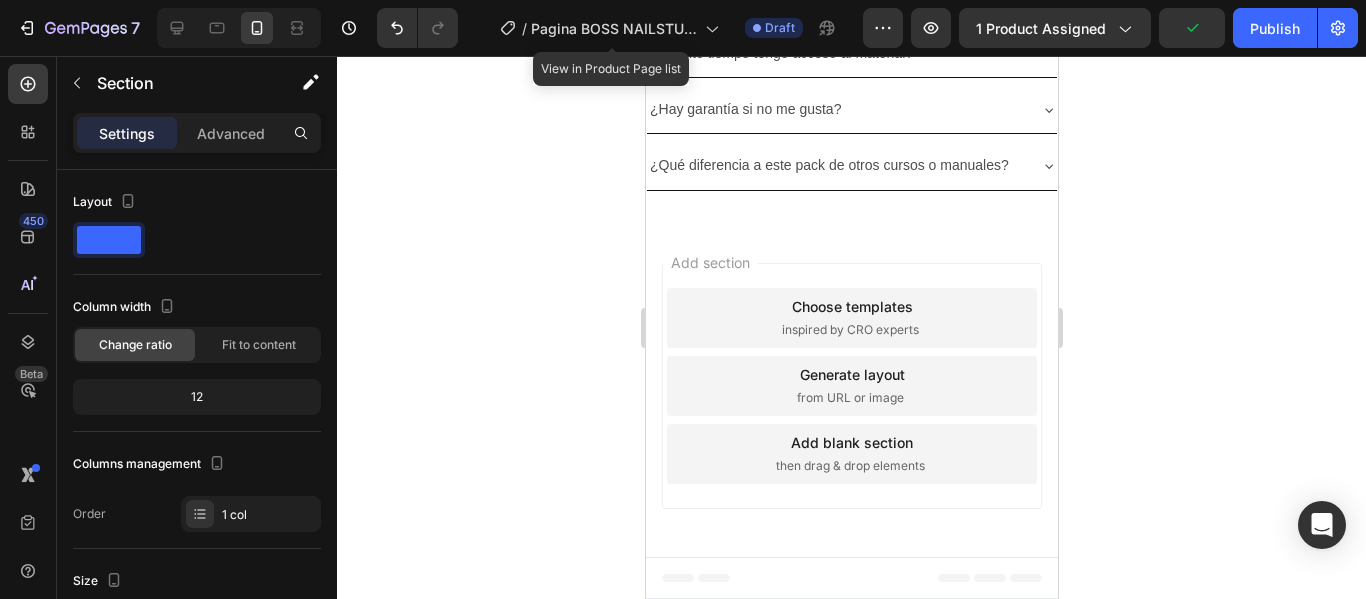 click 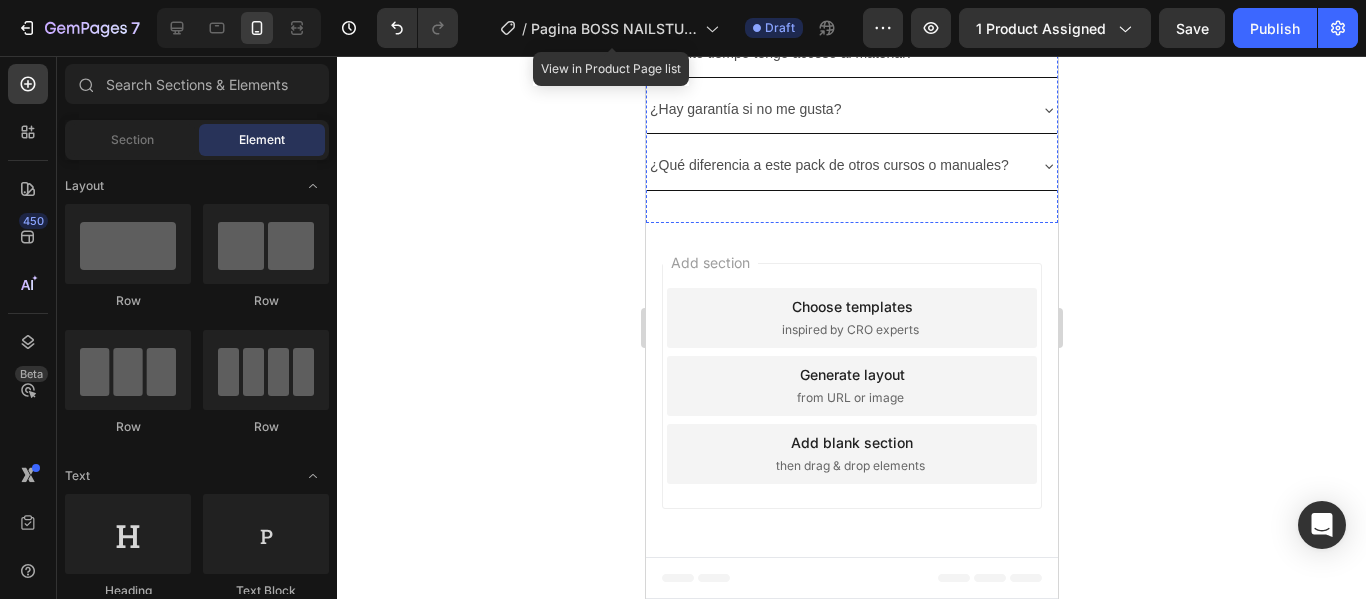 click on "Your heading text goes here" at bounding box center [851, -276] 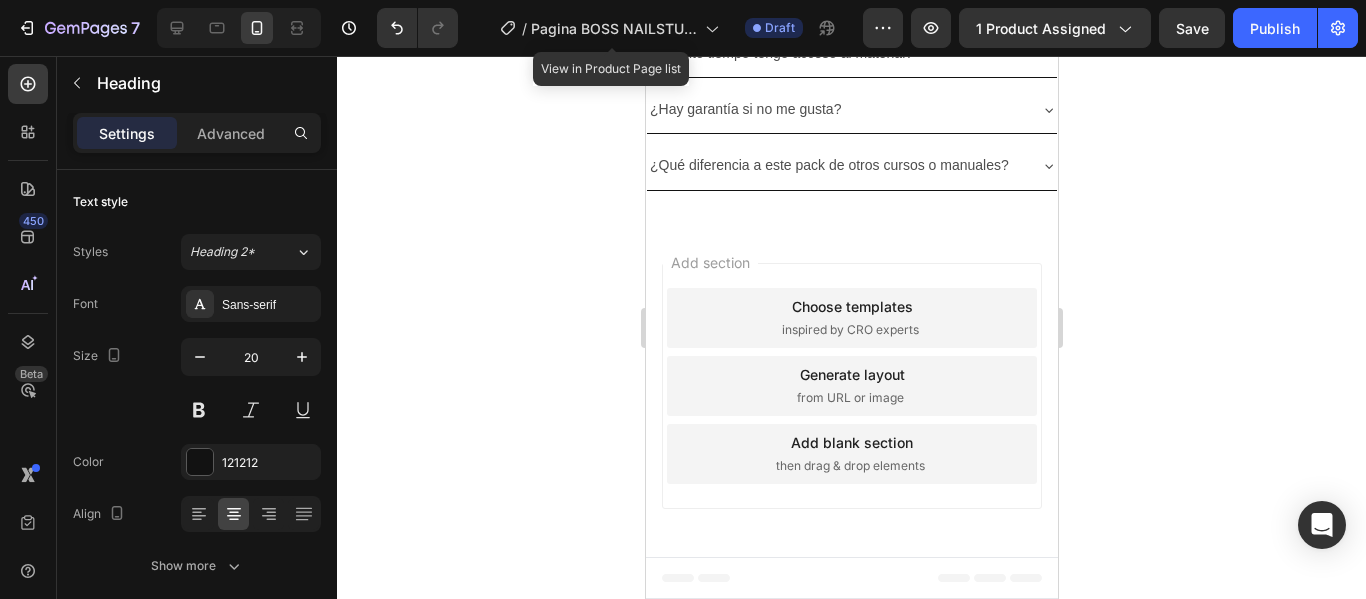 click on "Your heading text goes here" at bounding box center (851, -276) 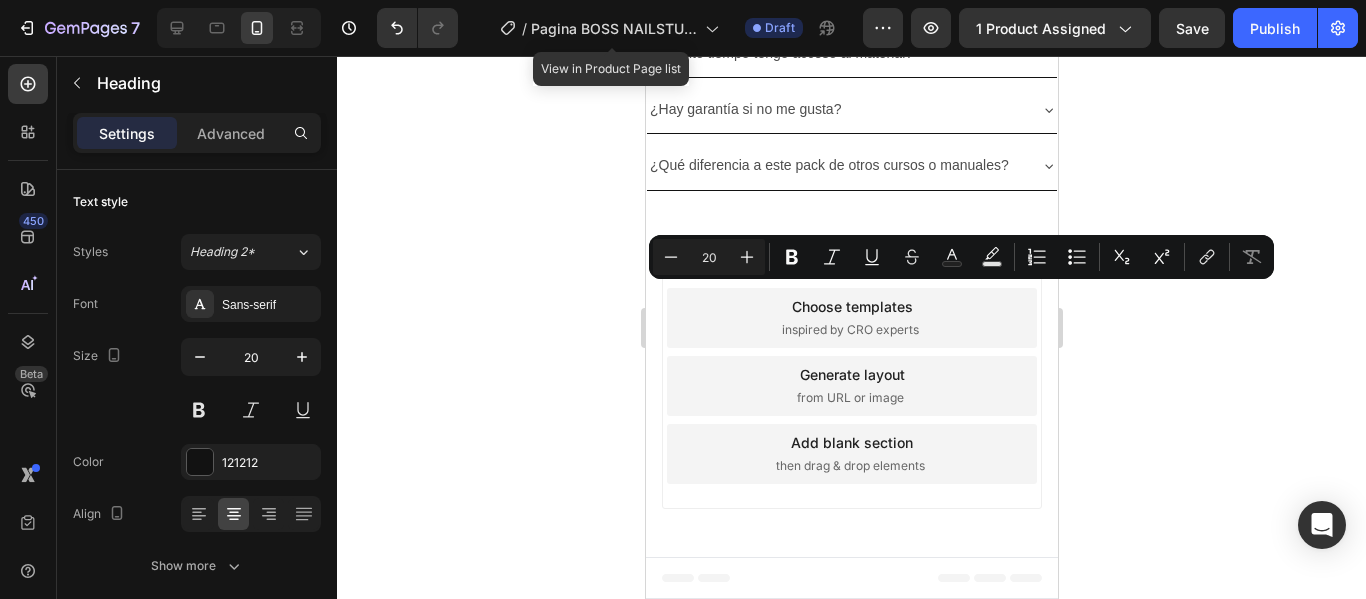 click on "Your heading text goes here" at bounding box center (851, -276) 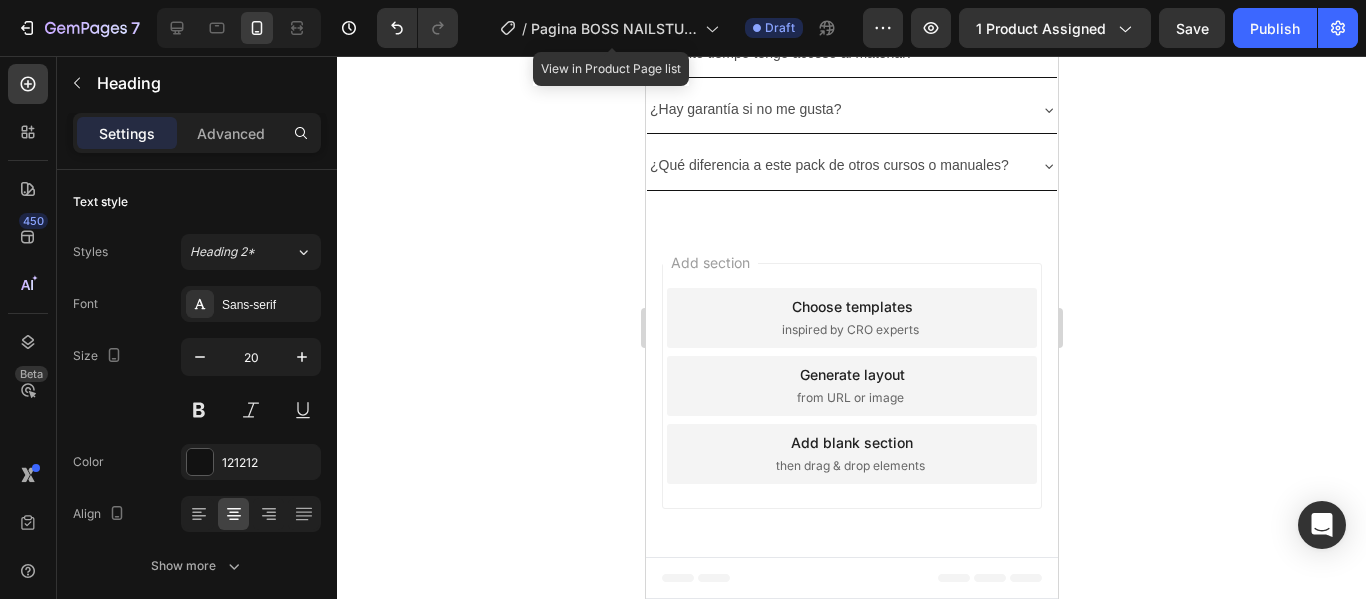 click on "Your heading text goes here" at bounding box center (851, -276) 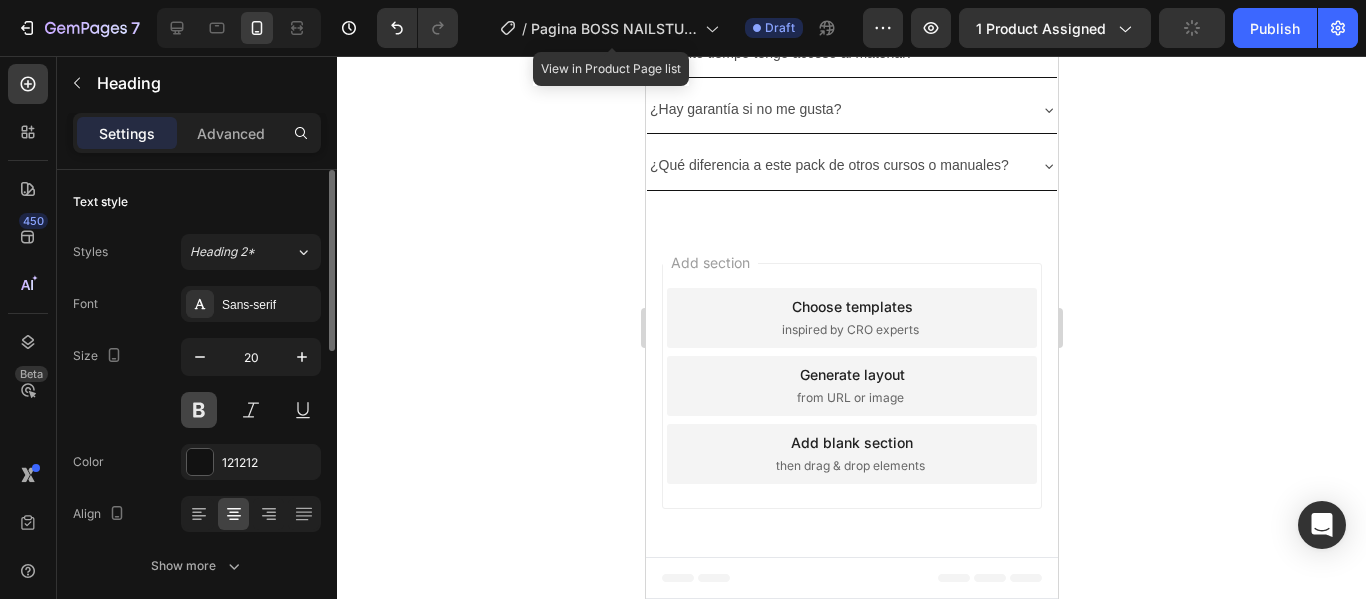 click at bounding box center [199, 410] 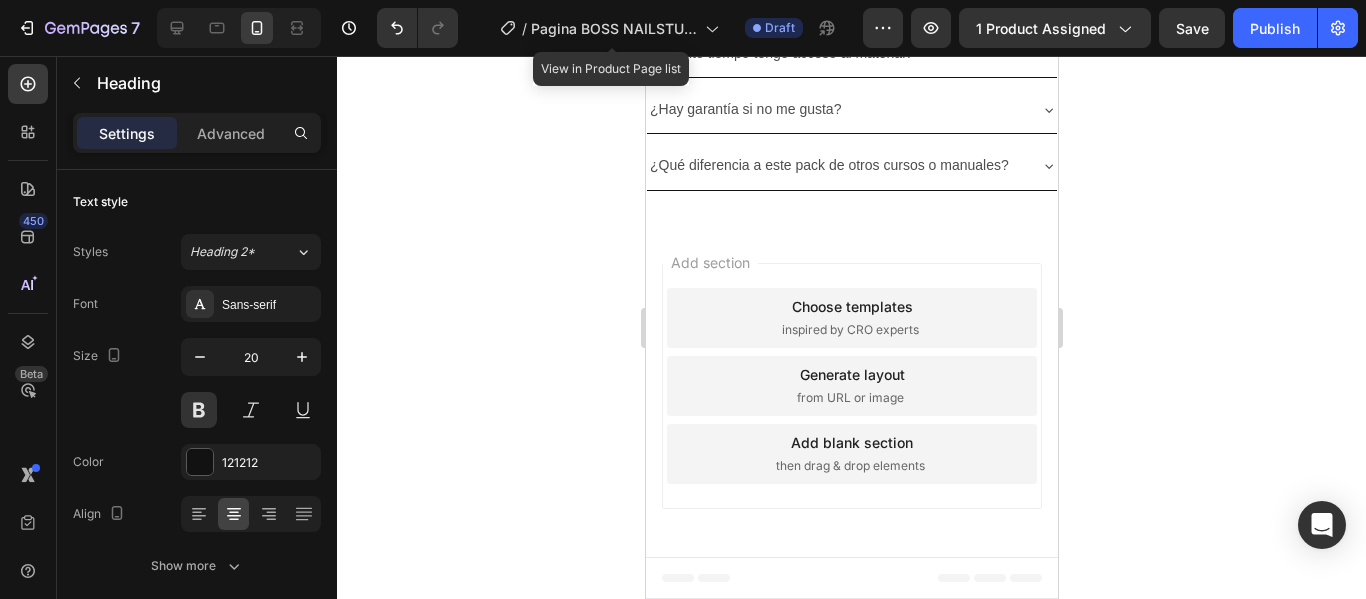 click 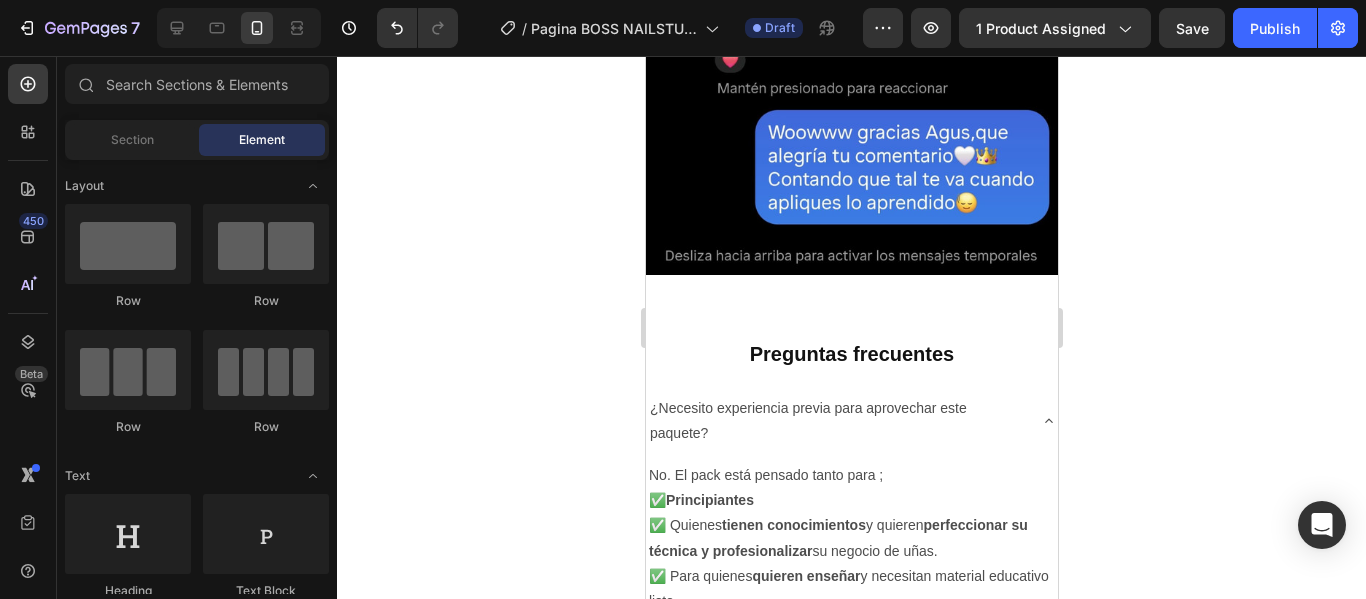 scroll, scrollTop: 2941, scrollLeft: 0, axis: vertical 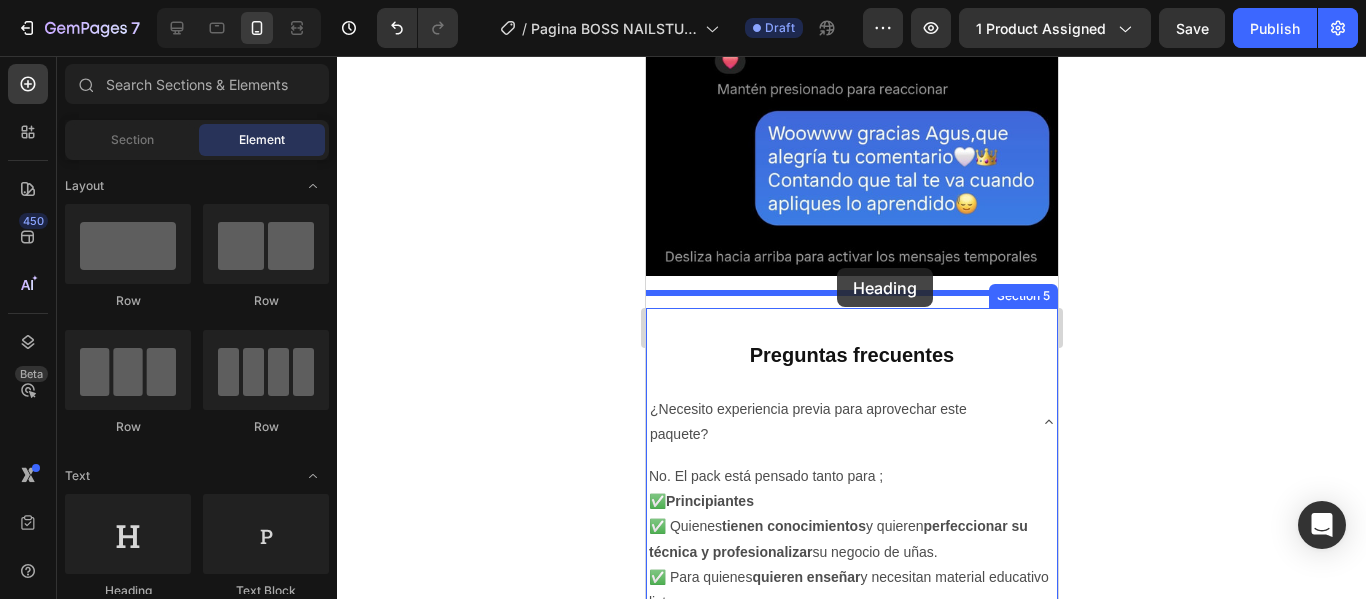 drag, startPoint x: 773, startPoint y: 582, endPoint x: 838, endPoint y: 268, distance: 320.65714 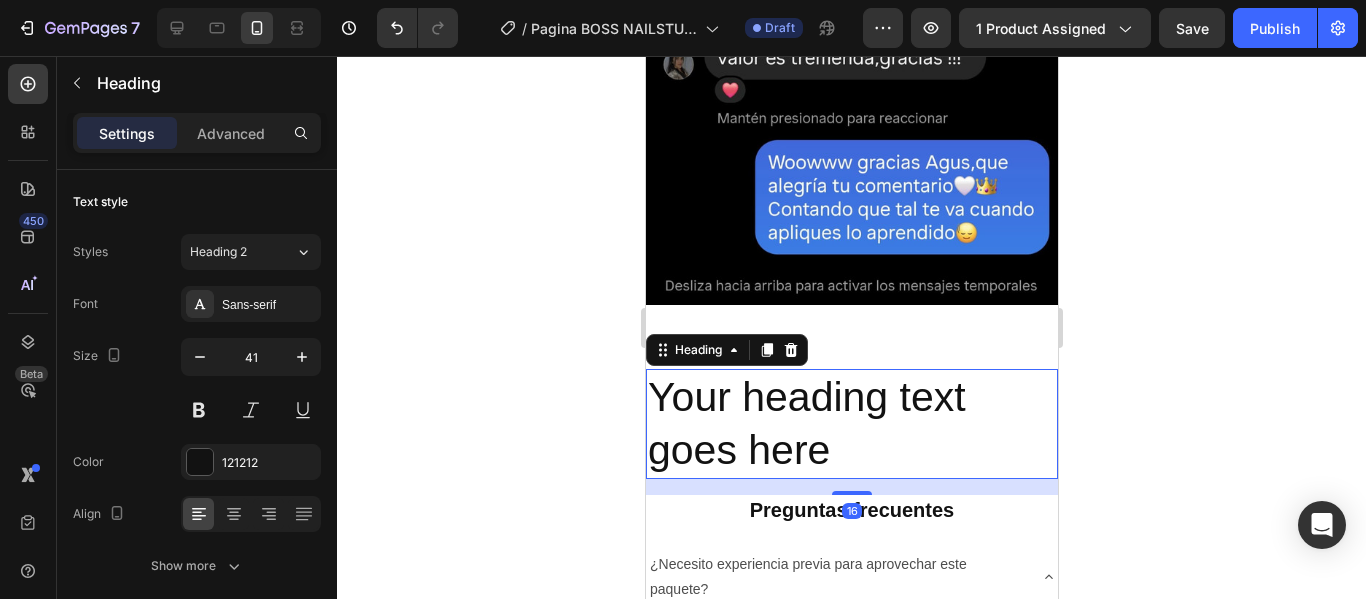 scroll, scrollTop: 2911, scrollLeft: 0, axis: vertical 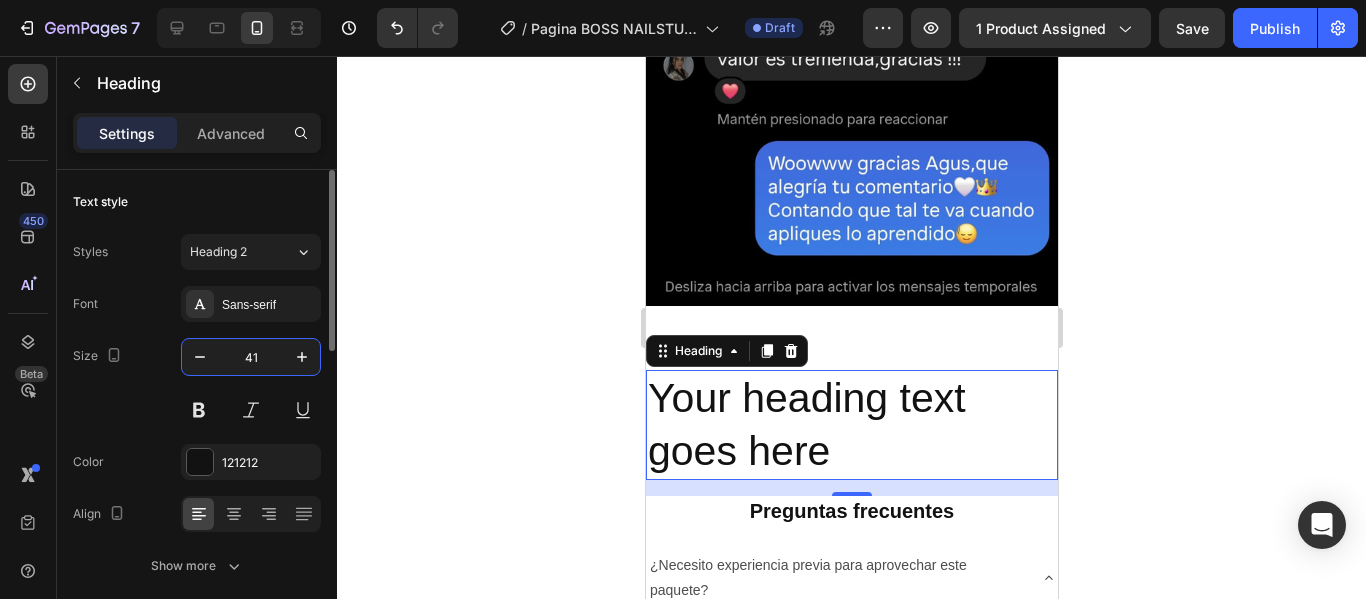 click on "41" at bounding box center (251, 357) 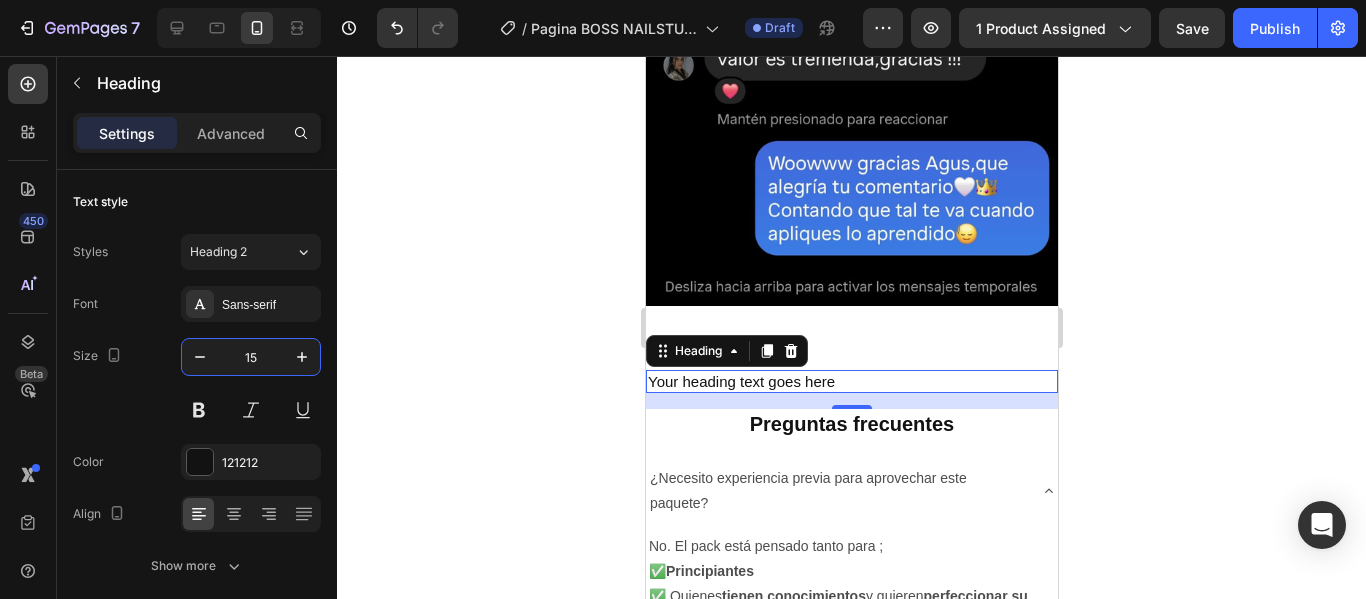 type on "15" 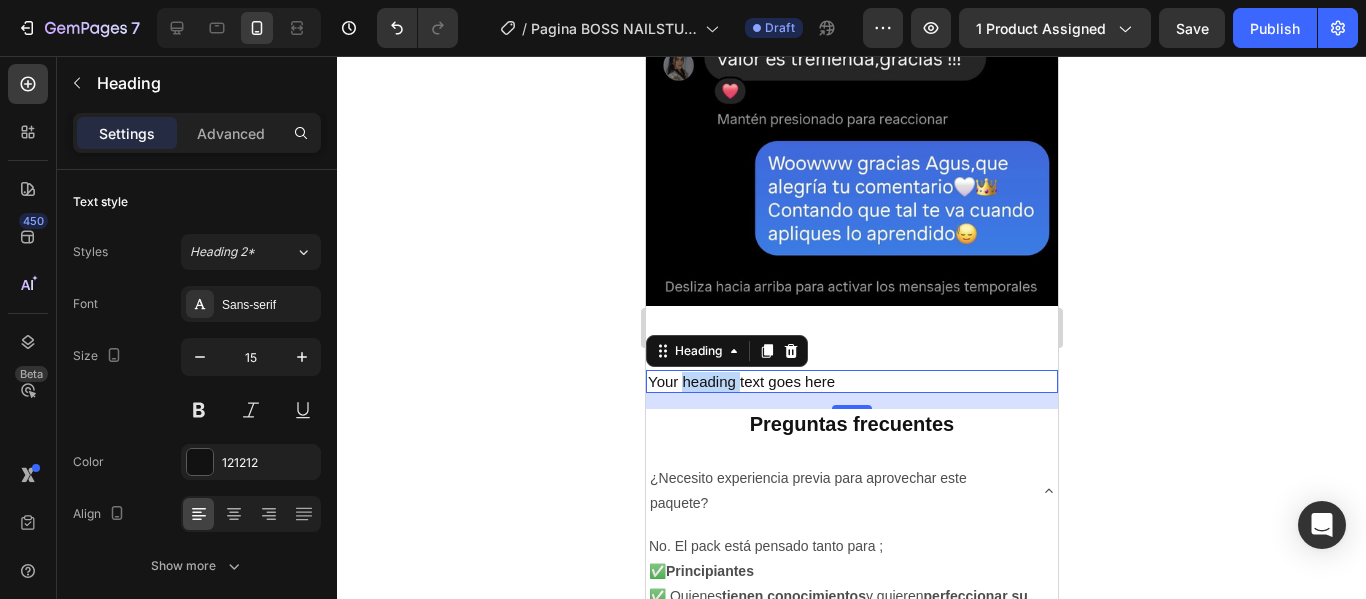 click on "Your heading text goes here" at bounding box center [851, 382] 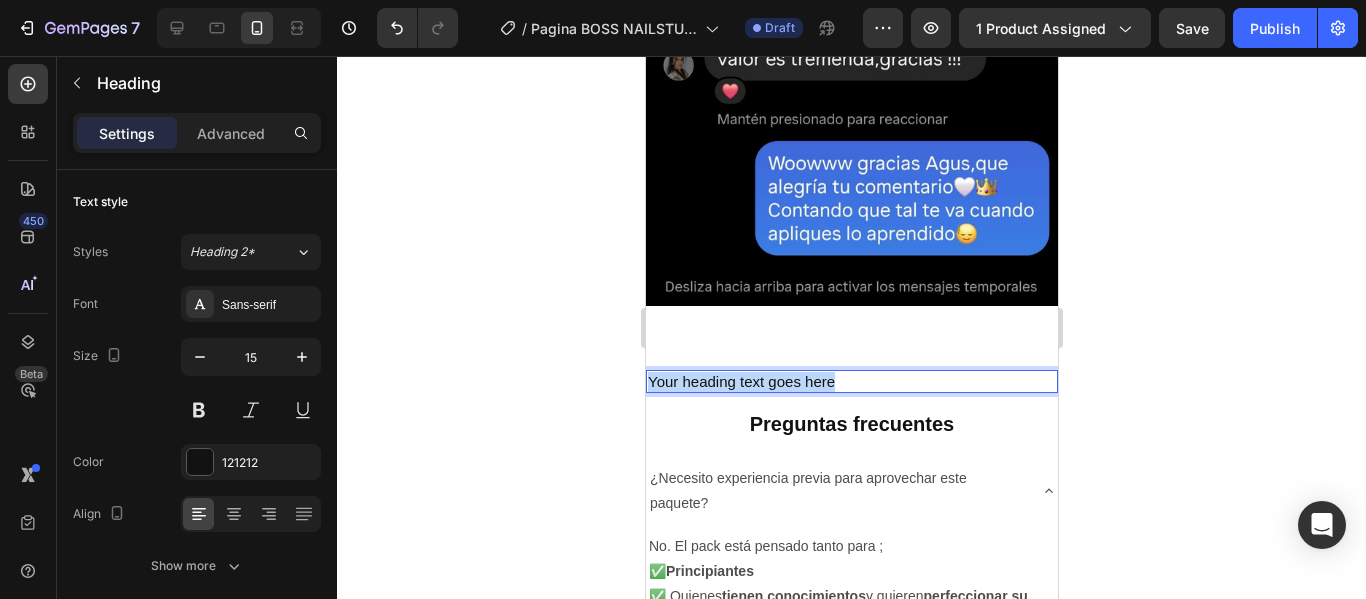 click on "Your heading text goes here" at bounding box center (851, 382) 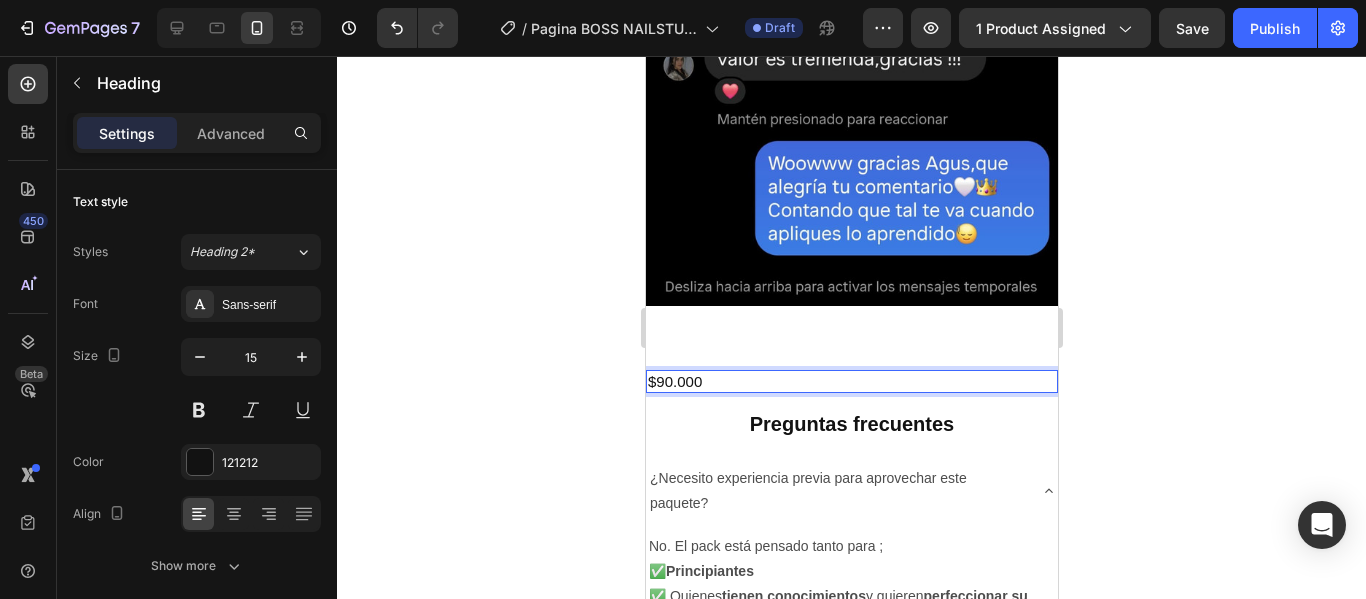 click on "$90.000" at bounding box center (851, 382) 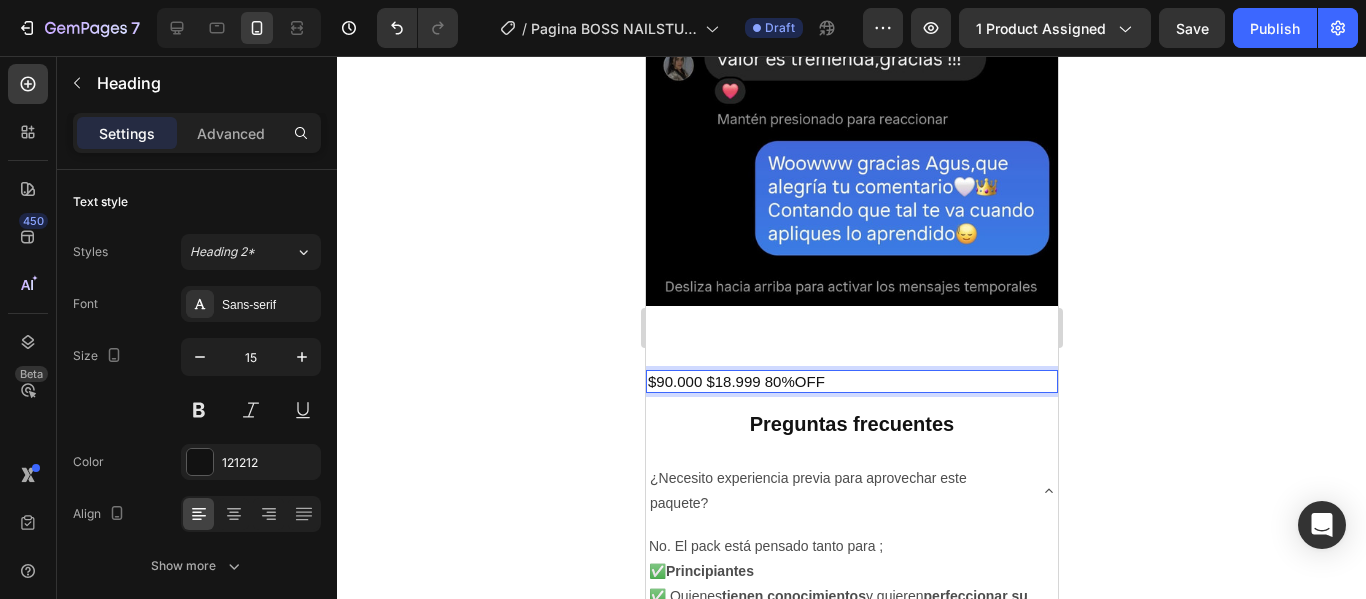 click on "$90.000 $18.999 80%OFF" at bounding box center [851, 382] 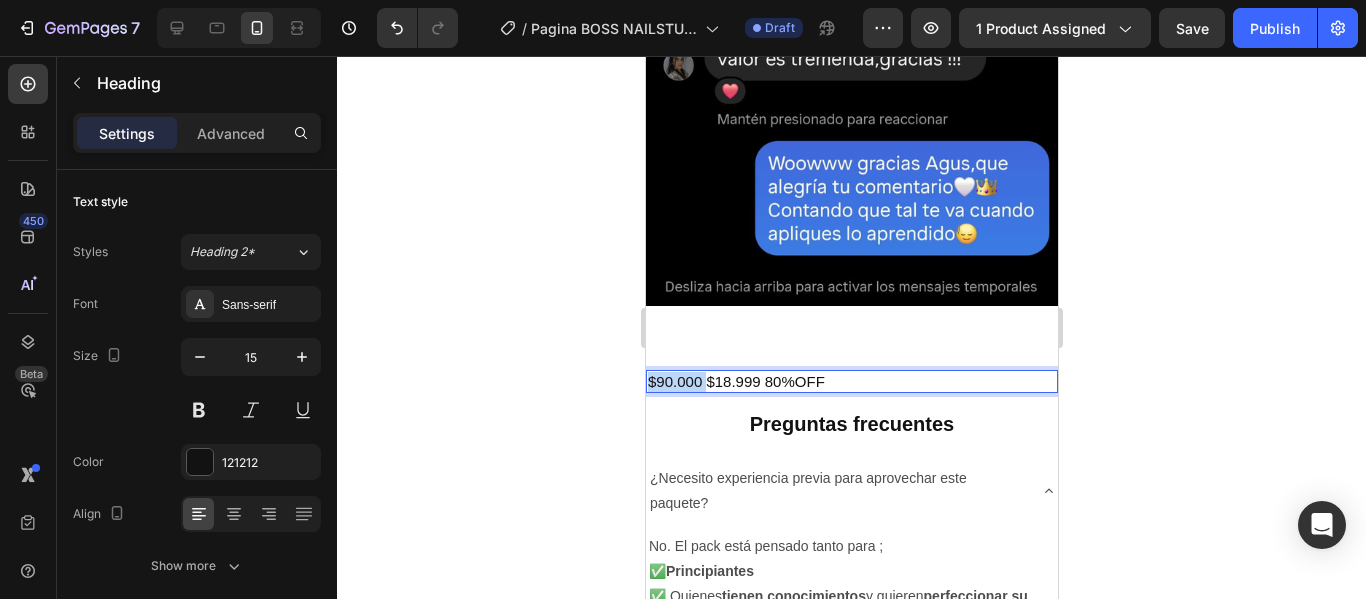 drag, startPoint x: 703, startPoint y: 333, endPoint x: 647, endPoint y: 329, distance: 56.142673 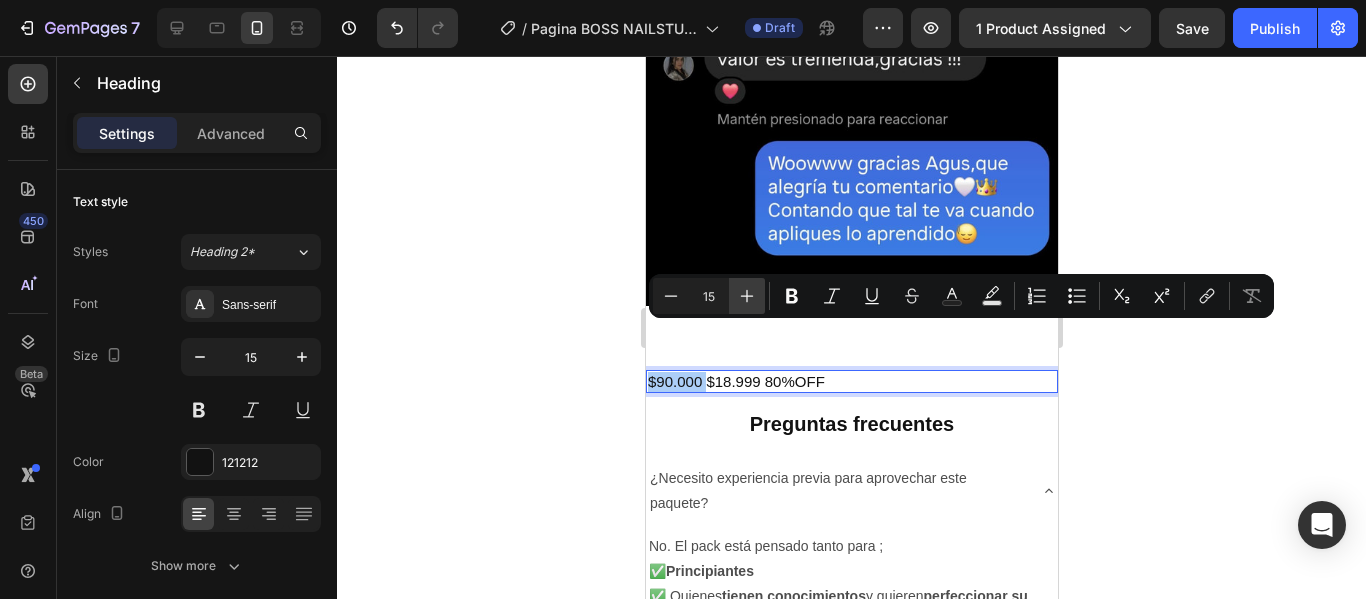 click 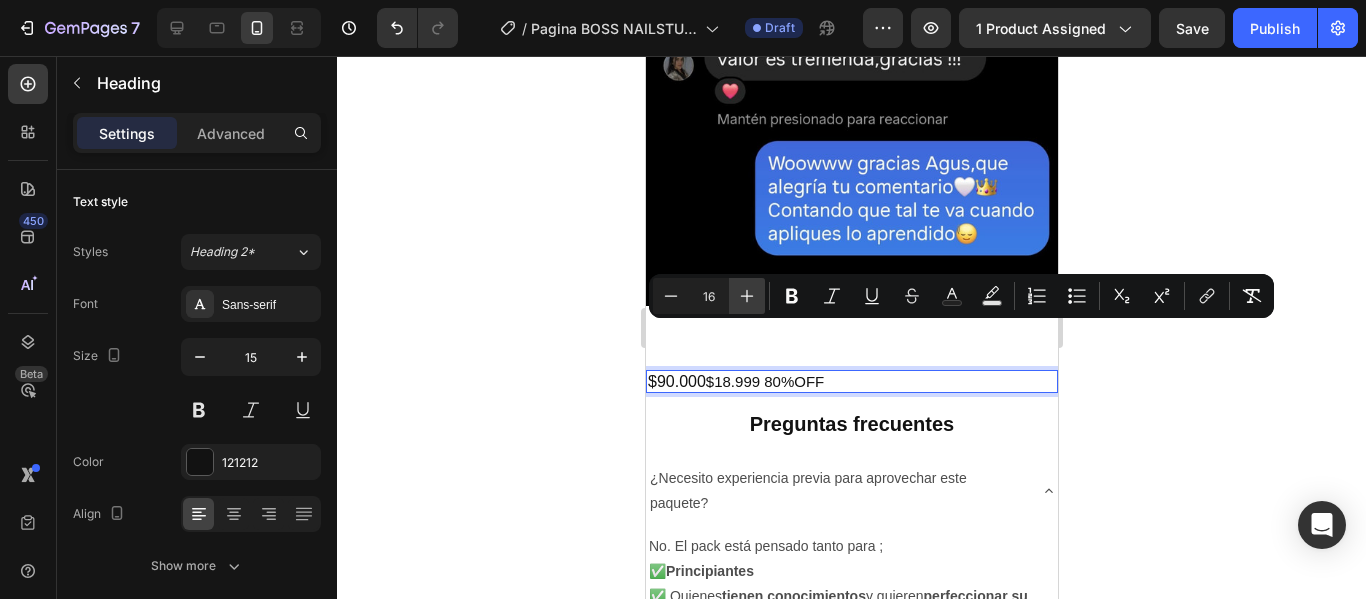 click 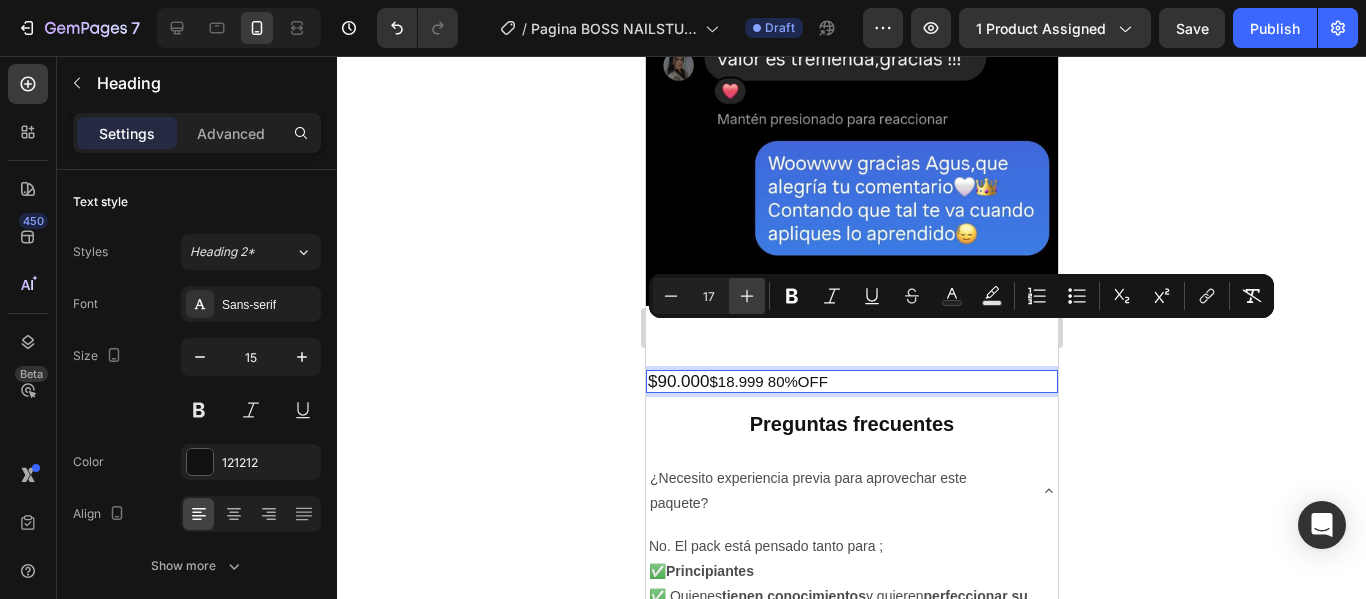 click 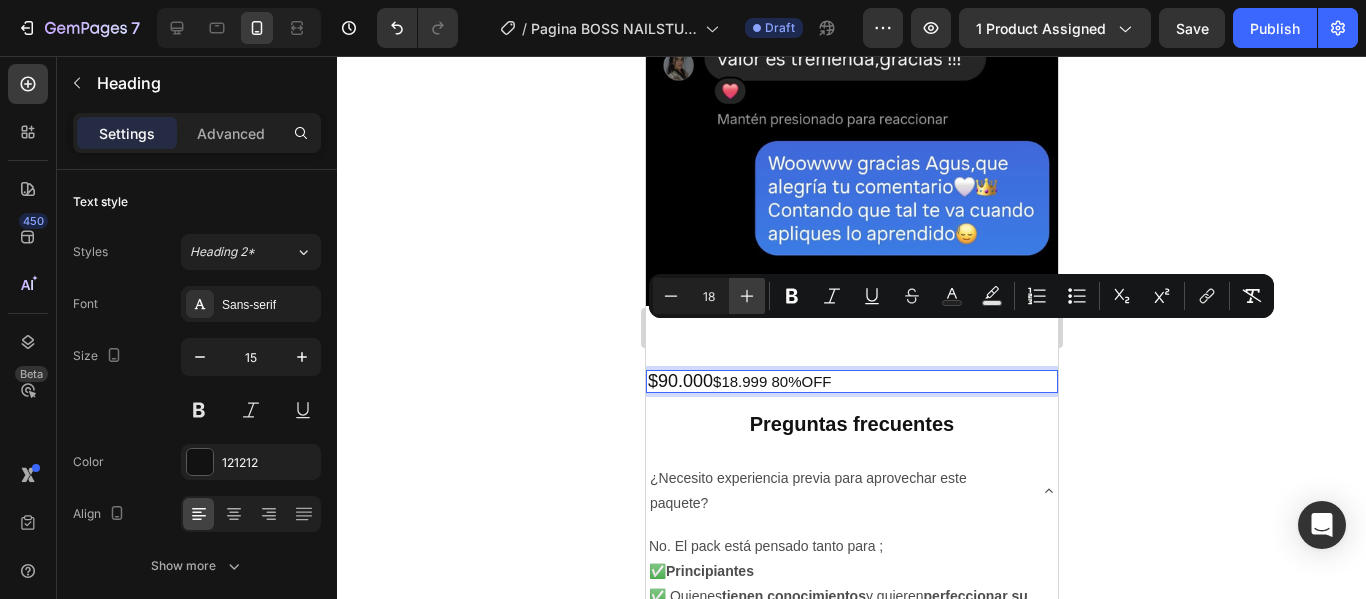 click 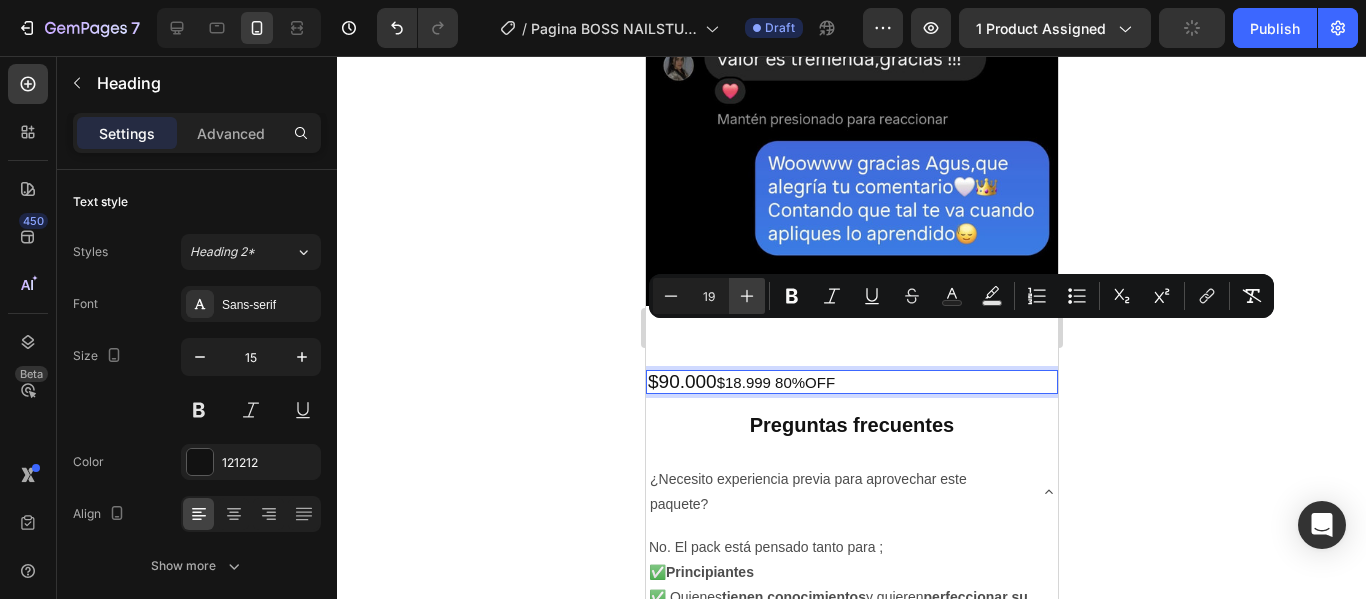 click 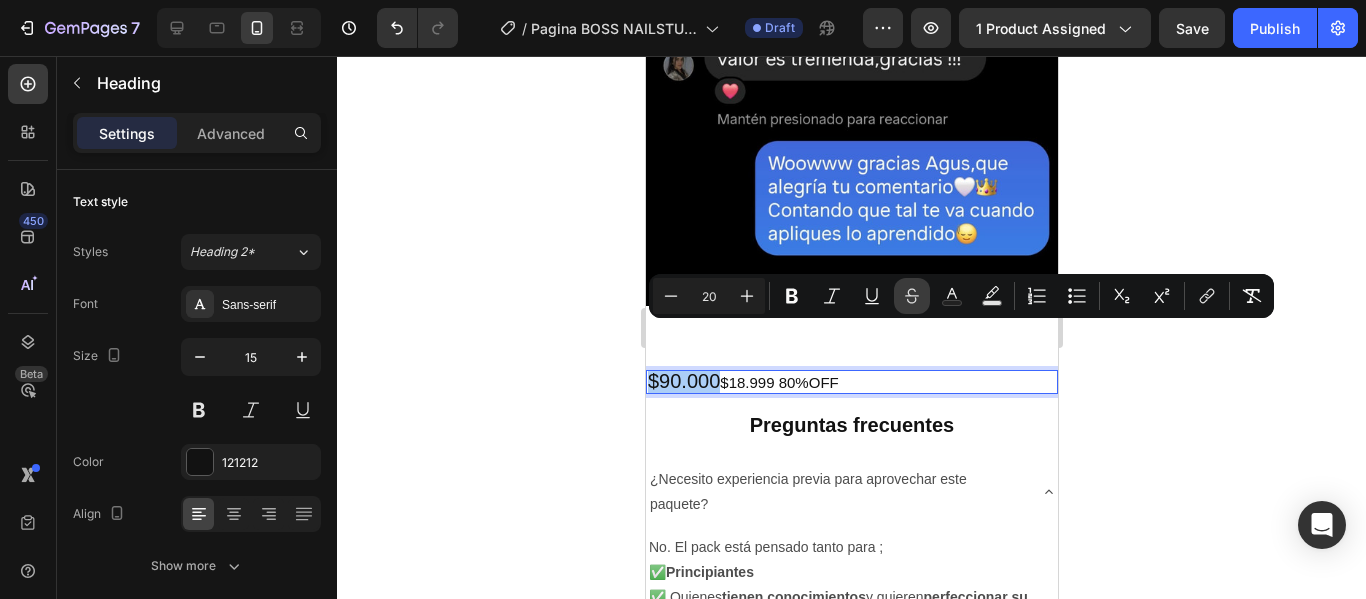 click 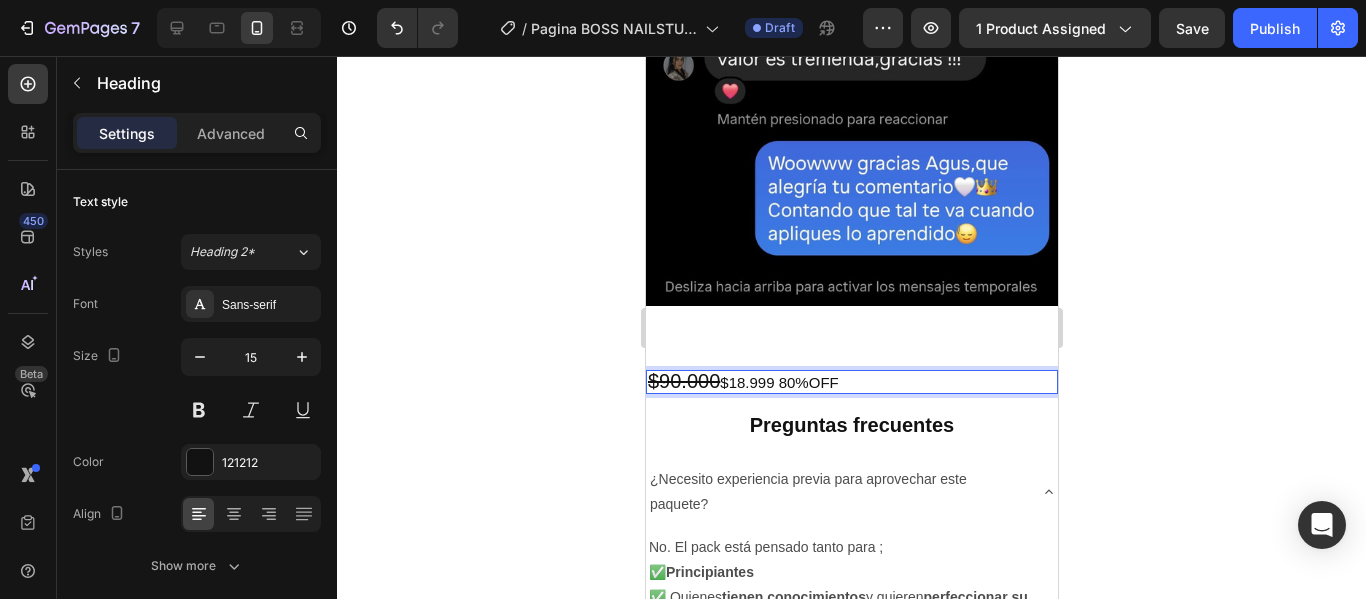 click on "$[PRICE]  $[PRICE] [PERCENTAGE]OFF" at bounding box center (851, 382) 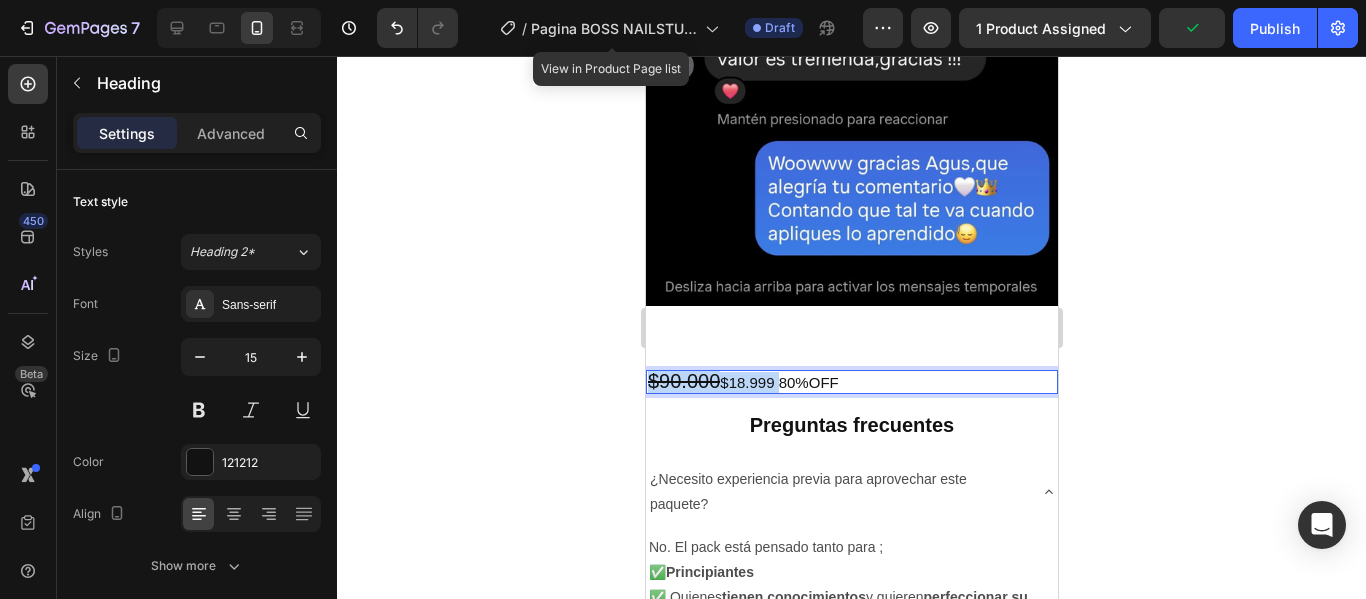 drag, startPoint x: 784, startPoint y: 340, endPoint x: 650, endPoint y: 341, distance: 134.00374 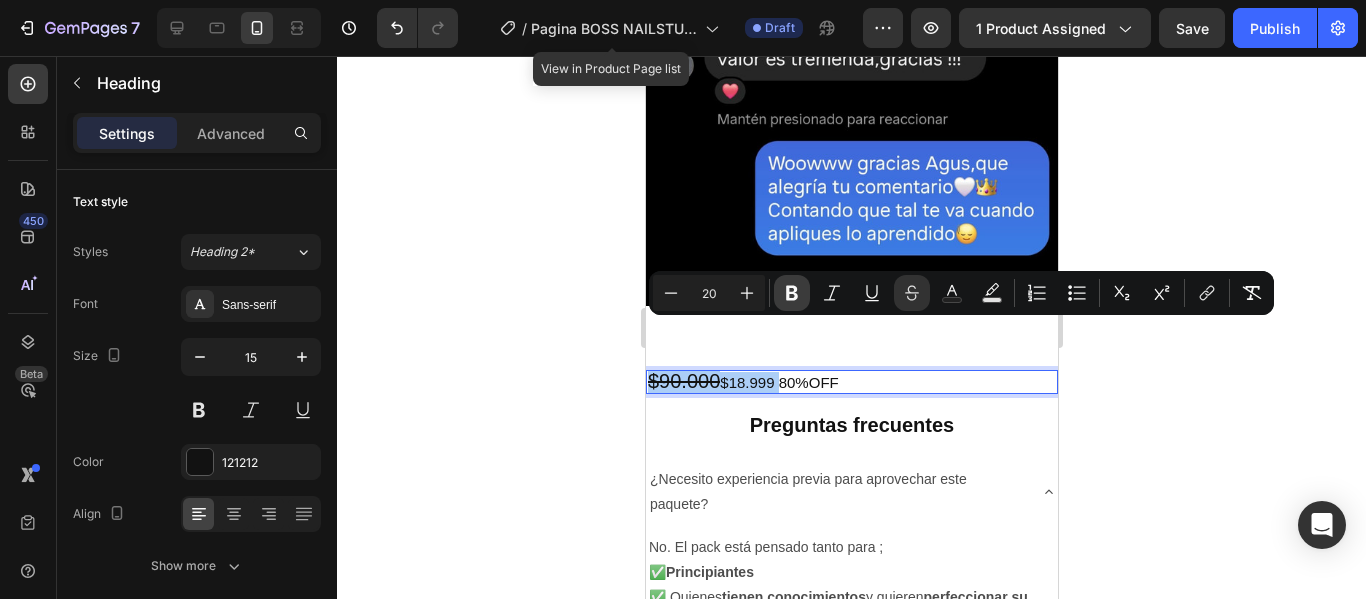 click 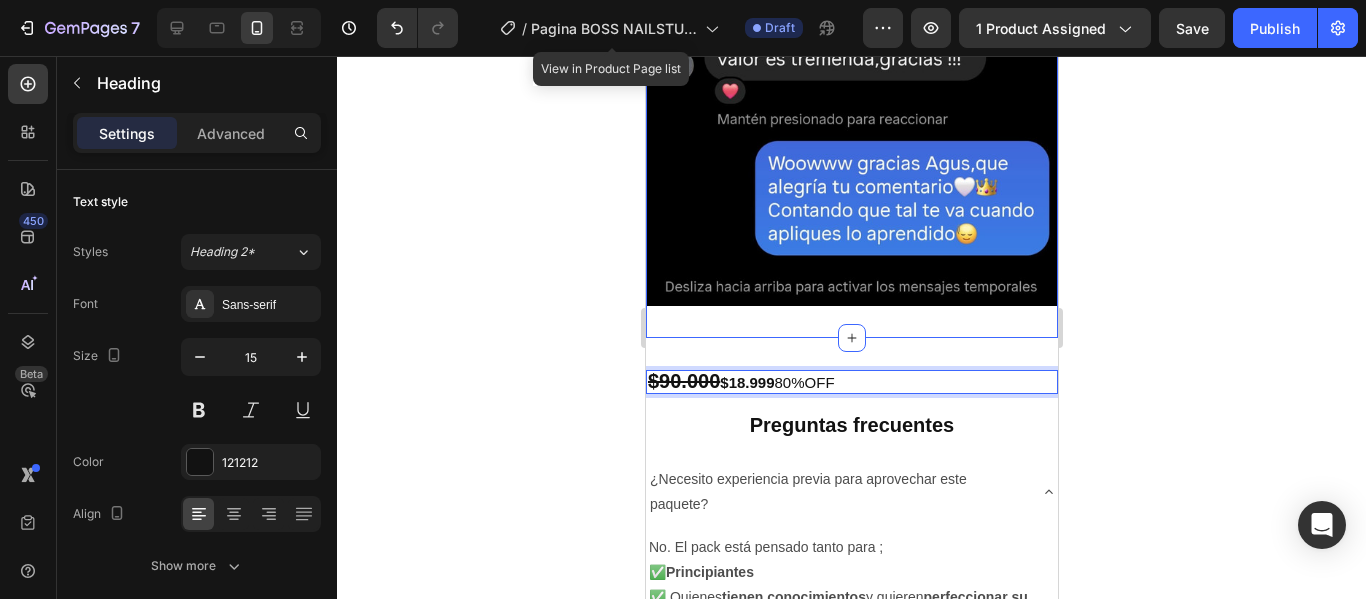 click on "Image Image Image Section 4" at bounding box center [851, -336] 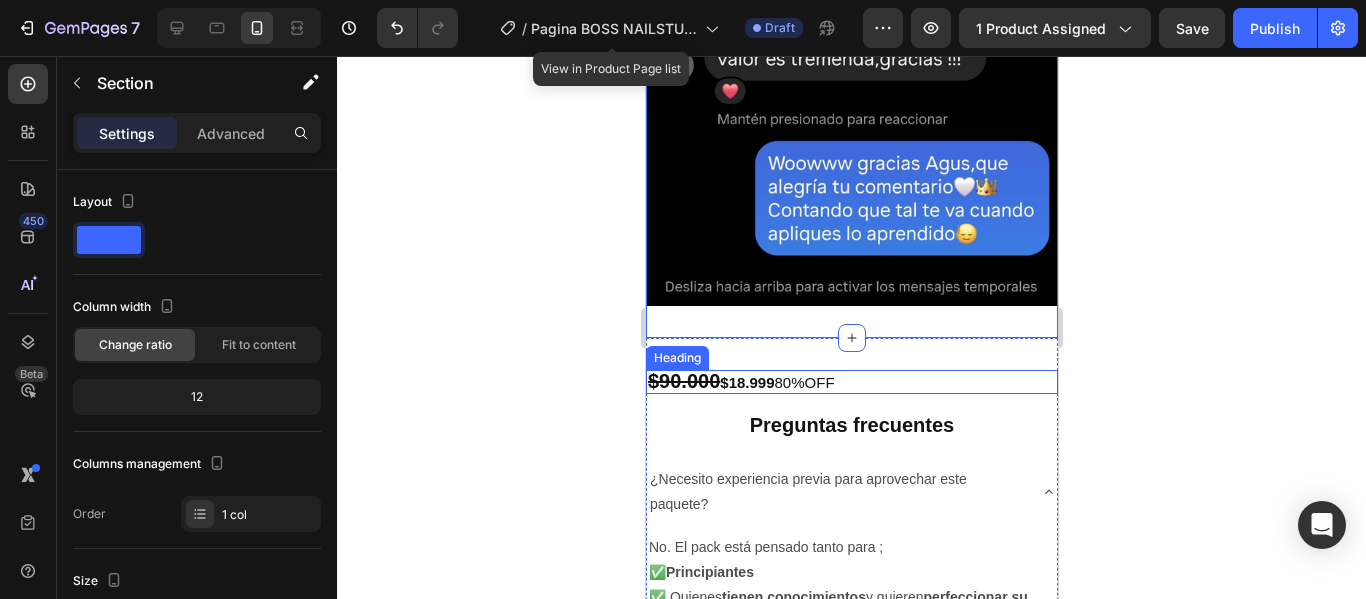 click on "⁠⁠⁠⁠⁠⁠⁠ $90.000  $18.999  80%OFF" at bounding box center (851, 382) 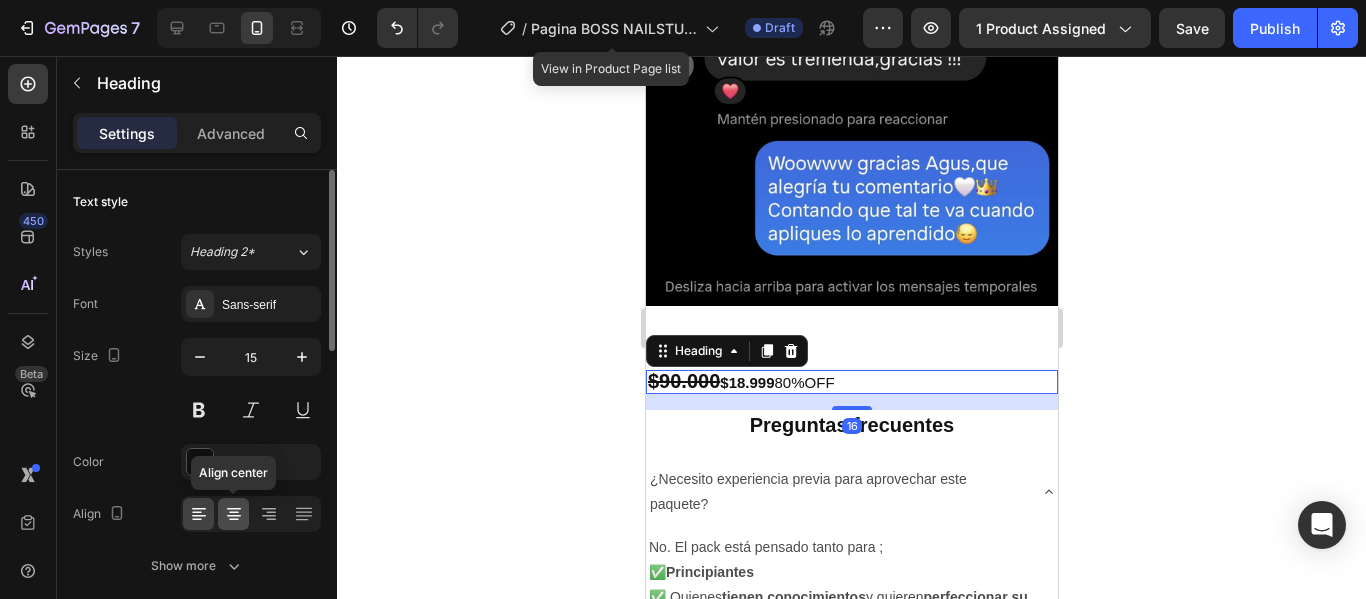 click 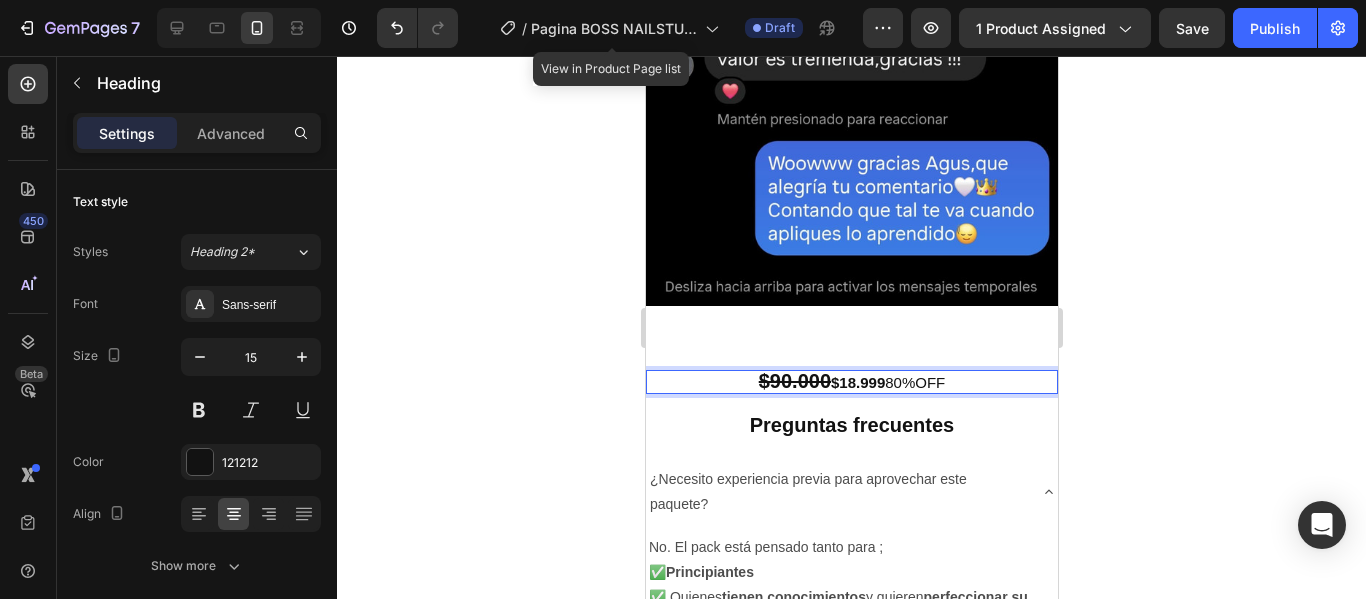click on "$[PRICE]  $[PRICE]  [PERCENTAGE]OFF" at bounding box center (851, 382) 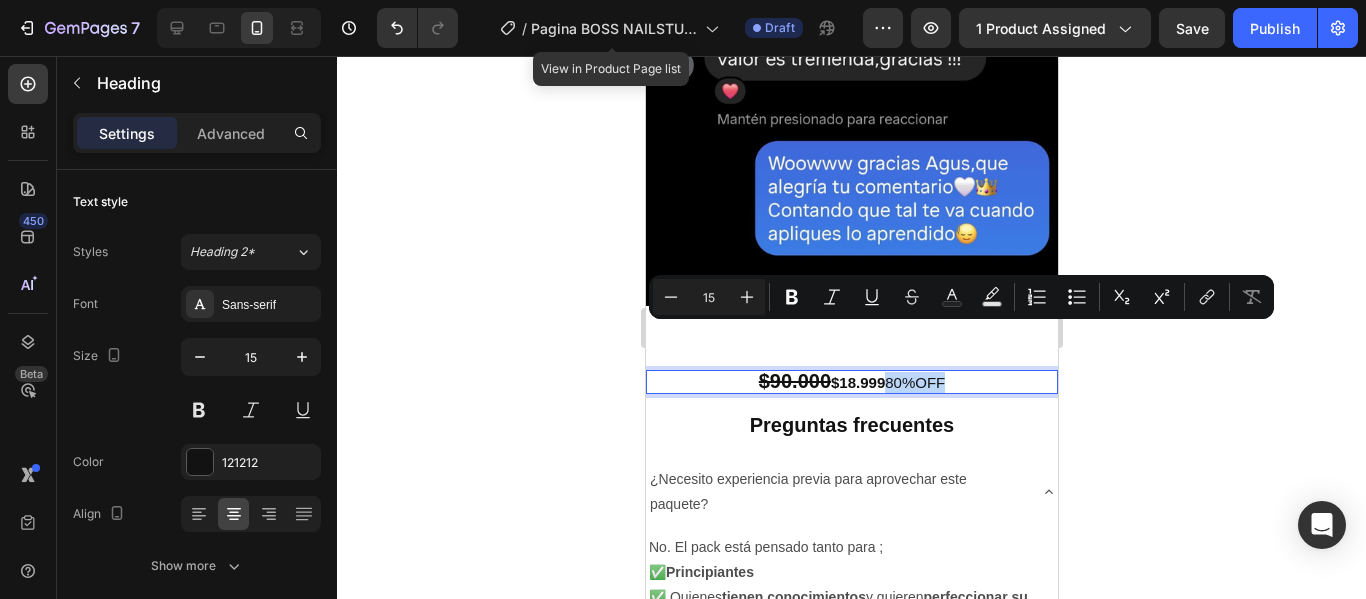 drag, startPoint x: 885, startPoint y: 333, endPoint x: 926, endPoint y: 329, distance: 41.19466 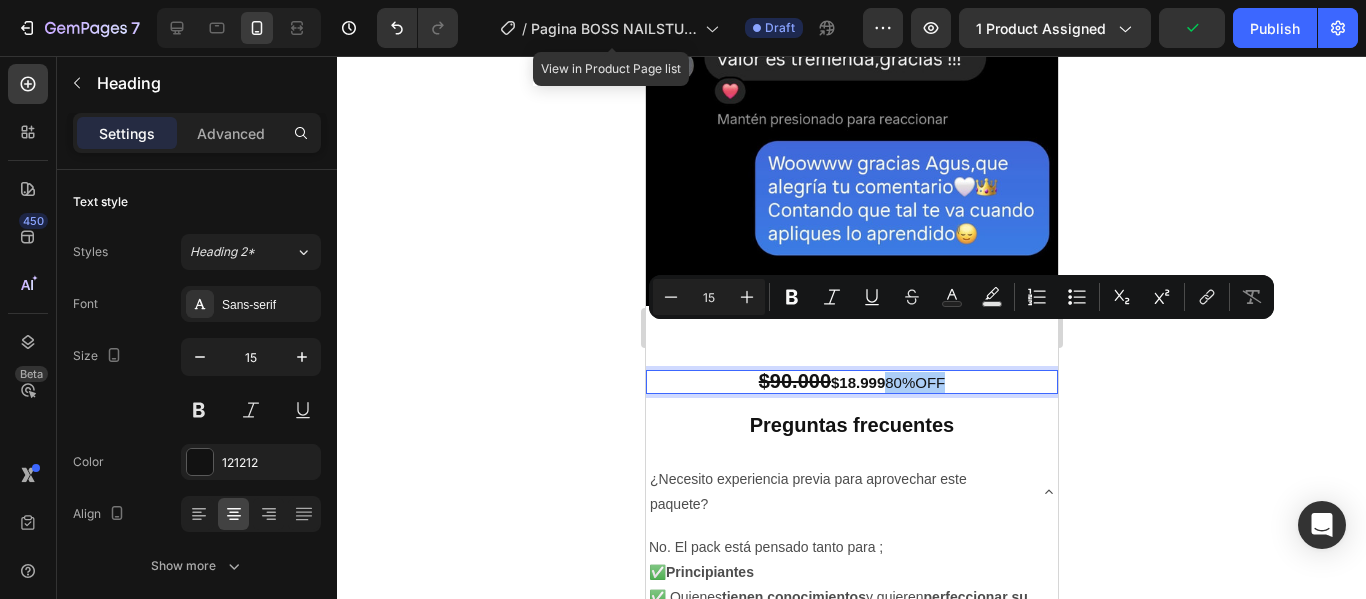 click 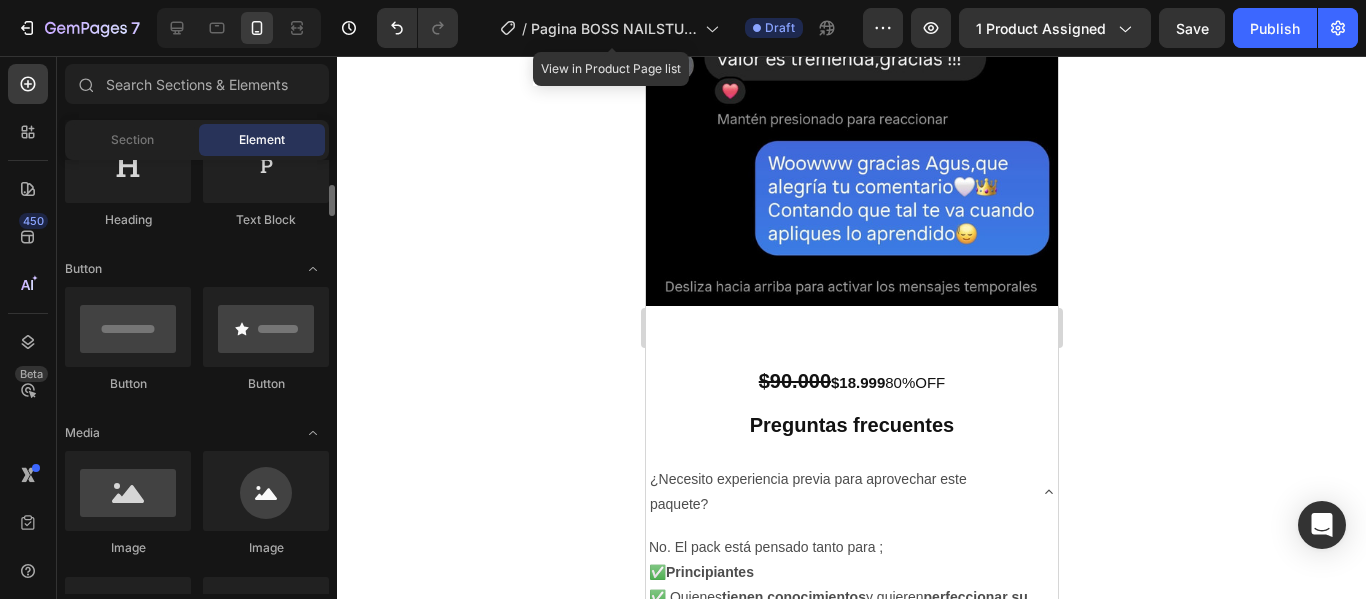 scroll, scrollTop: 370, scrollLeft: 0, axis: vertical 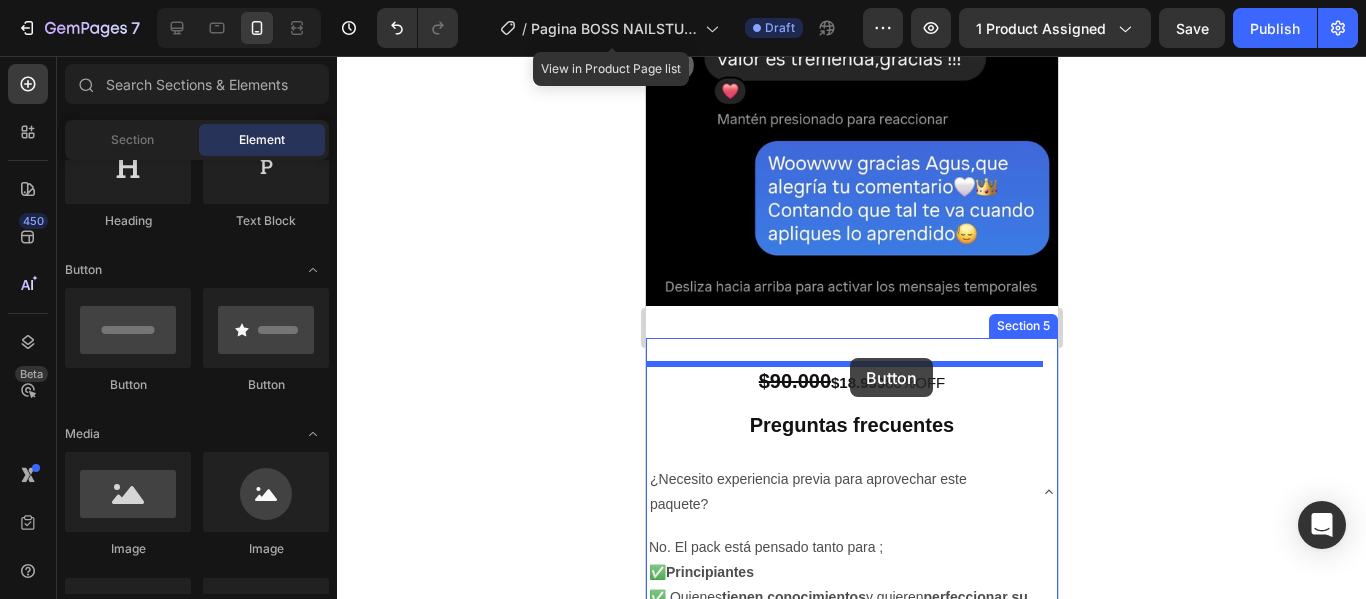 drag, startPoint x: 766, startPoint y: 423, endPoint x: 846, endPoint y: 357, distance: 103.711136 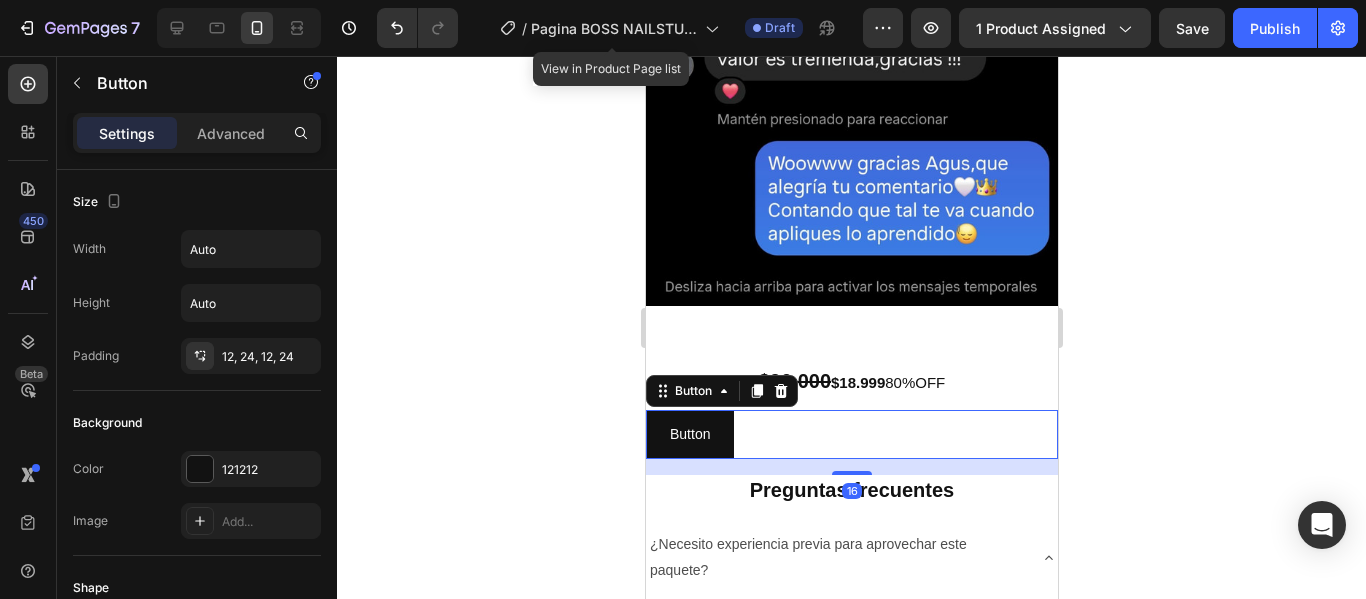 scroll, scrollTop: 2931, scrollLeft: 0, axis: vertical 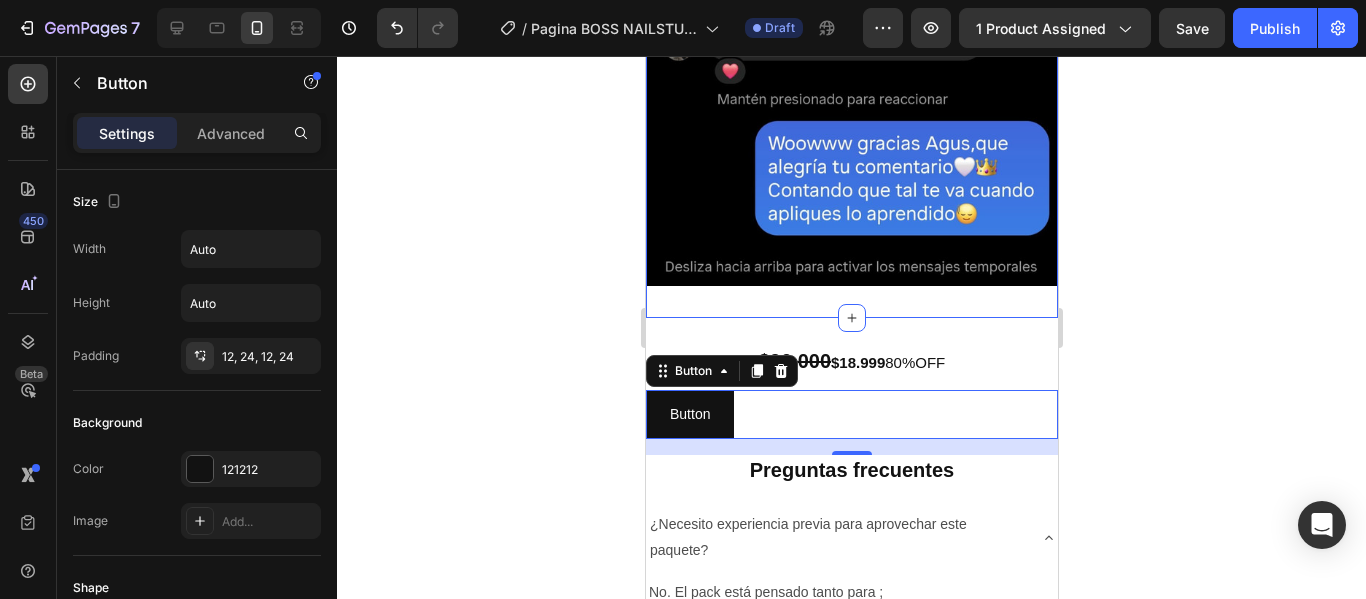 click on "Image Image Image Section 4" at bounding box center [851, -356] 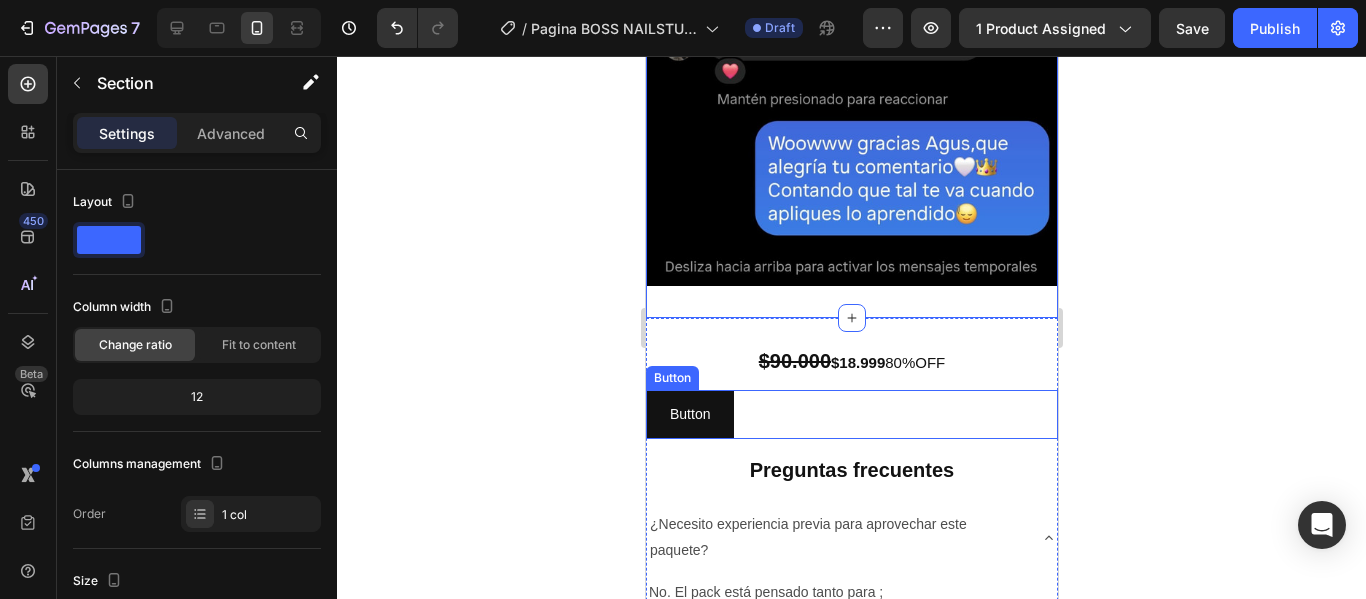 click on "Button Button" at bounding box center [851, 414] 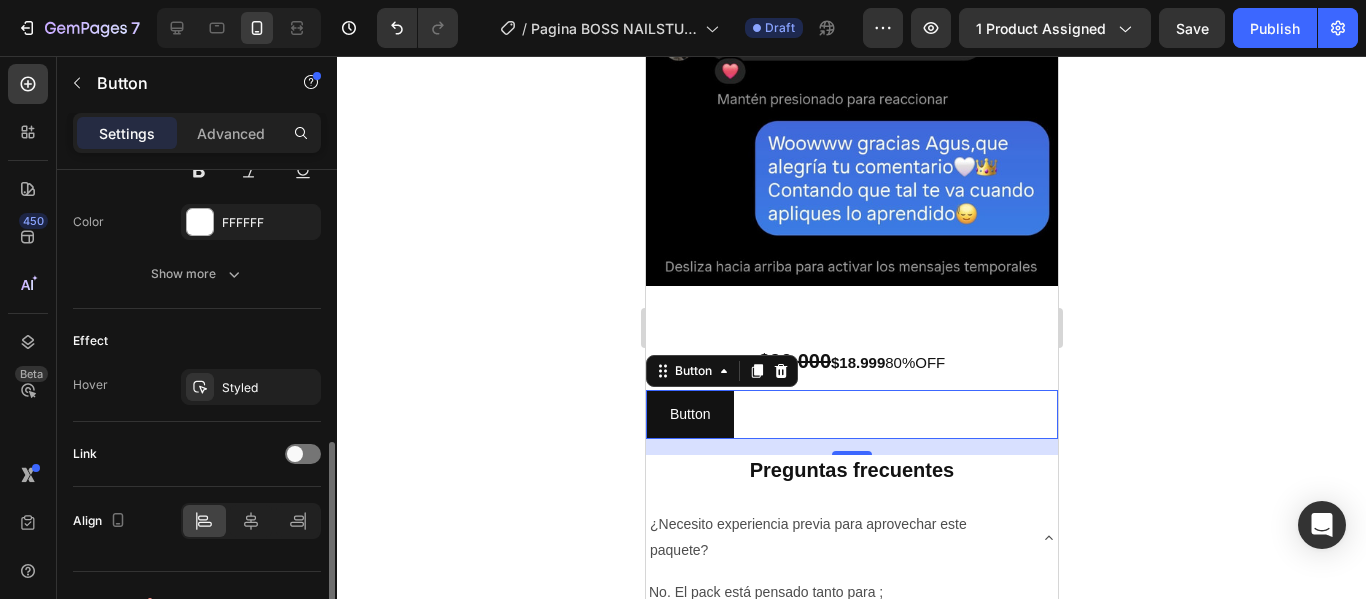 scroll, scrollTop: 948, scrollLeft: 0, axis: vertical 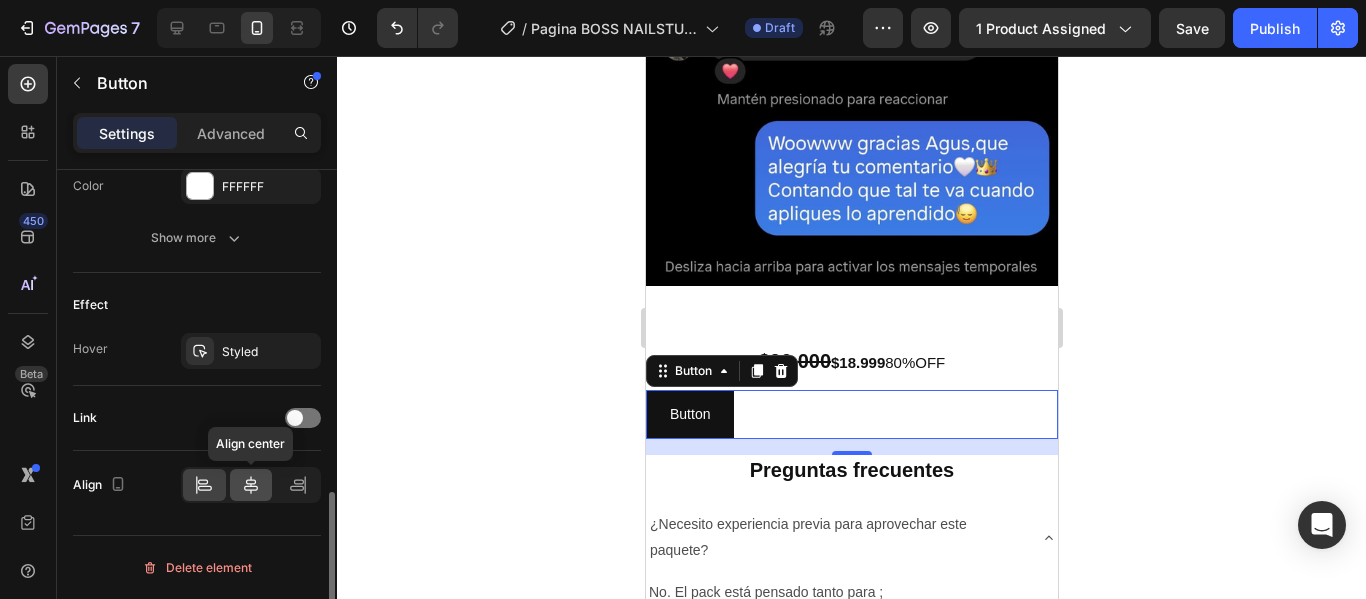 click 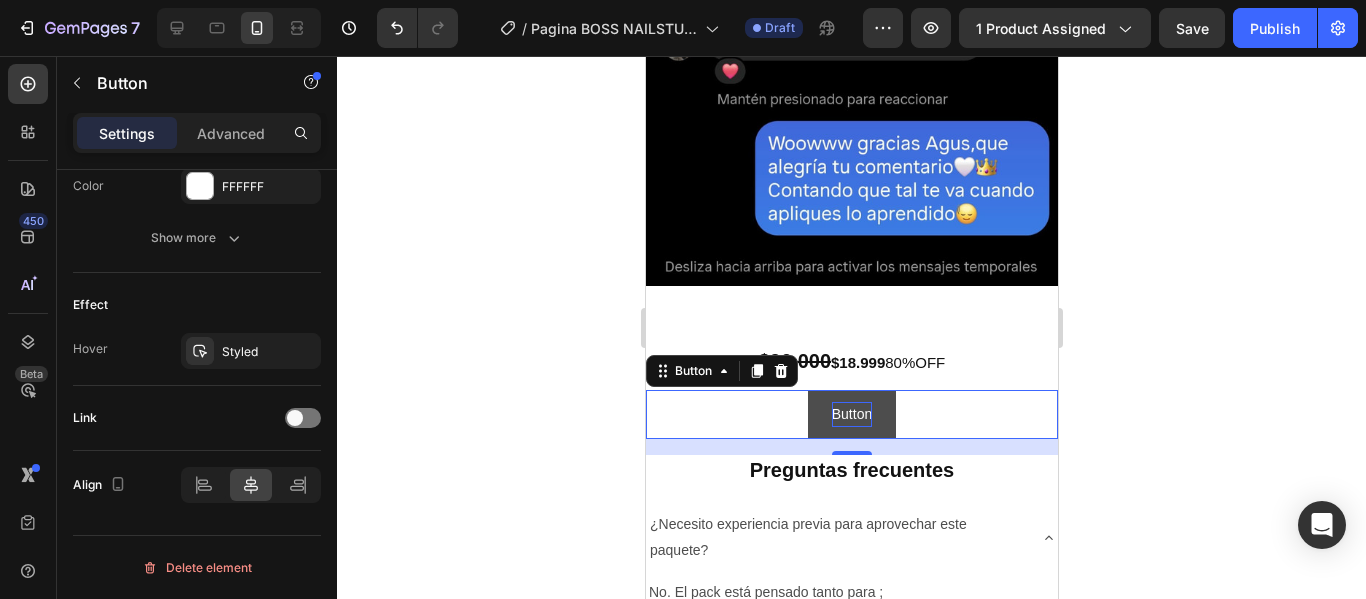 click on "Button" at bounding box center (851, 414) 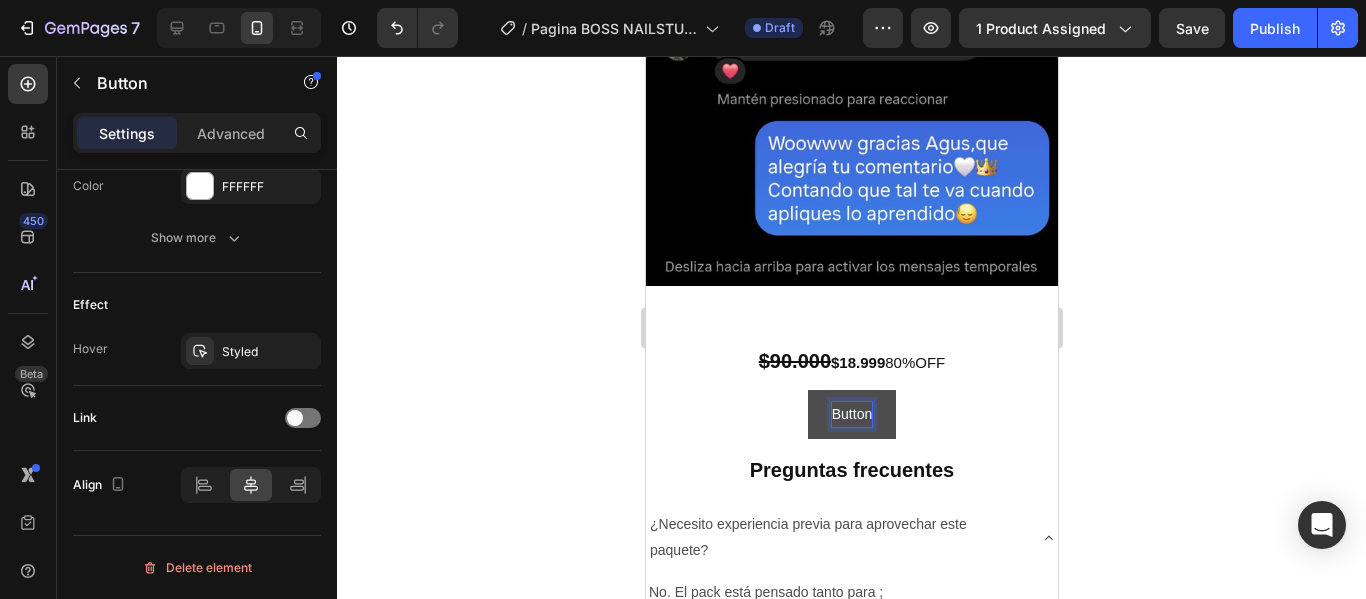 click on "Button" at bounding box center [851, 414] 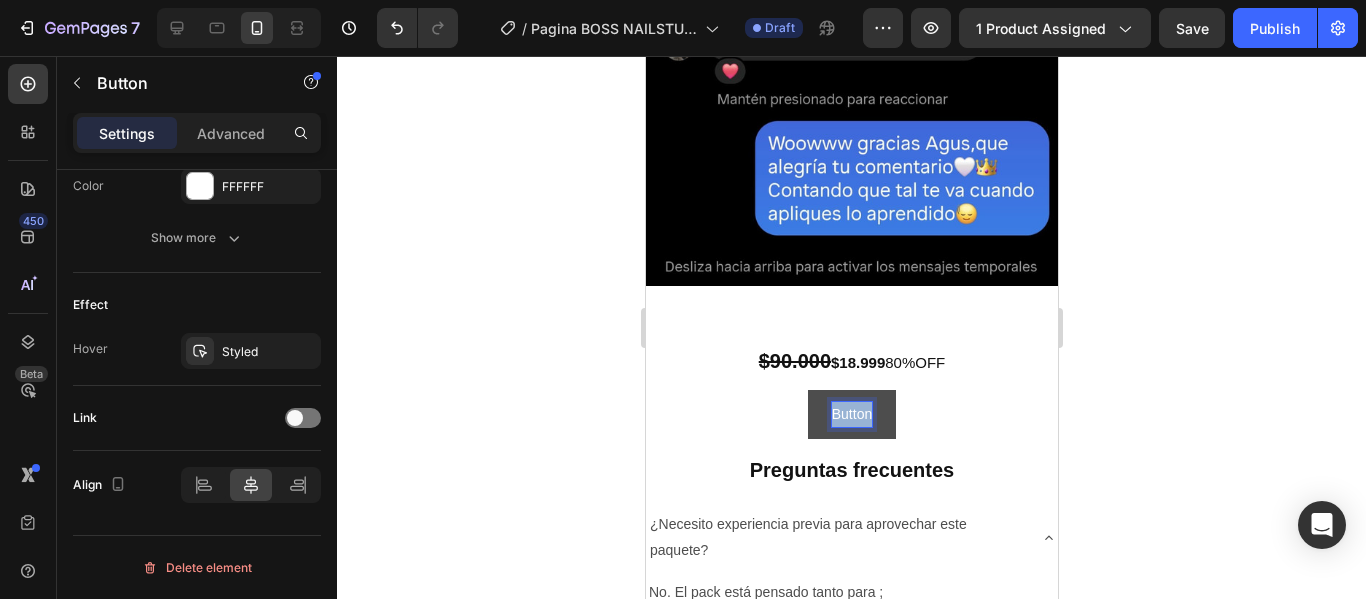 click on "Button" at bounding box center (851, 414) 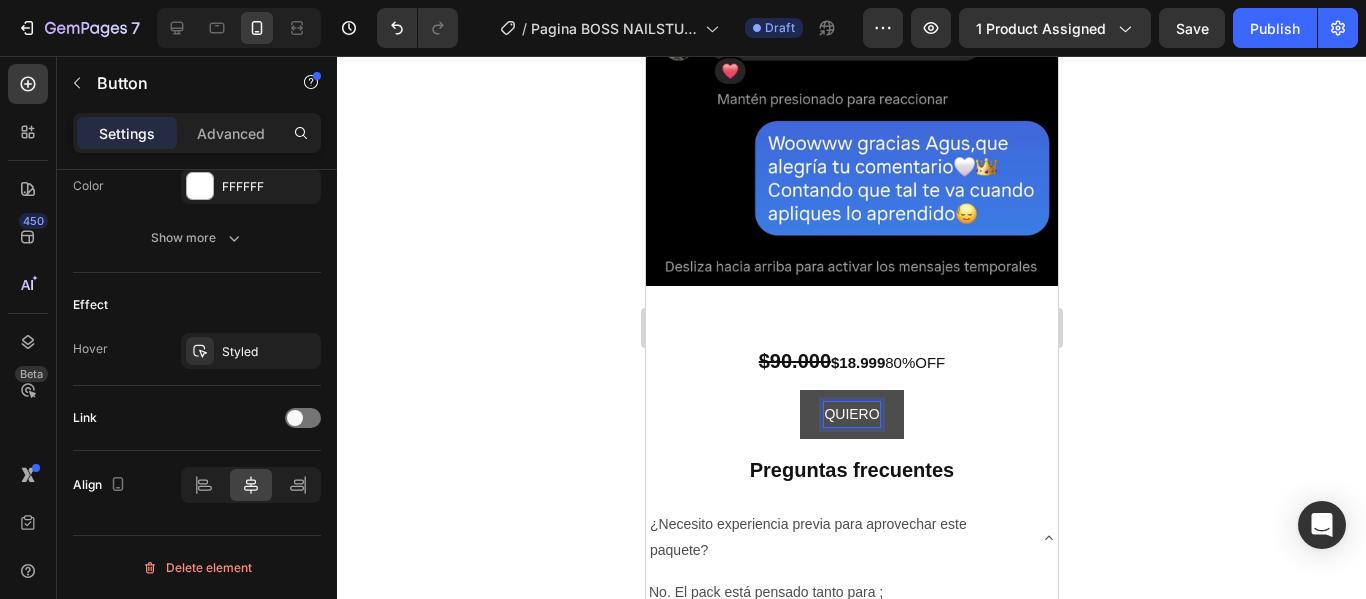 click on "QUIERO" at bounding box center (850, 414) 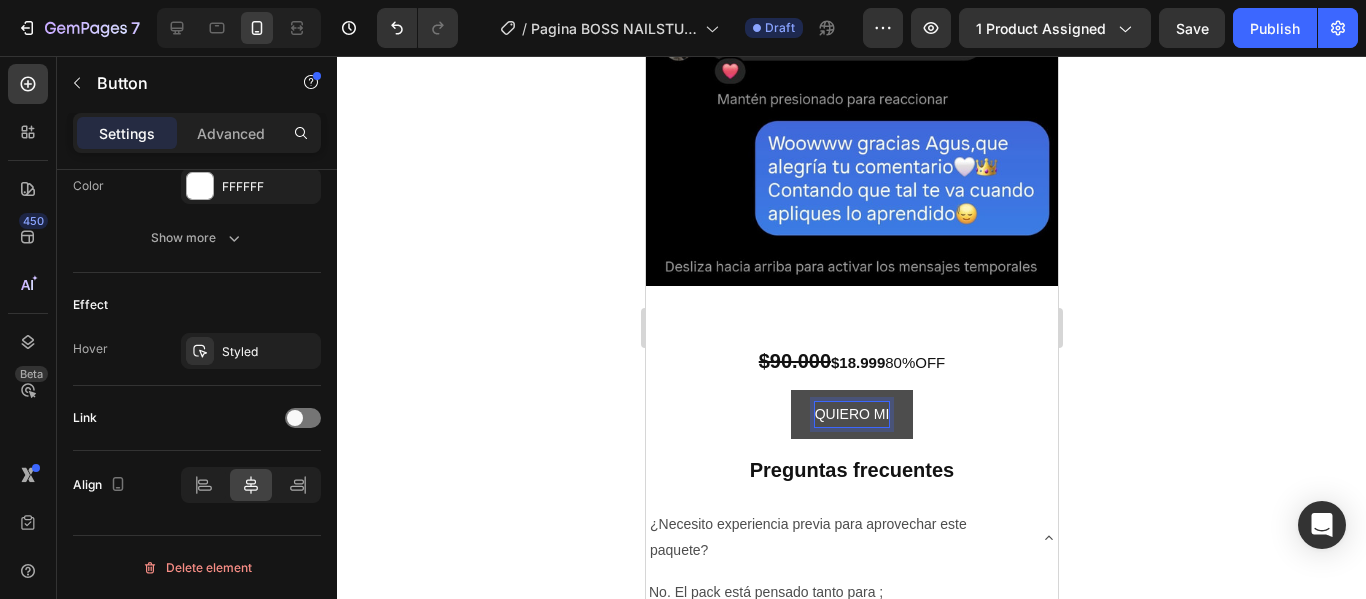click on "QUIERO MI" at bounding box center (851, 414) 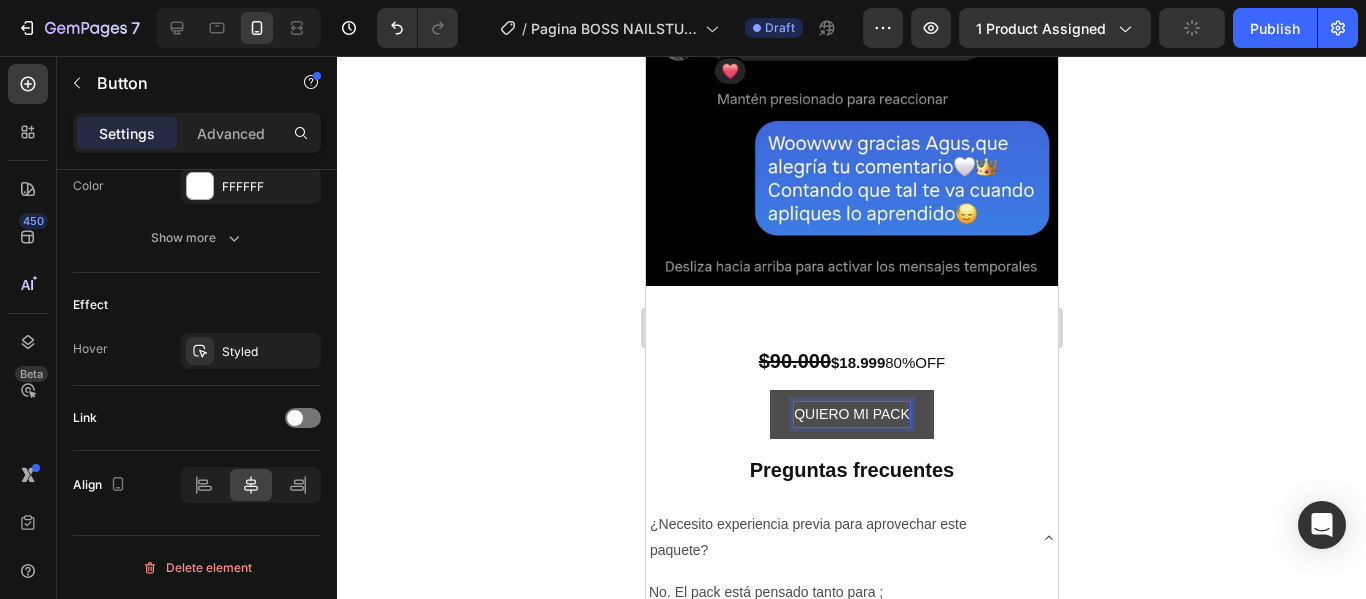 click on "QUIERO MI PACK" at bounding box center (851, 414) 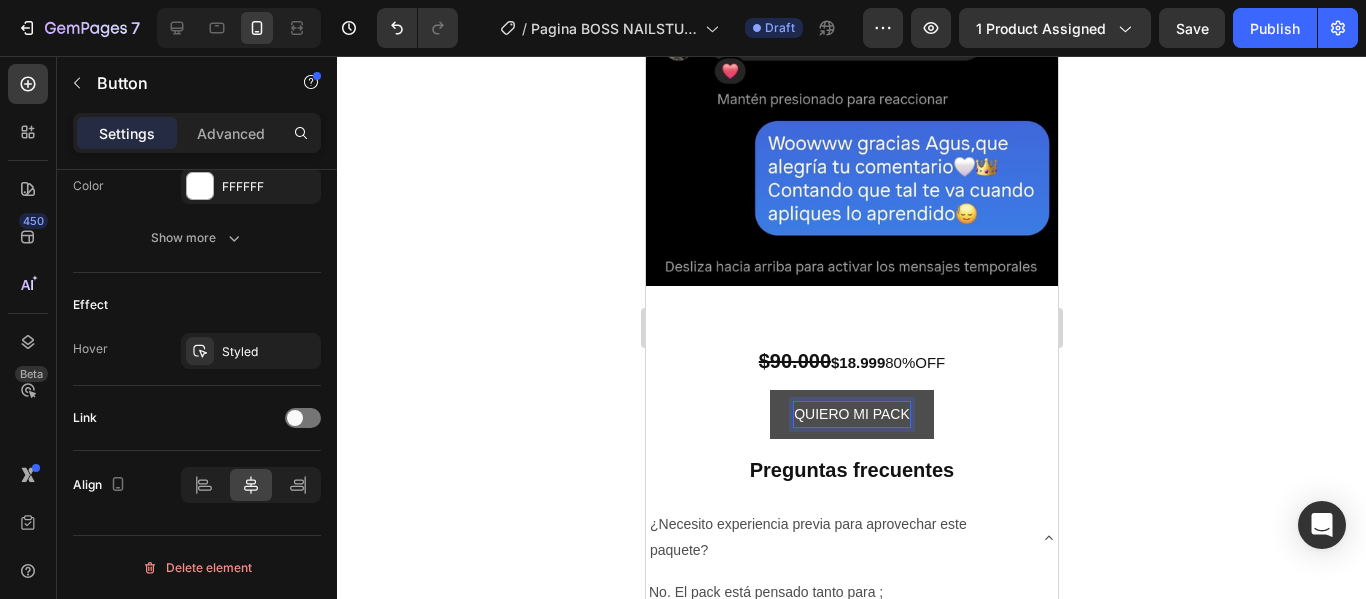 click on "QUIERO MI PACK  Button   16" at bounding box center [851, 414] 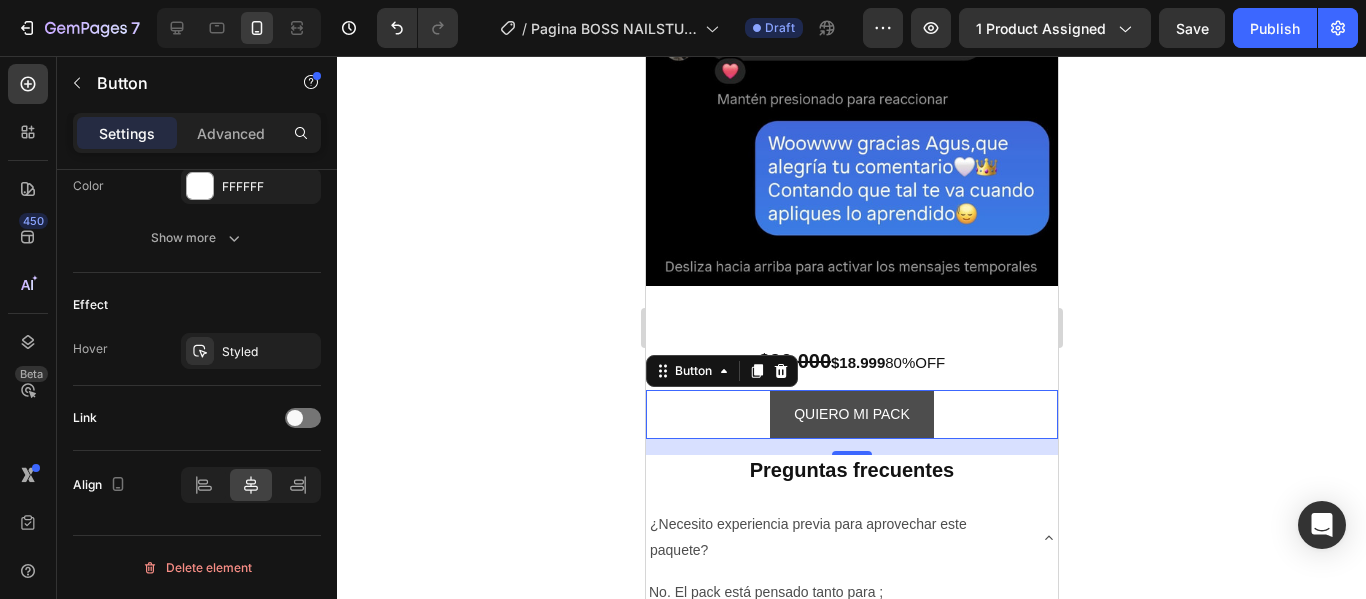 click on "QUIERO MI PACK" at bounding box center (851, 414) 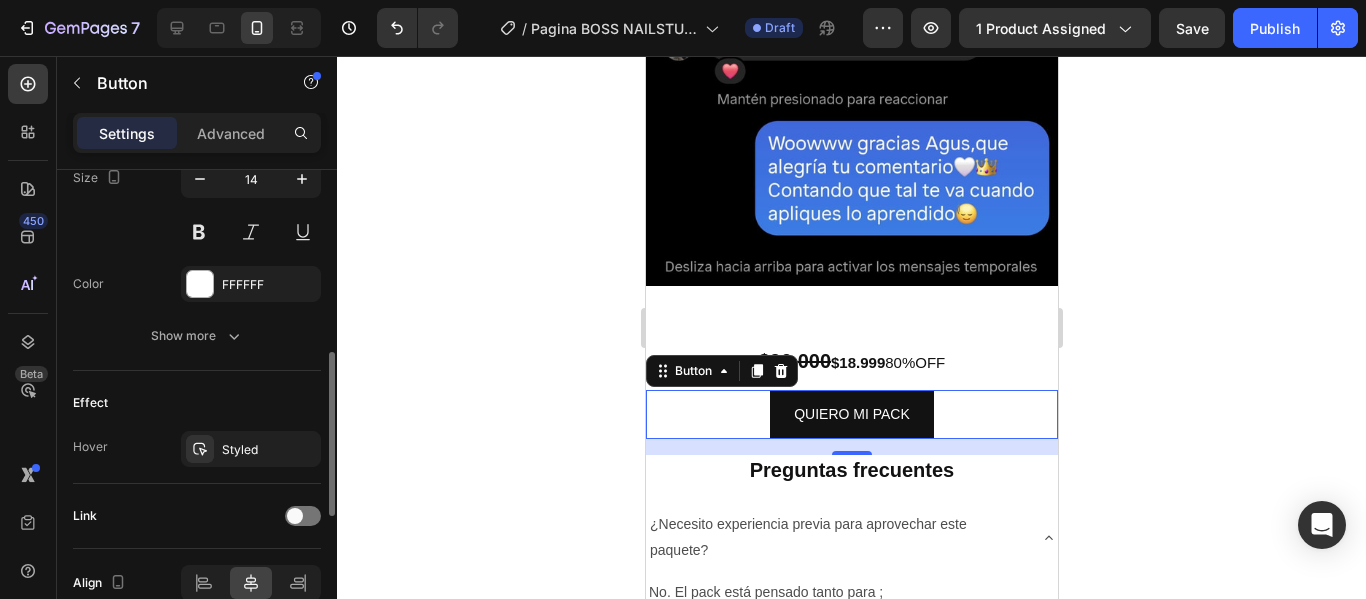 scroll, scrollTop: 868, scrollLeft: 0, axis: vertical 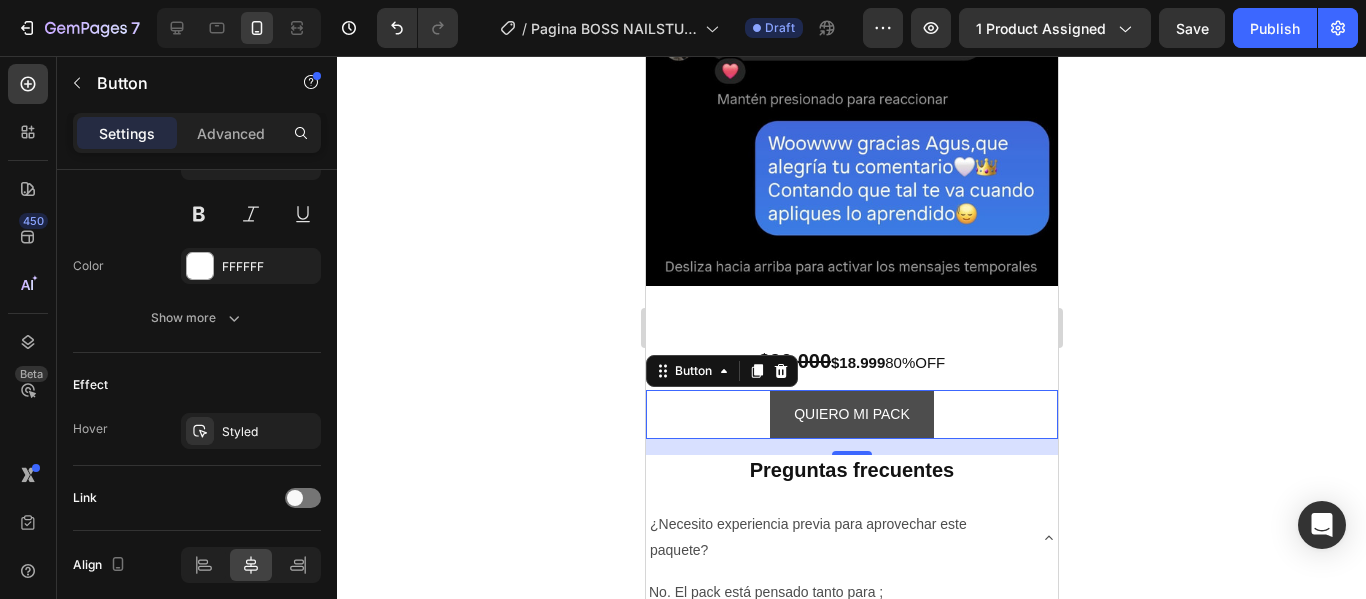 click on "QUIERO MI PACK" at bounding box center [851, 414] 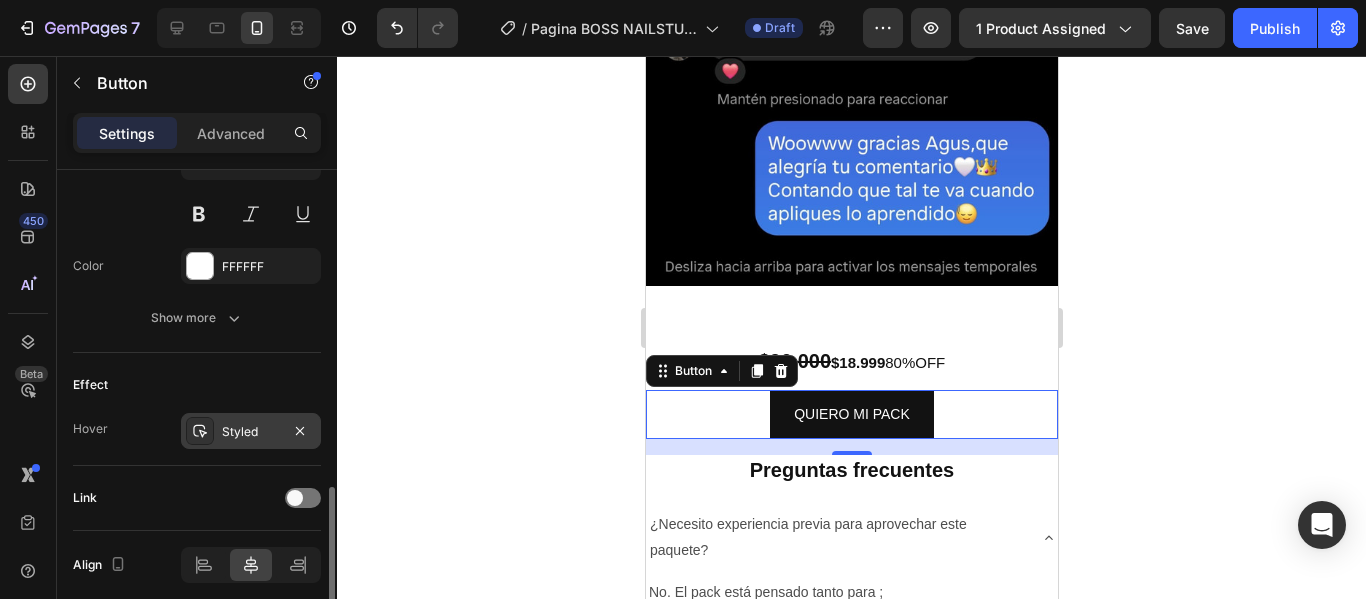 scroll, scrollTop: 948, scrollLeft: 0, axis: vertical 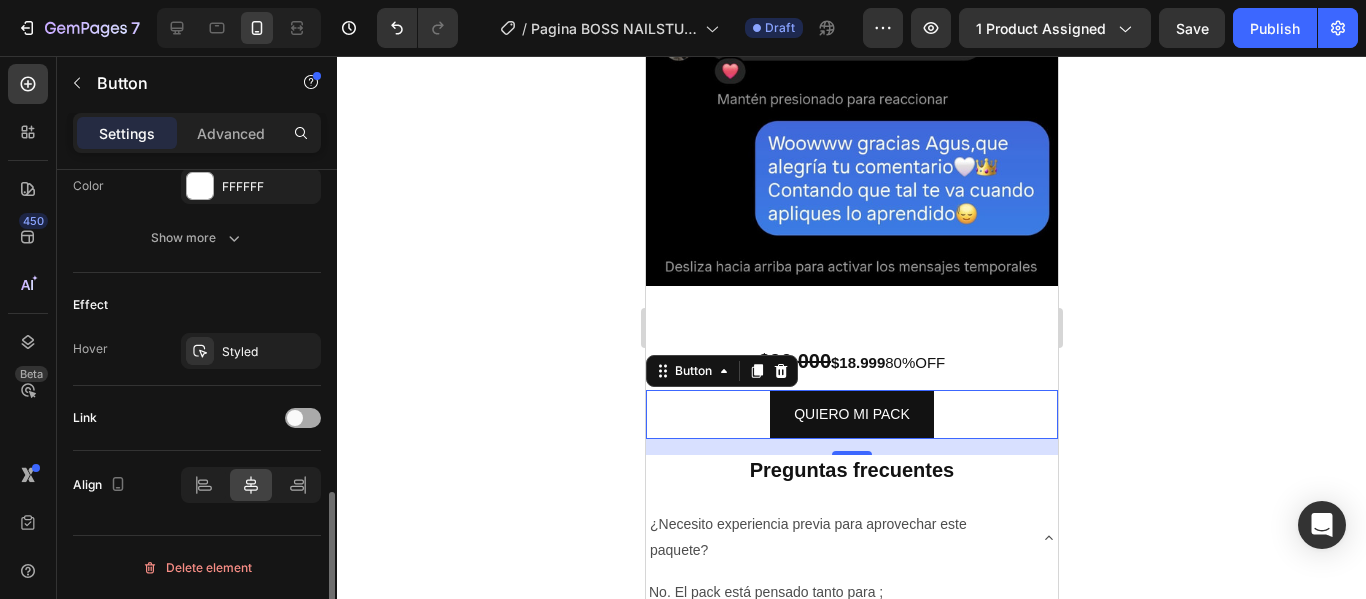 click at bounding box center [303, 418] 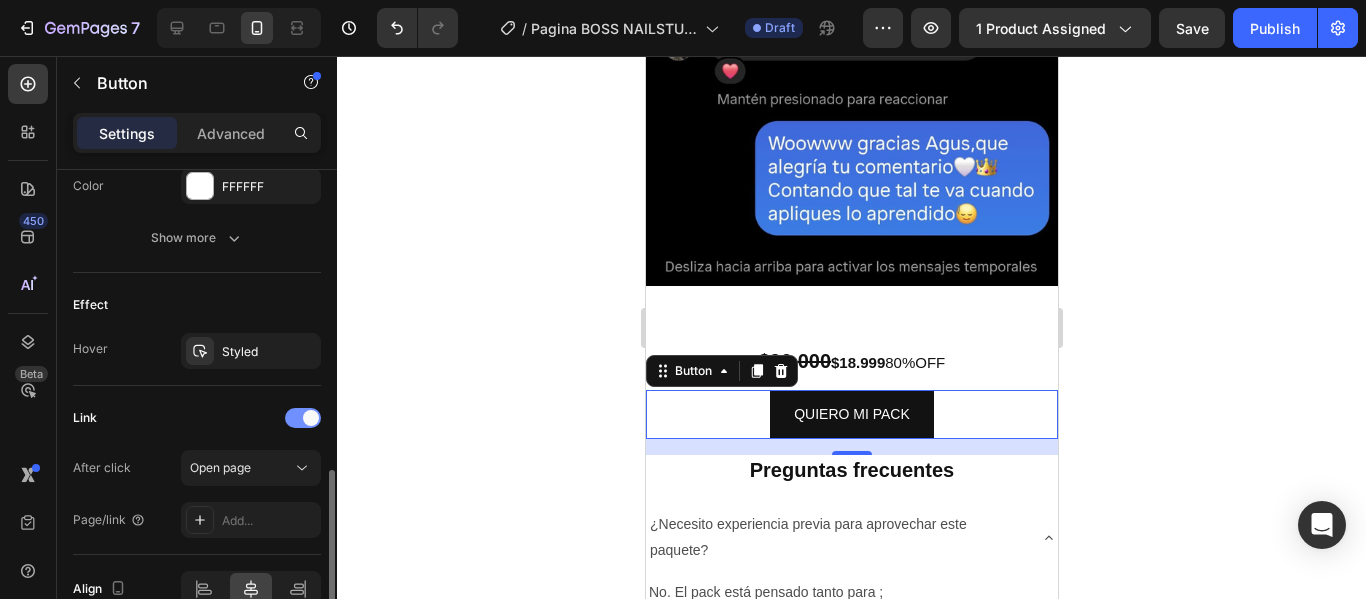 scroll, scrollTop: 1052, scrollLeft: 0, axis: vertical 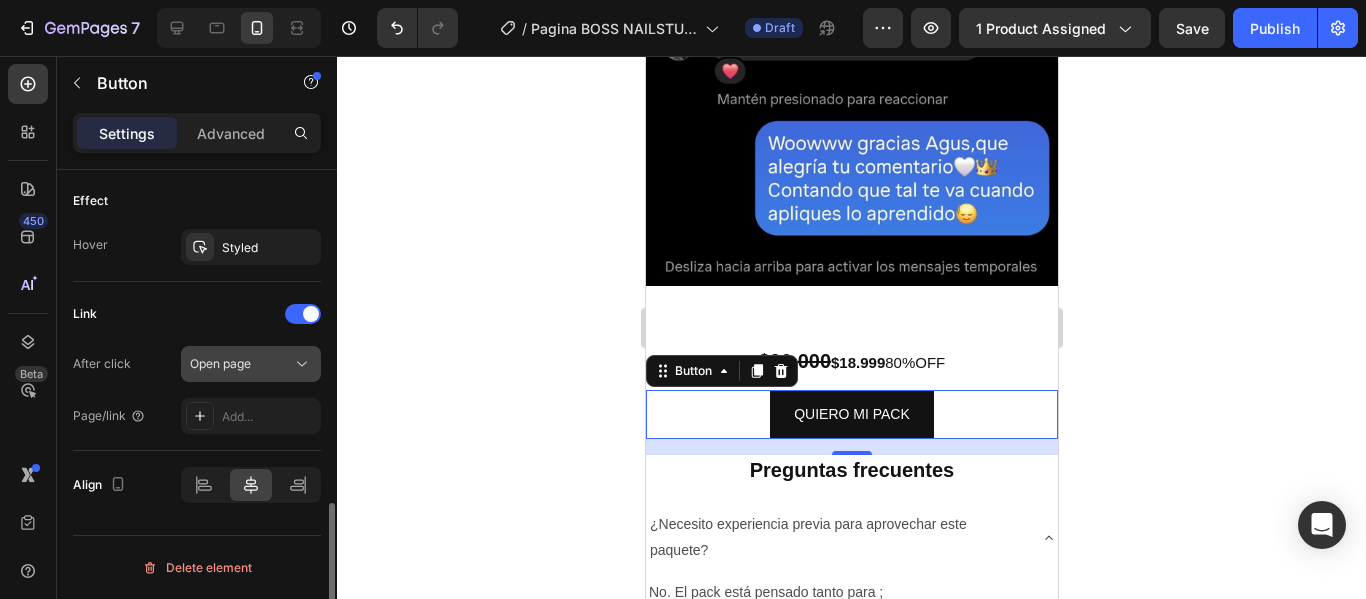 click 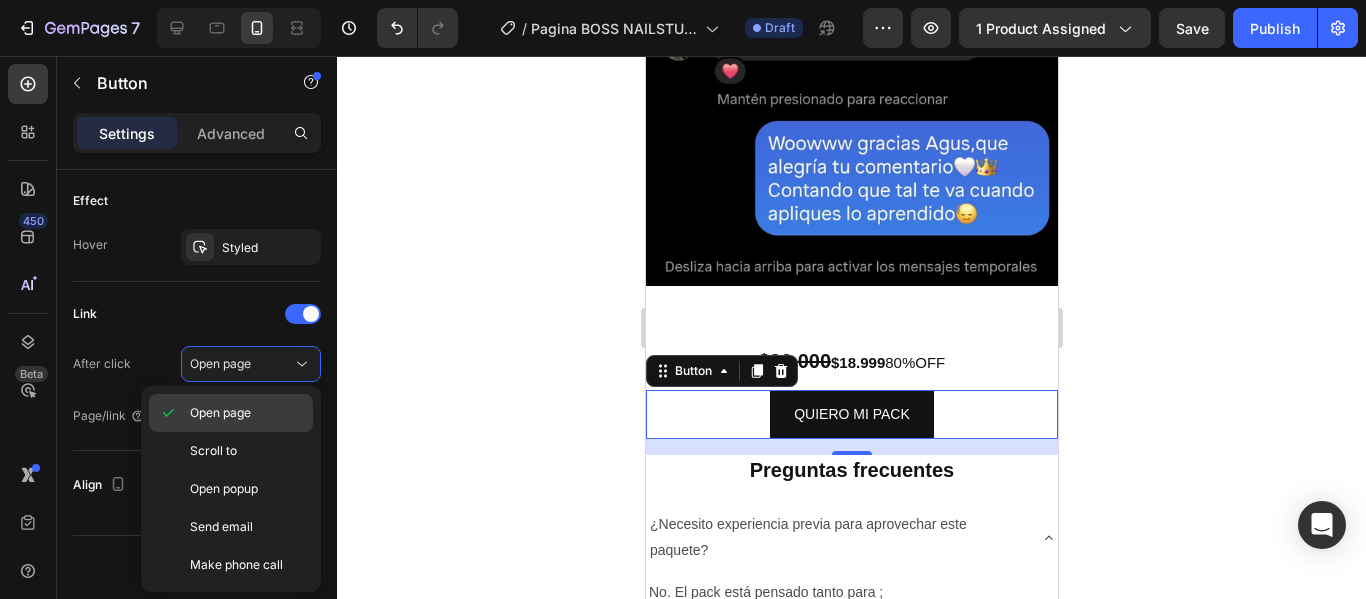 click on "Open page" at bounding box center (247, 413) 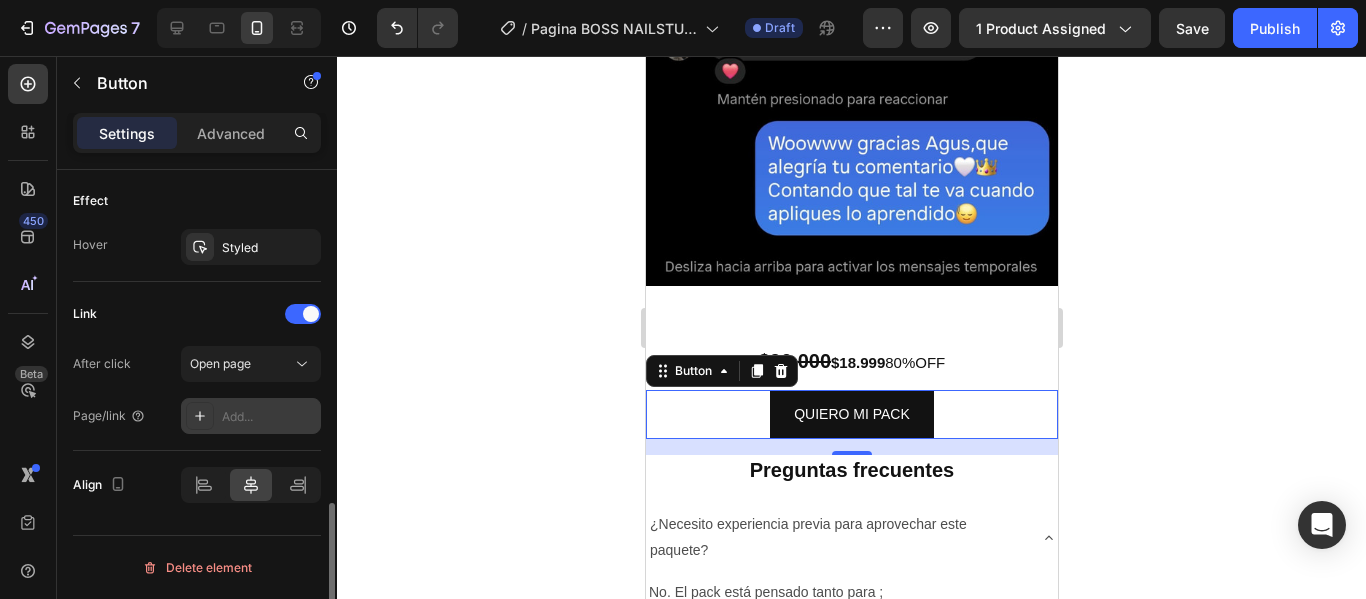 click on "Add..." at bounding box center [269, 417] 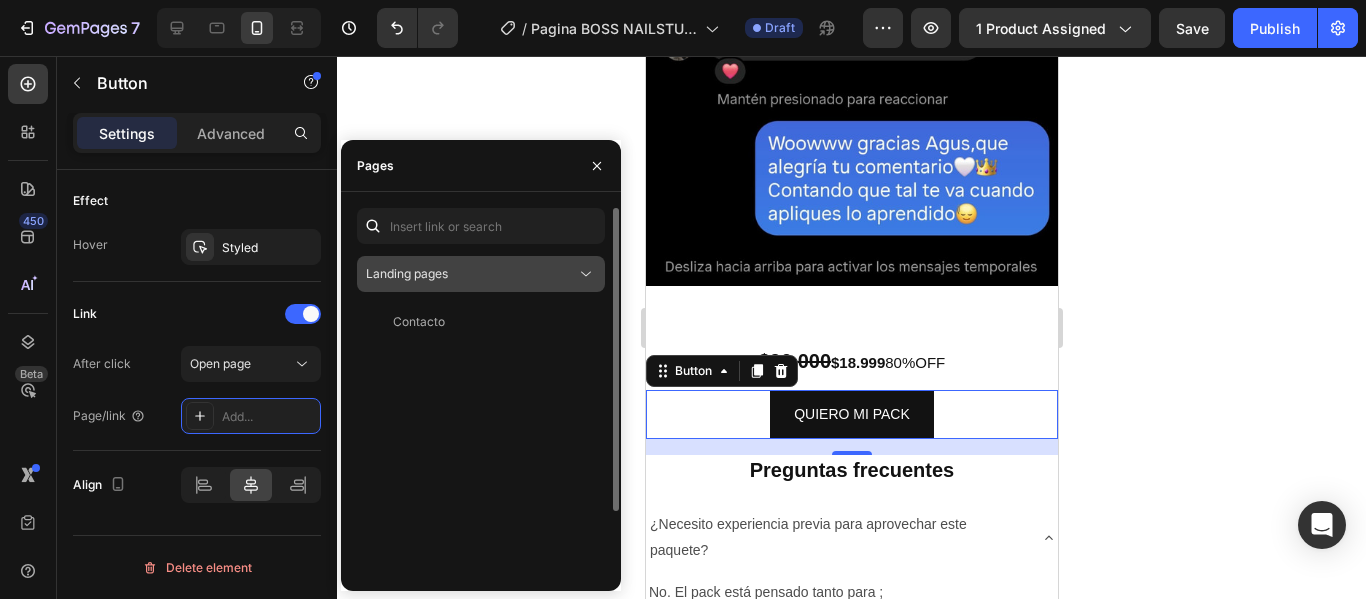click on "Landing pages" at bounding box center [471, 274] 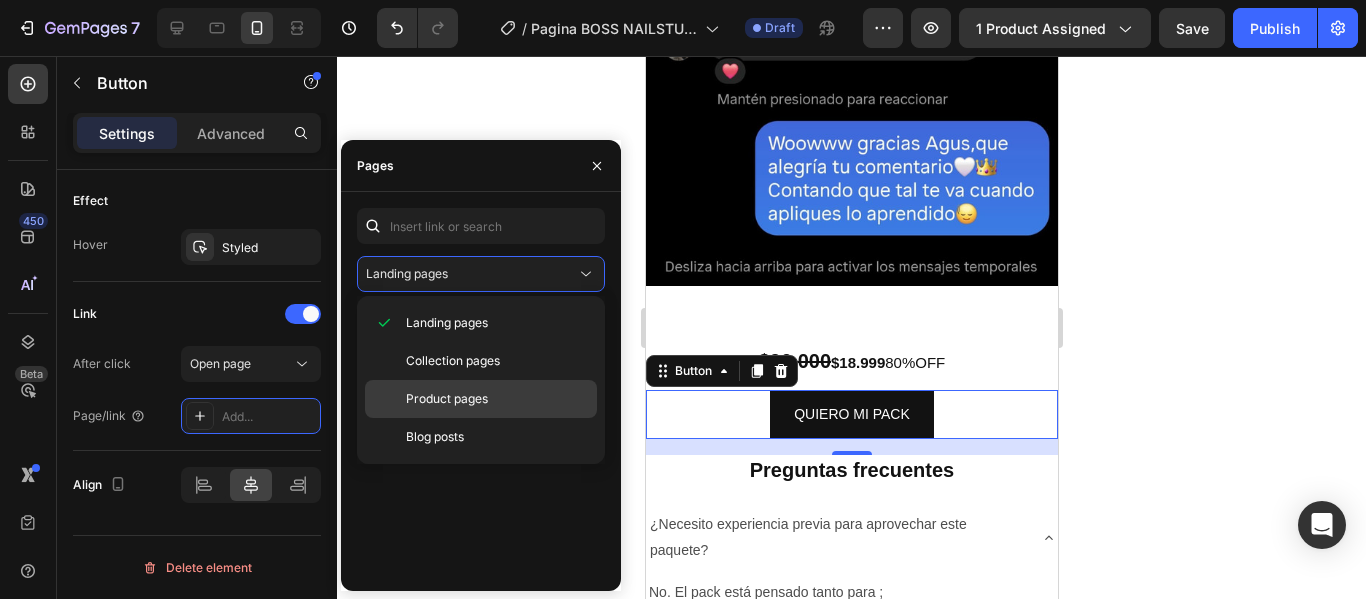click on "Product pages" at bounding box center (497, 399) 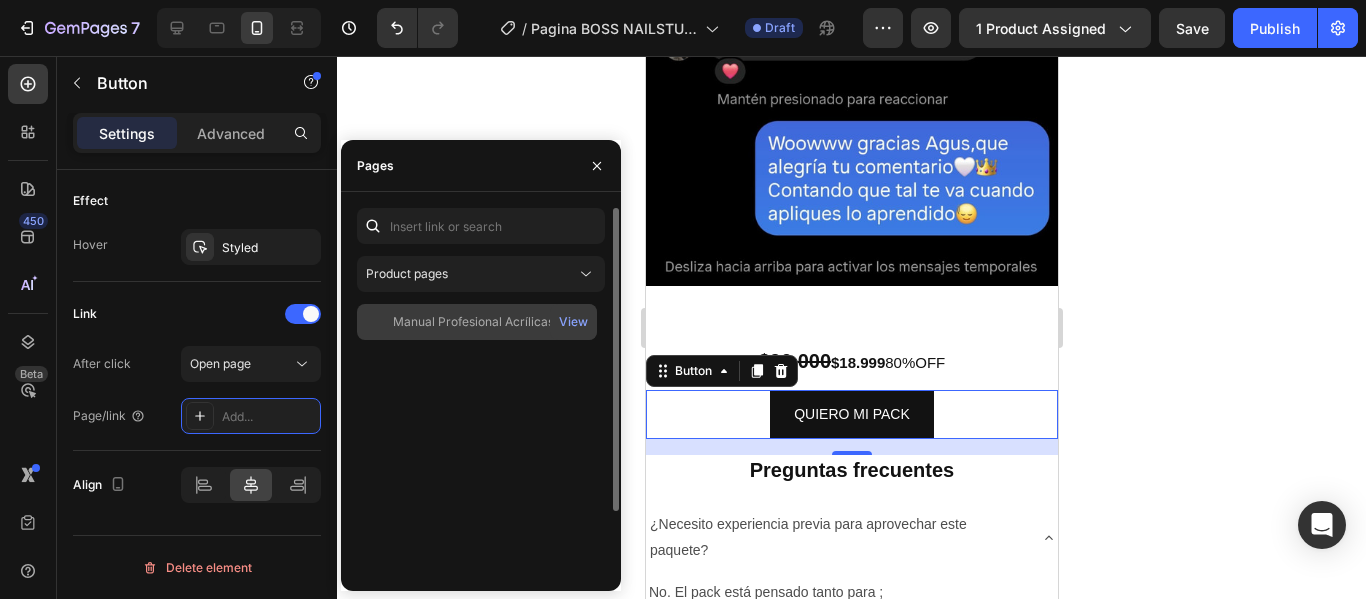 click on "Manual Profesional Acrílicas +6 Bonos GRATIS" 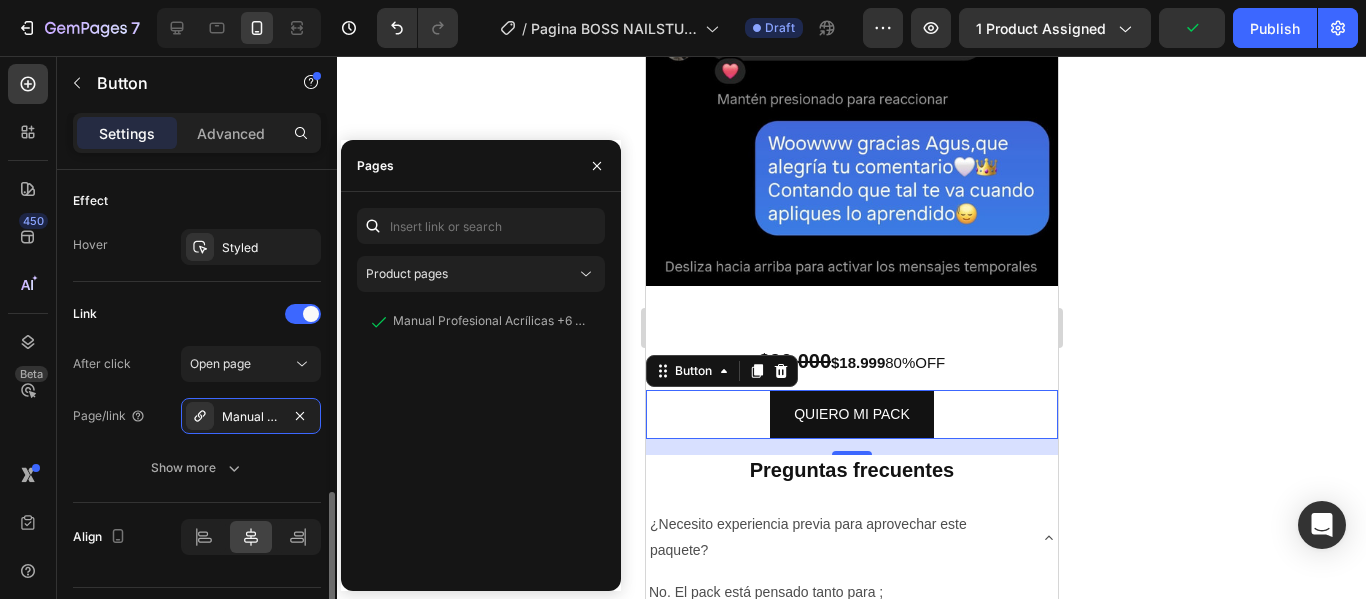 click on "Link After click Open page Page/link Manual Profesional Acrílicas +6 Bonos GRATIS Show more" 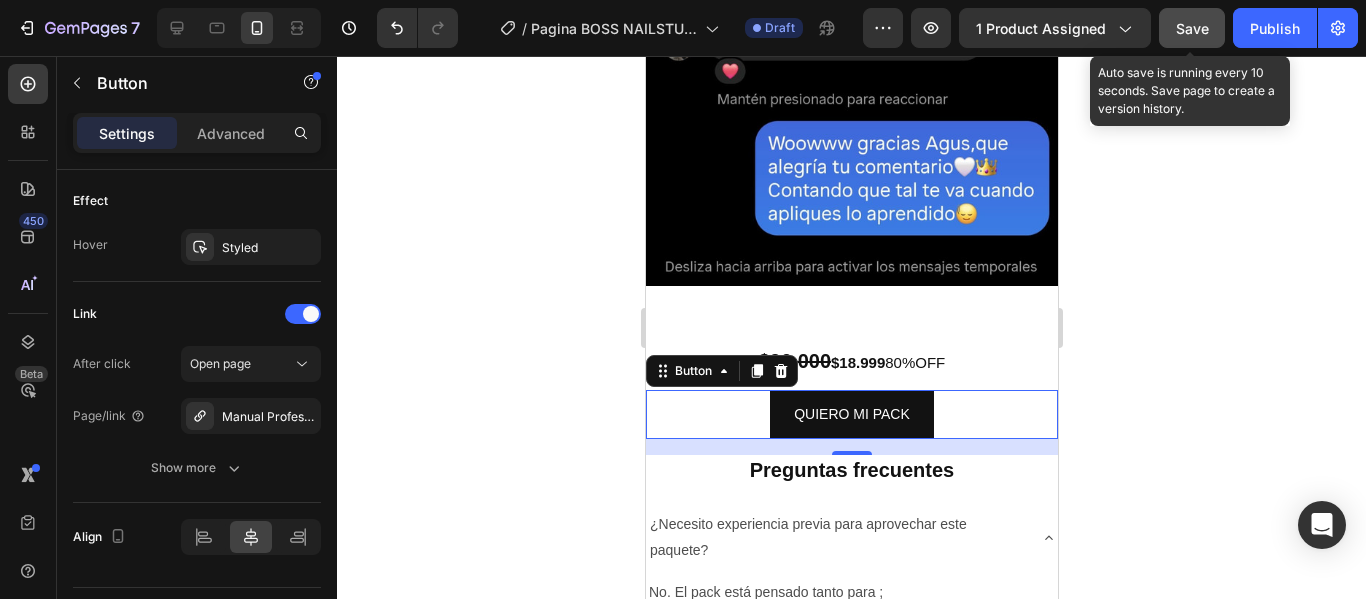 click on "Save" at bounding box center (1192, 28) 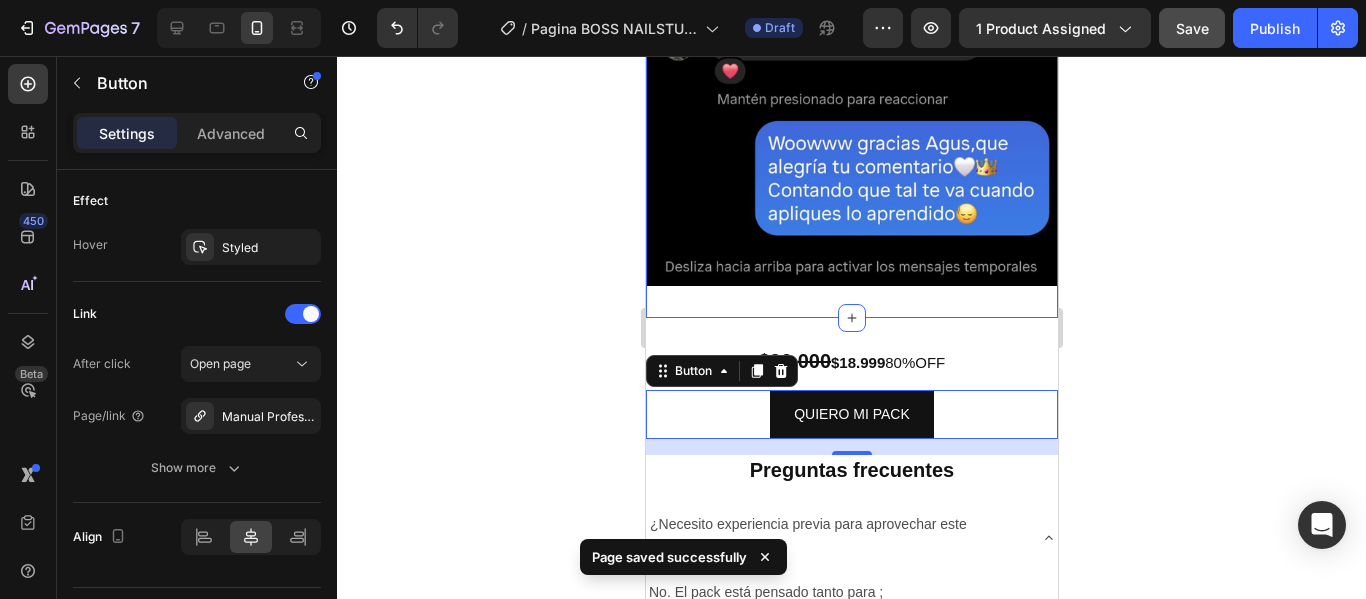 click on "Image Image Image Section 4" at bounding box center (851, -356) 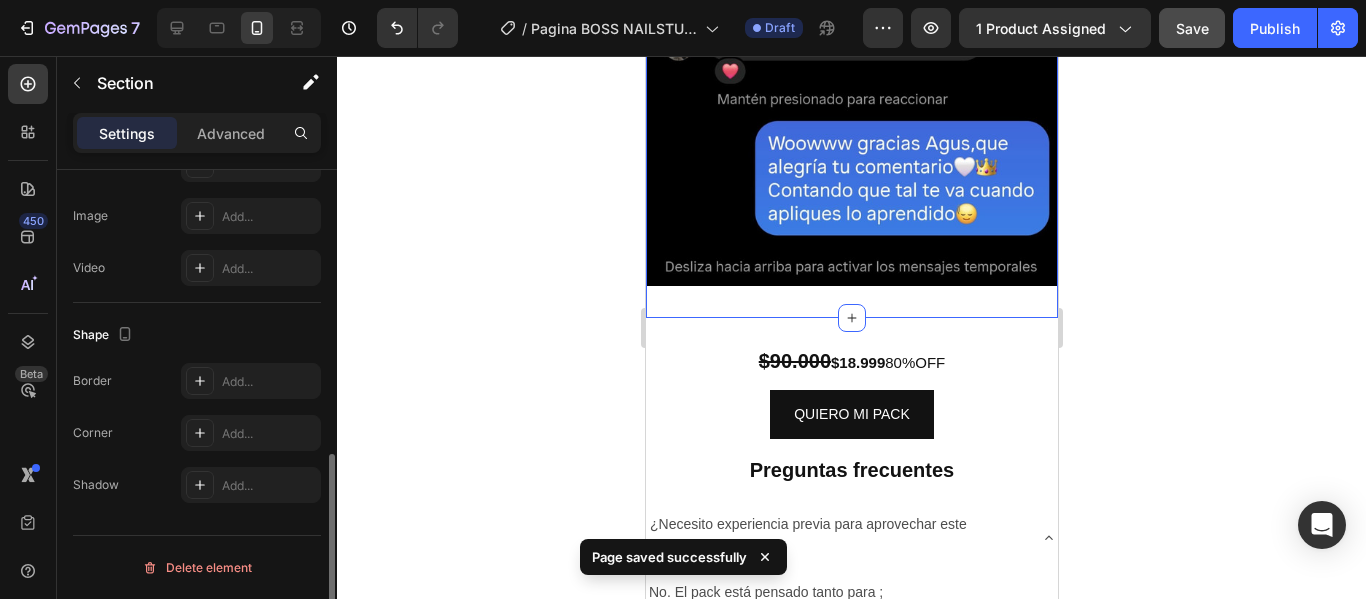 scroll, scrollTop: 0, scrollLeft: 0, axis: both 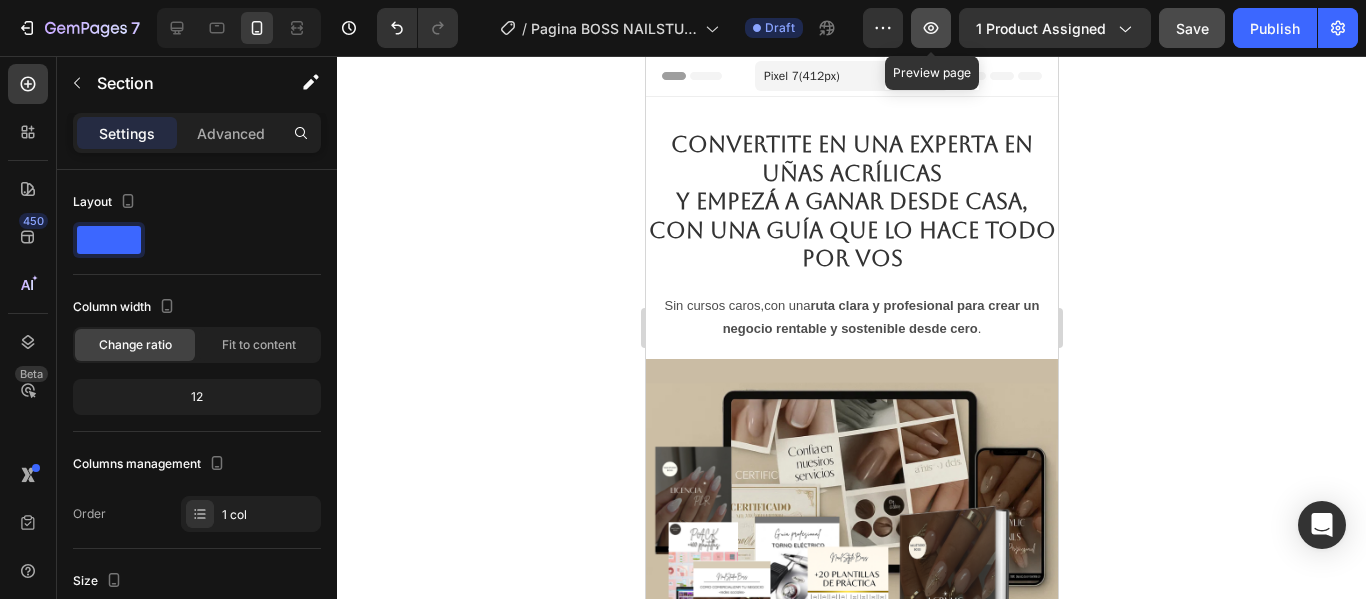 click 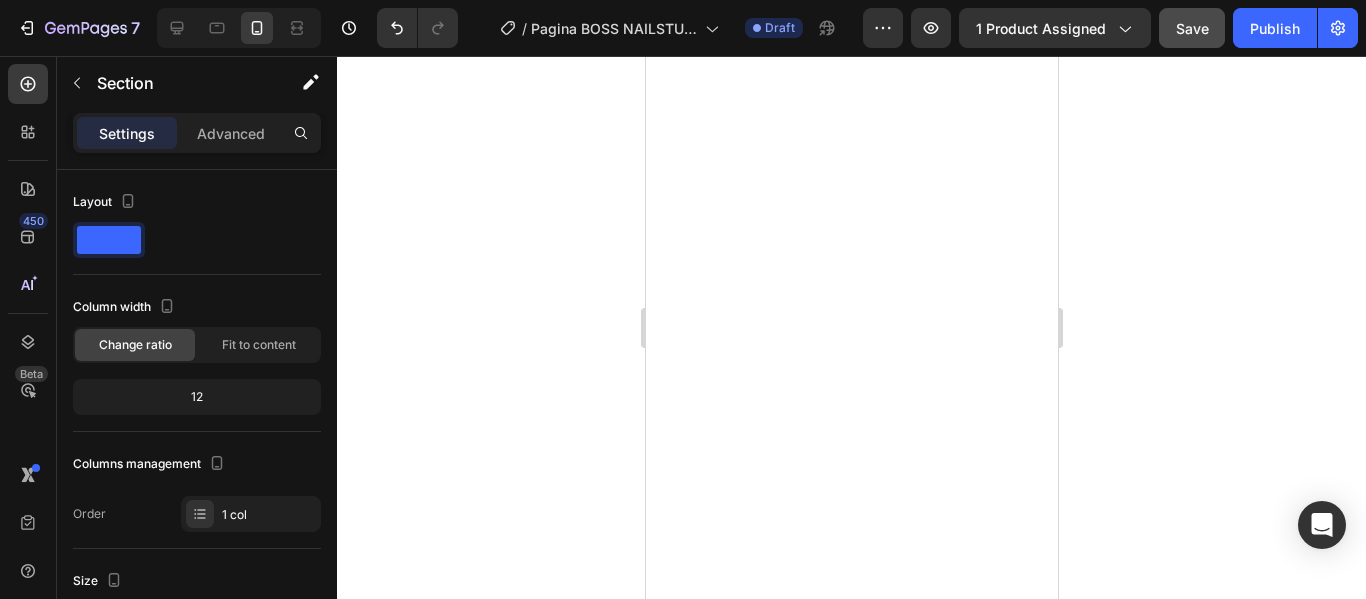 scroll, scrollTop: 3219, scrollLeft: 0, axis: vertical 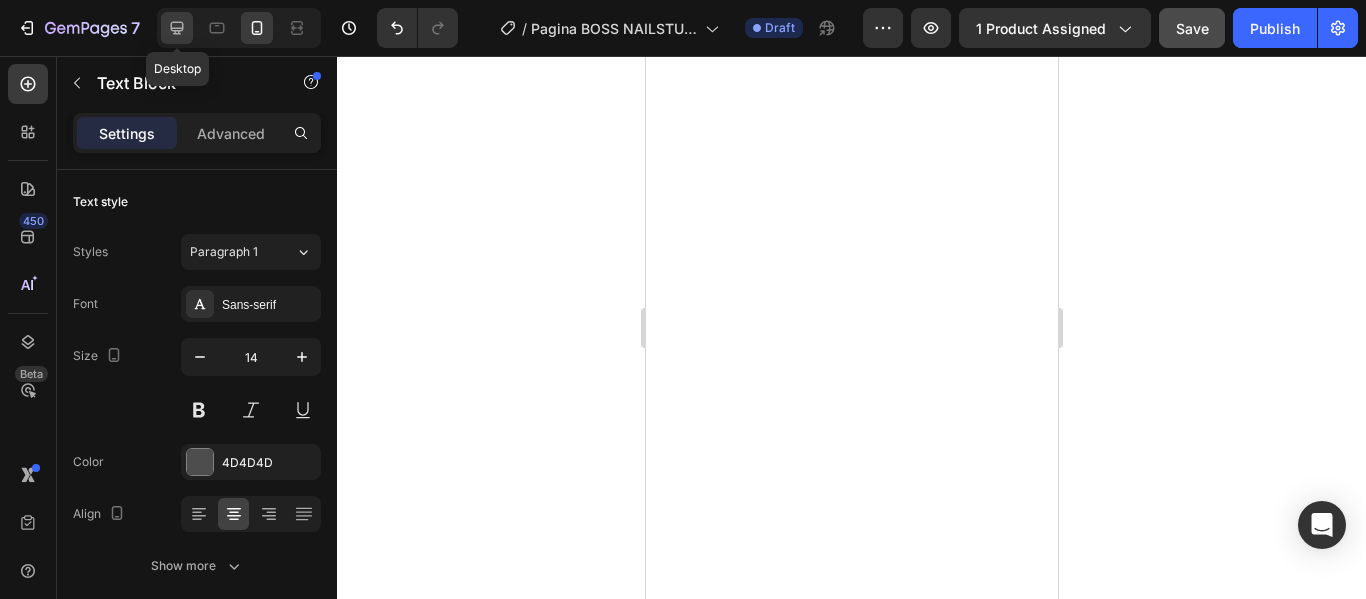 click 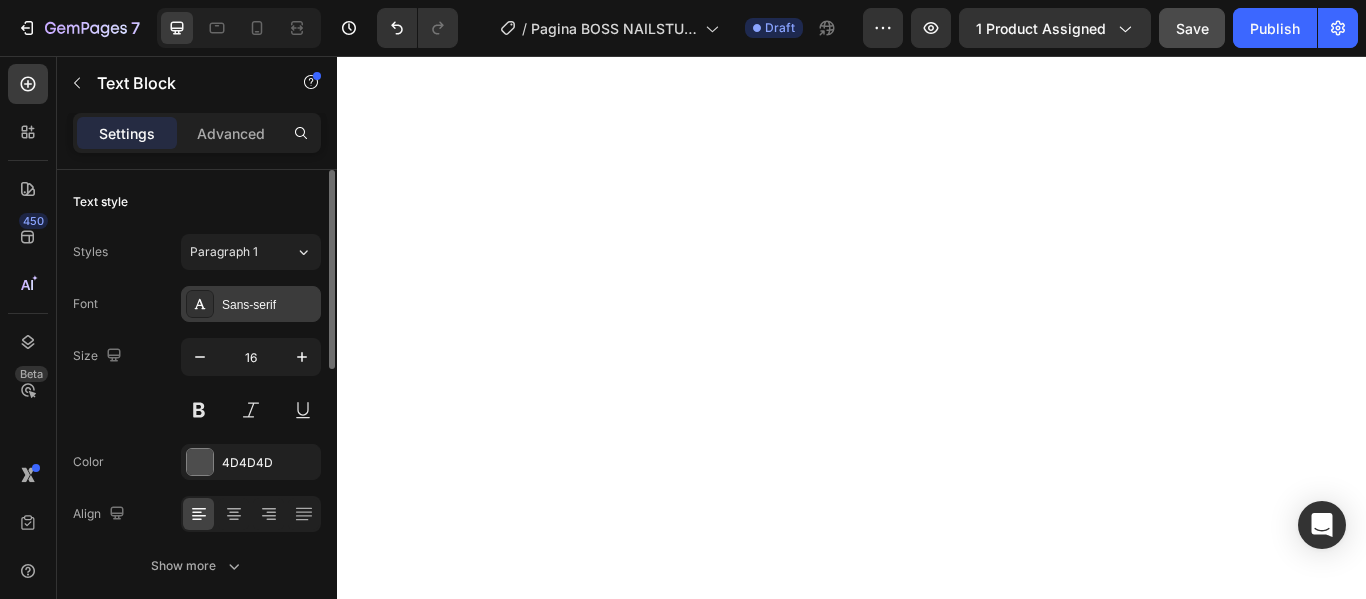 scroll, scrollTop: 7327, scrollLeft: 0, axis: vertical 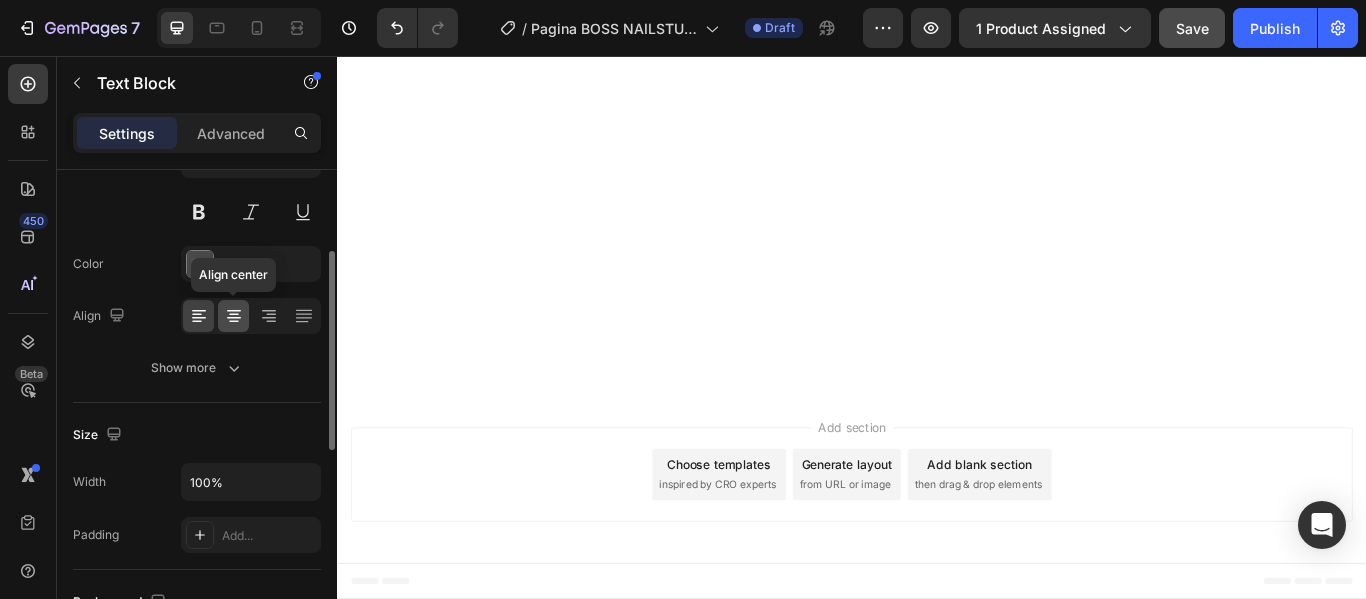 click 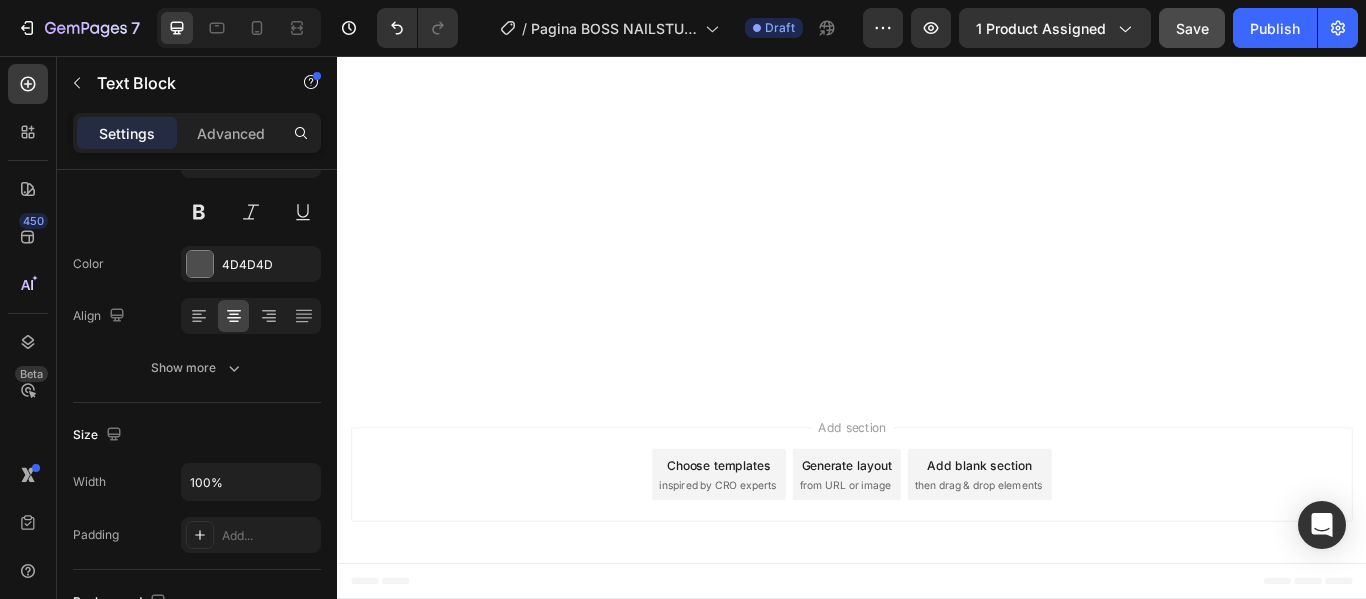 scroll, scrollTop: 8163, scrollLeft: 0, axis: vertical 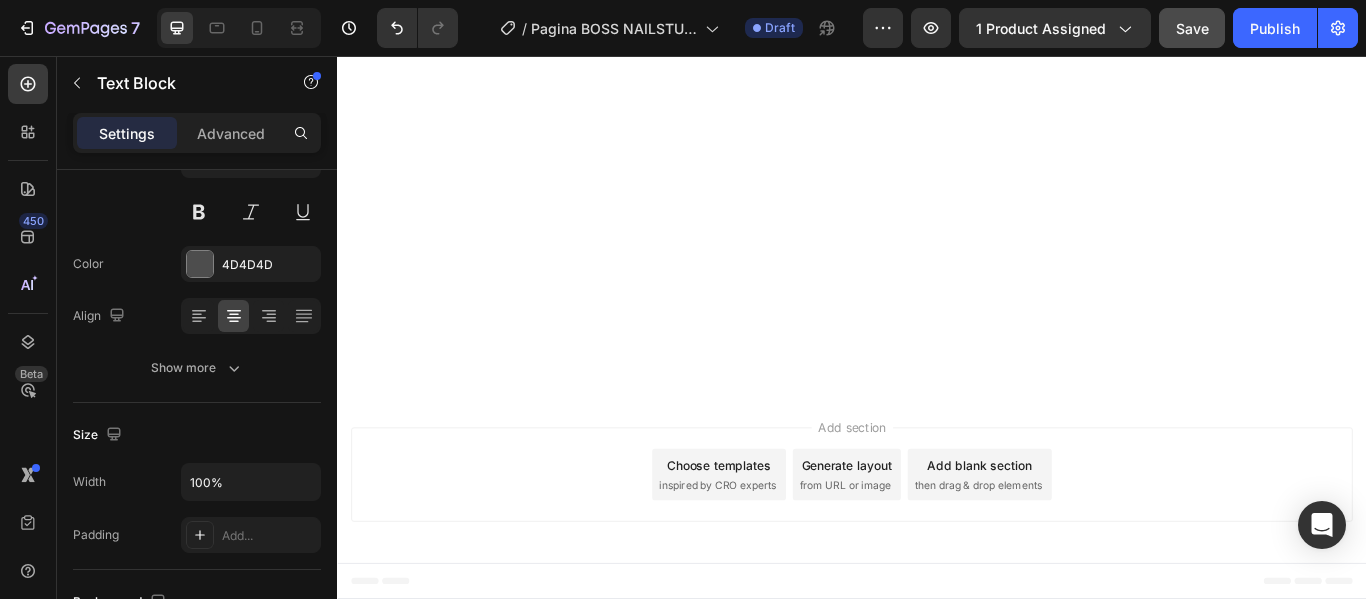 click on "Tu lugar está reservado , en caso de no acceder a la oferta se cederá a la siguiente persona." at bounding box center [937, -2342] 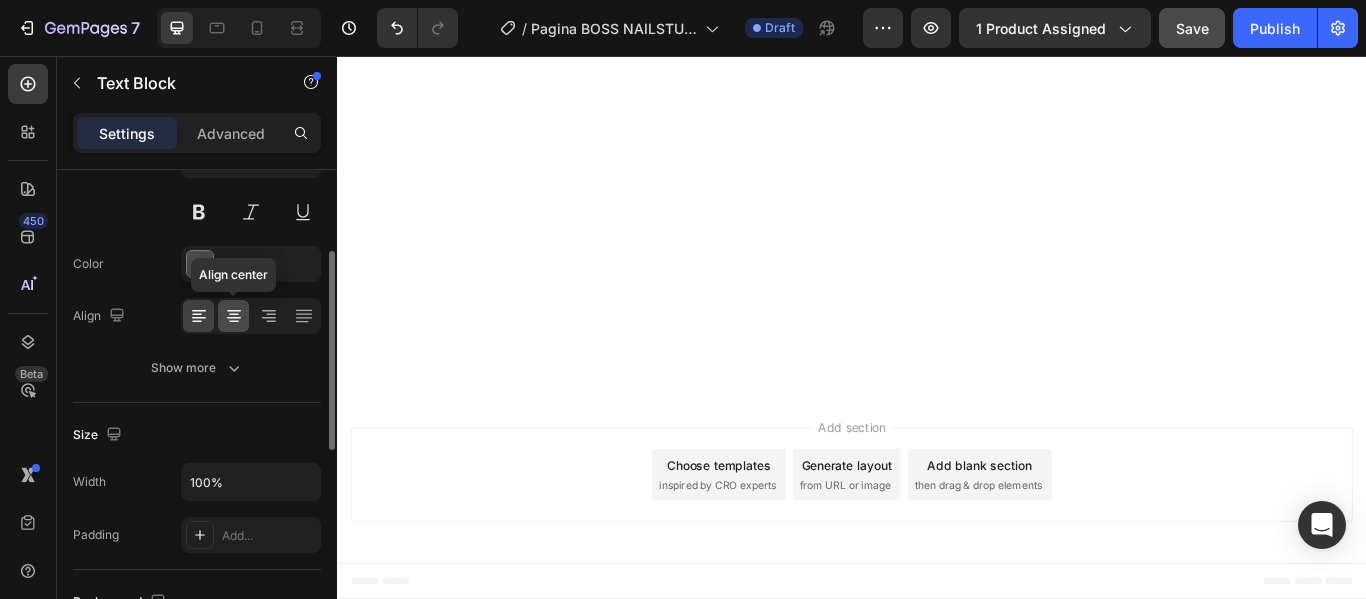 click 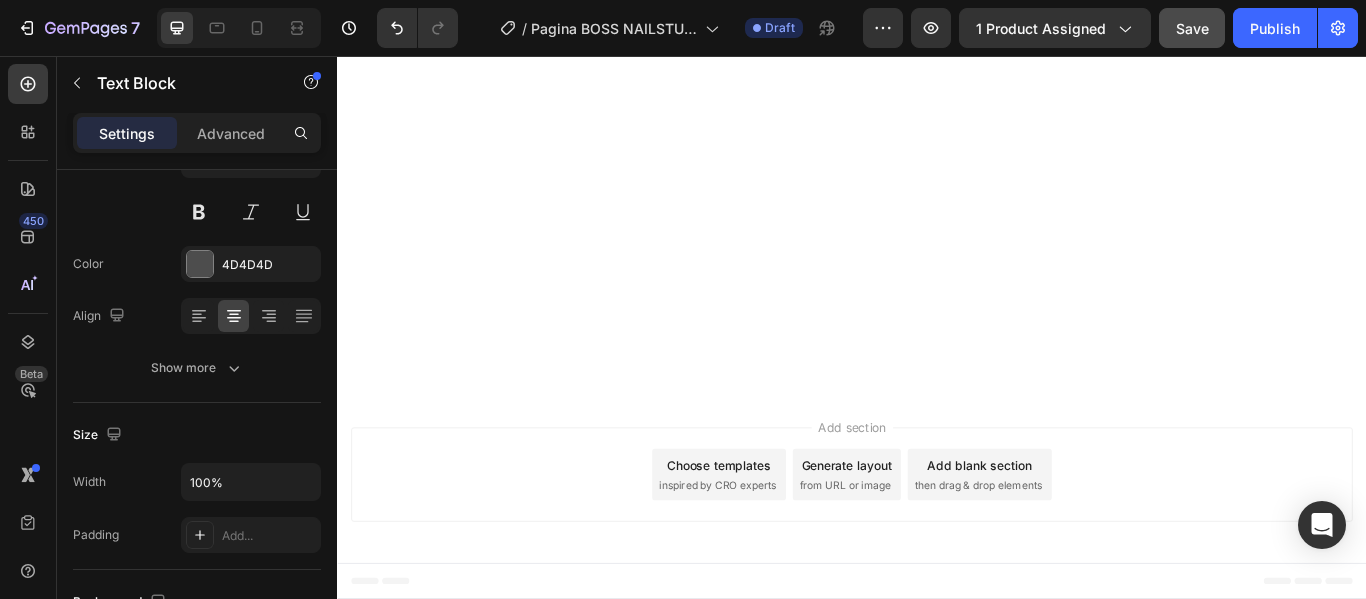 scroll, scrollTop: 8461, scrollLeft: 0, axis: vertical 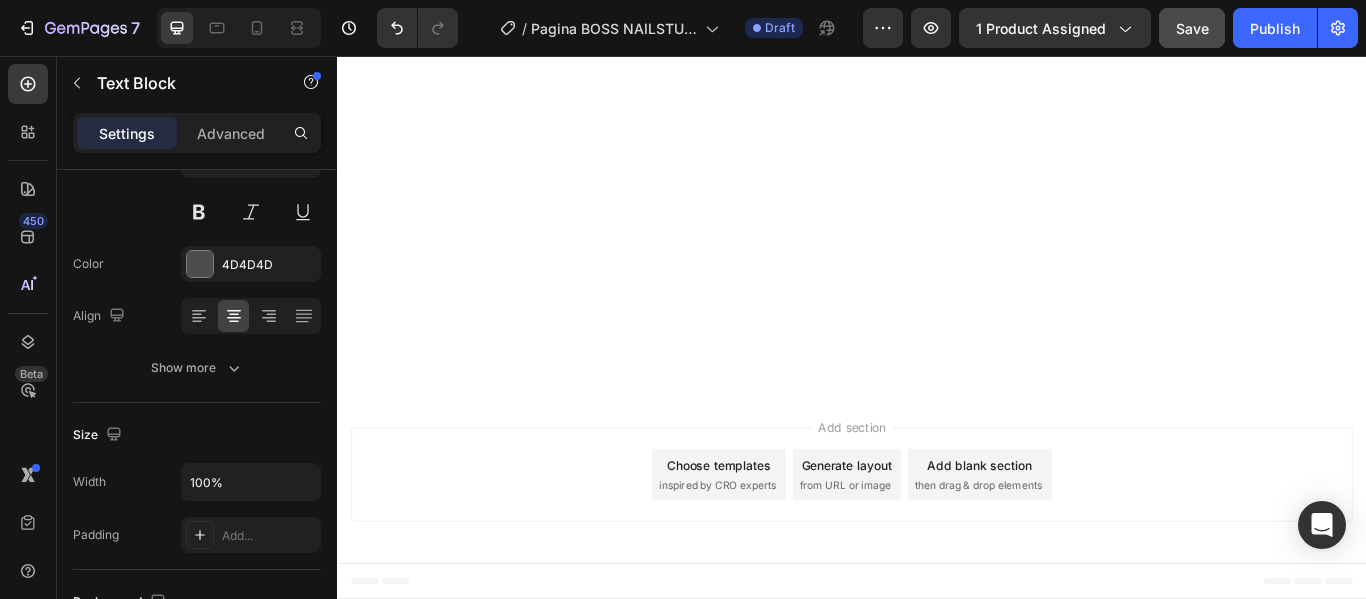 click on "SIN COSTO a actualizaciones" at bounding box center [532, -1978] 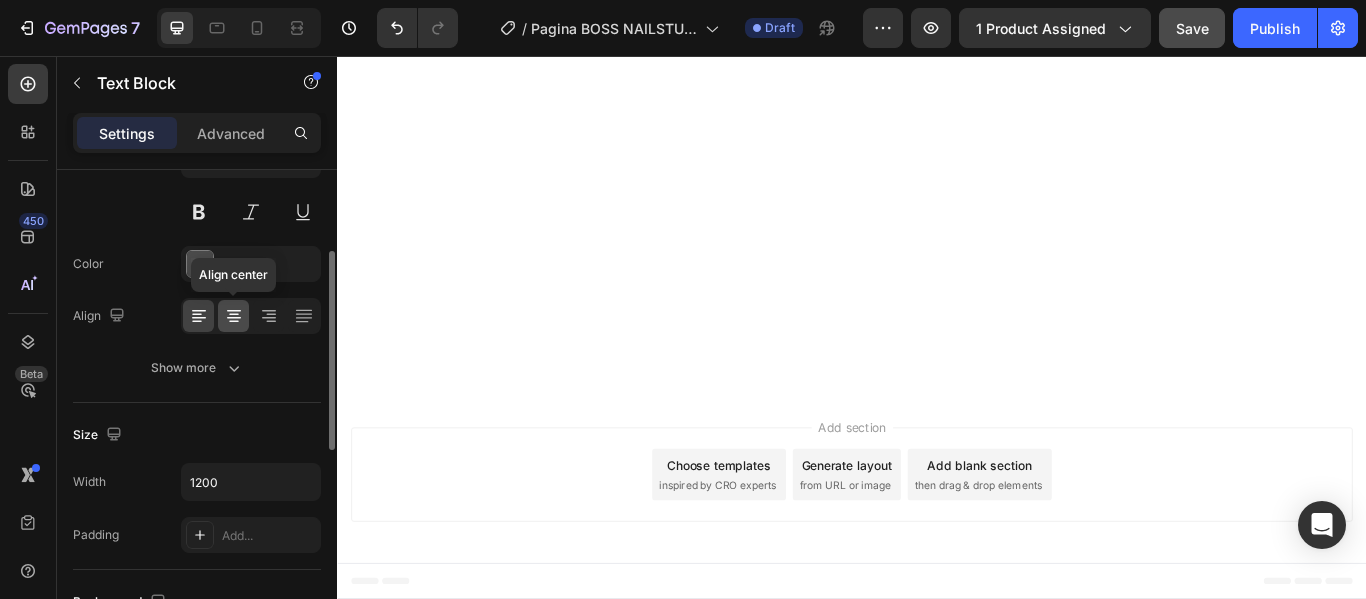 click 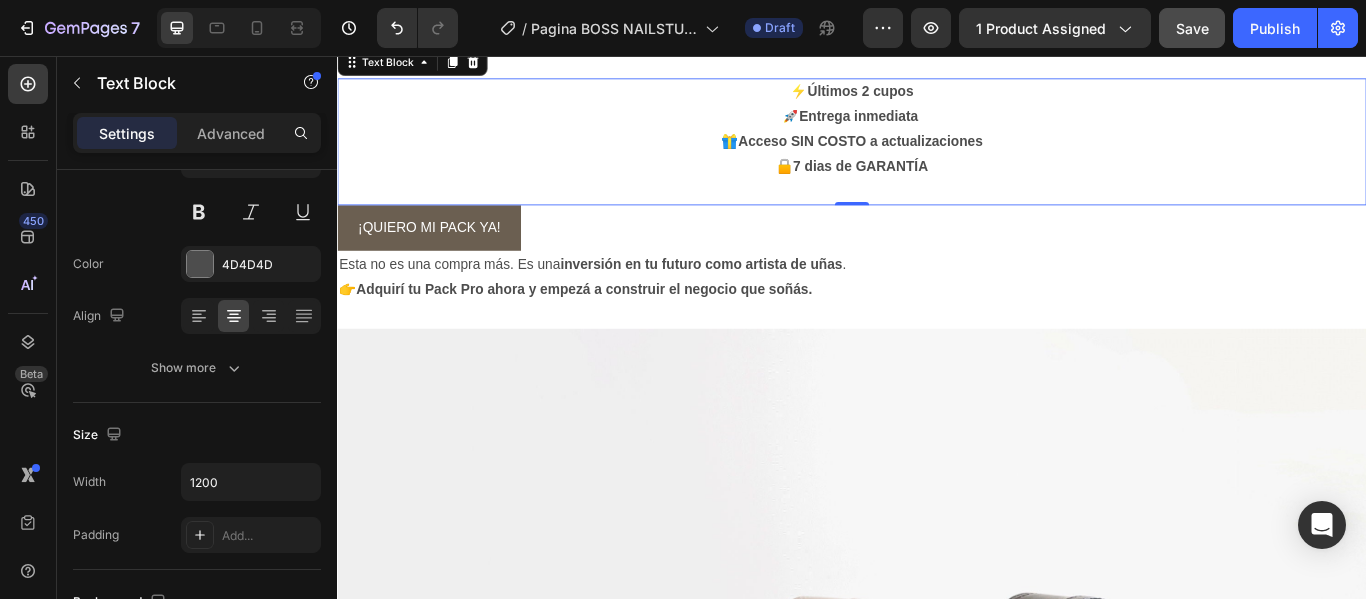 scroll, scrollTop: 8633, scrollLeft: 0, axis: vertical 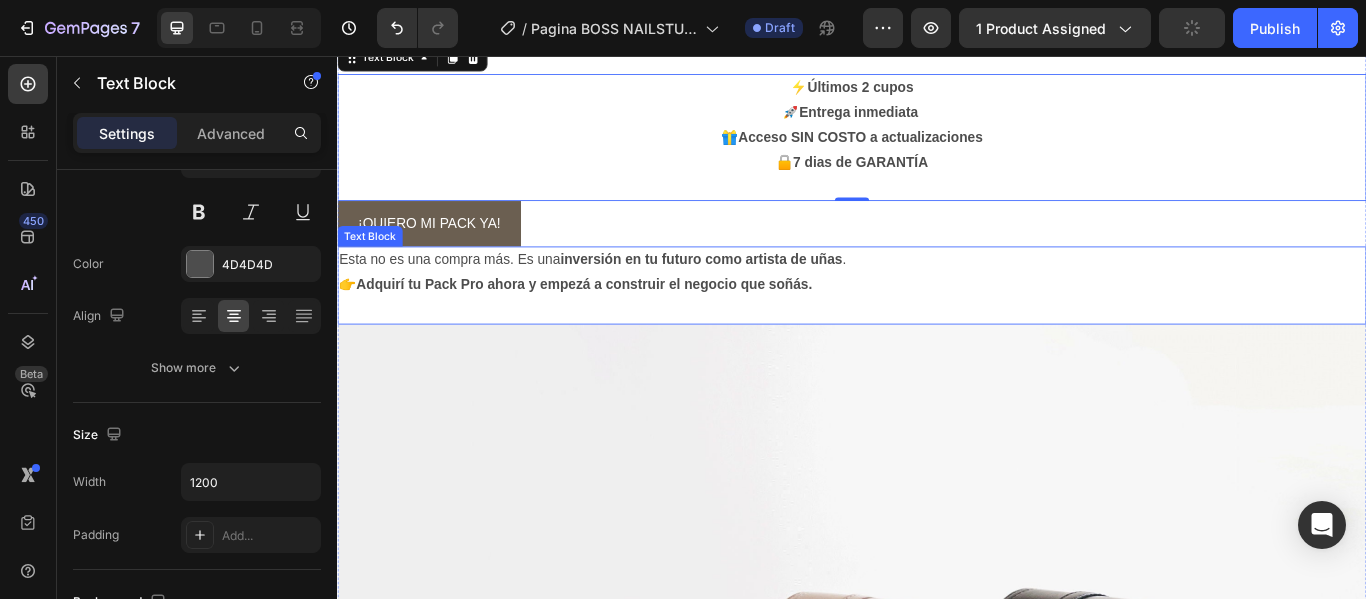 click on "inversión en tu futuro como artista de uñas" at bounding box center (761, 293) 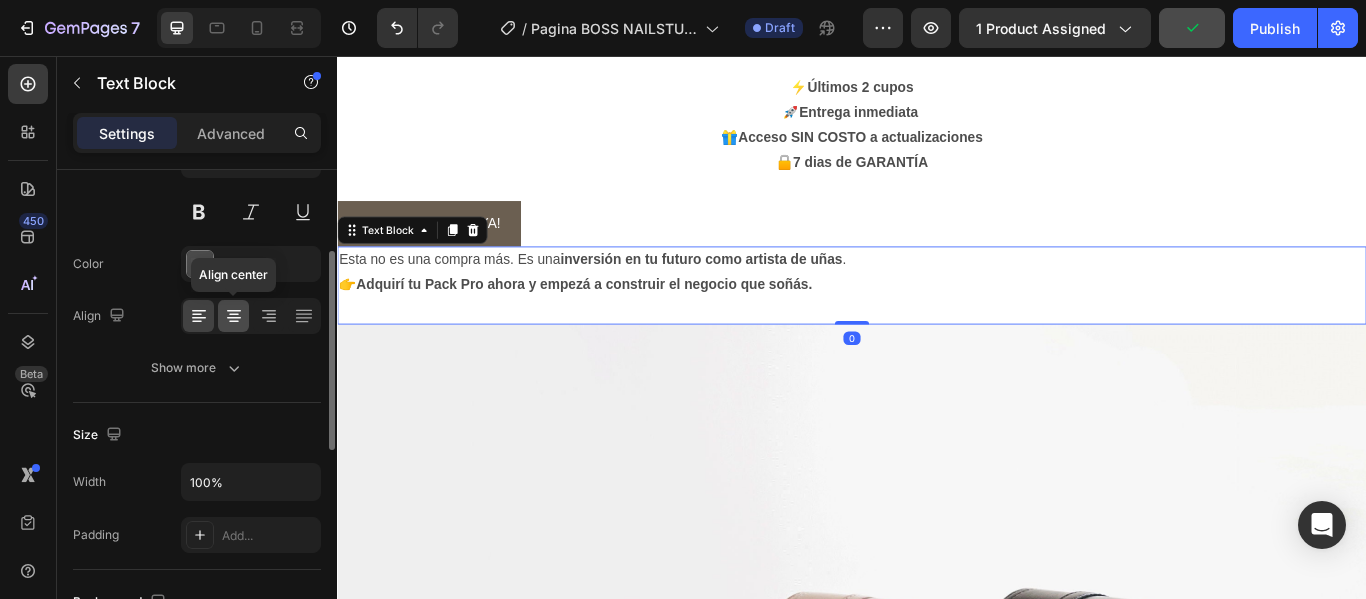 click 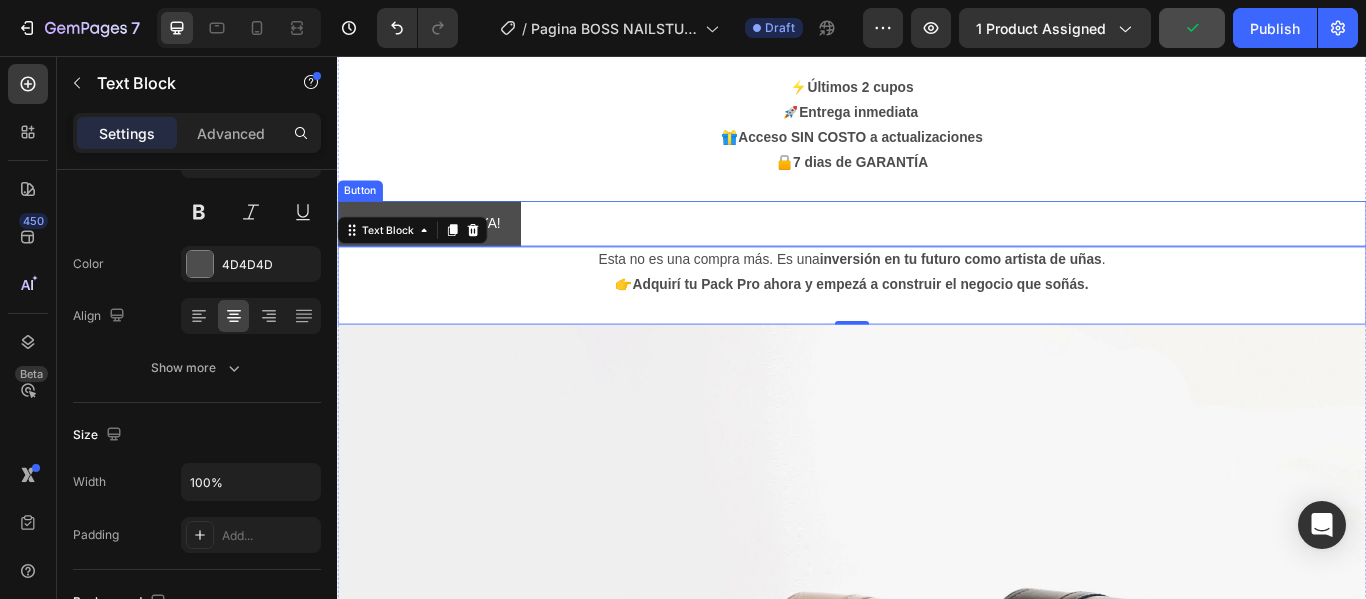 click on "¡QUIERO MI PACK YA!" at bounding box center [444, 251] 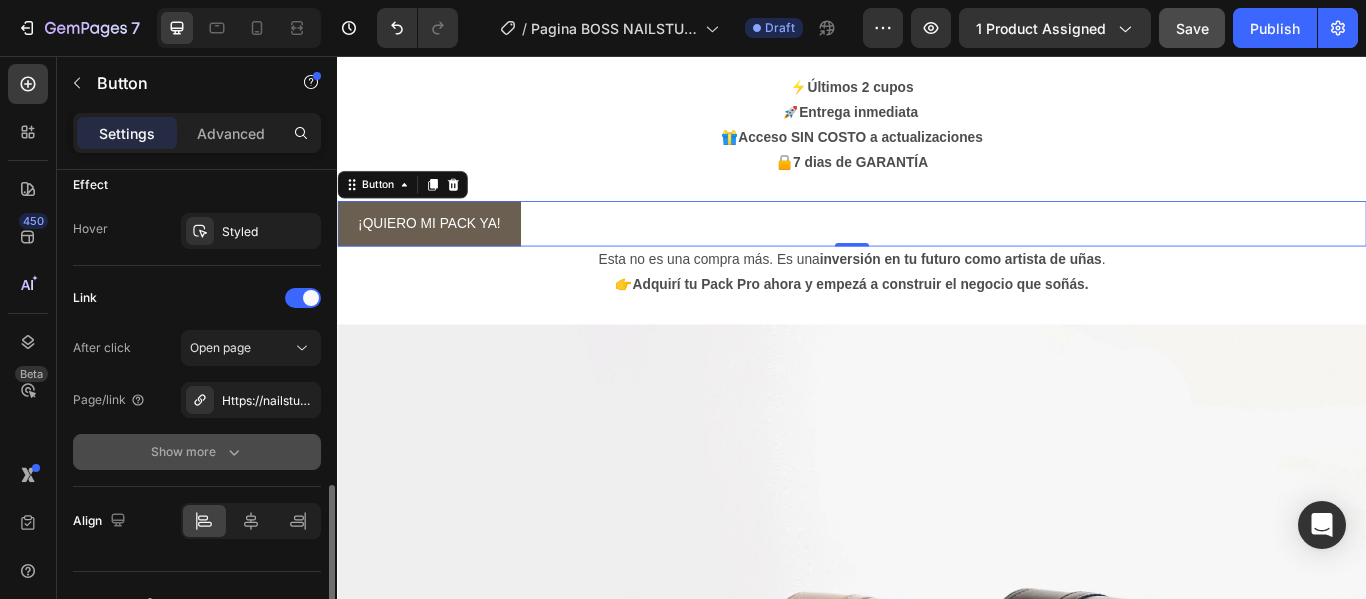 scroll, scrollTop: 1069, scrollLeft: 0, axis: vertical 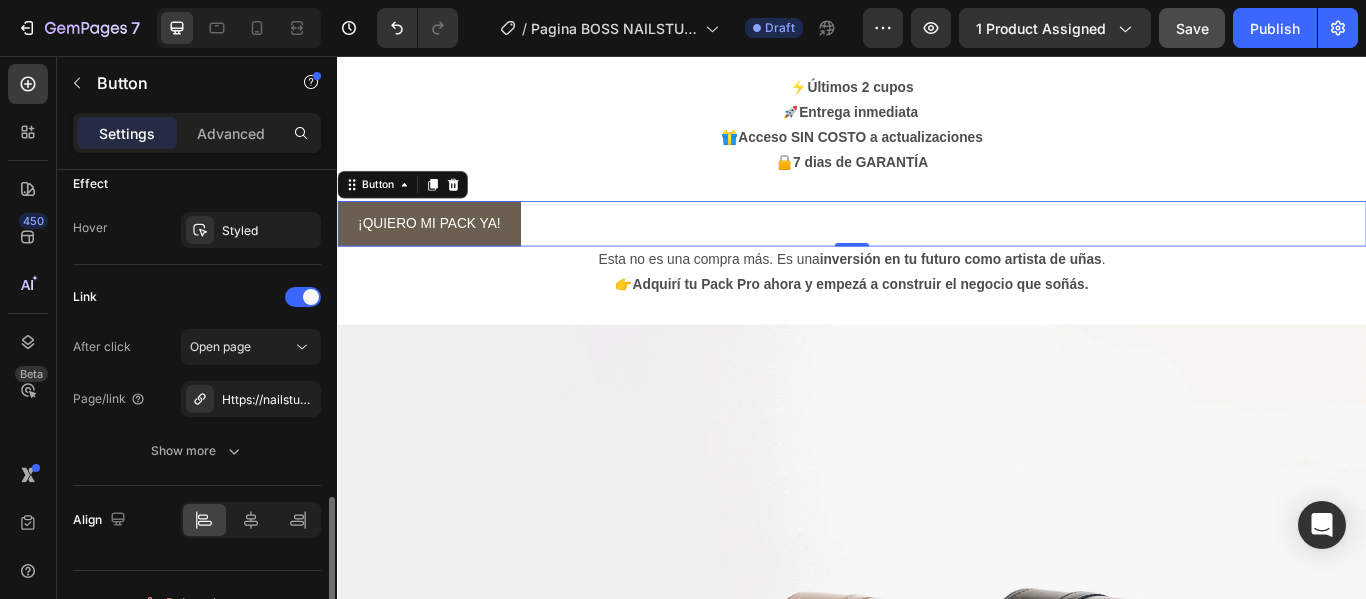 click on "Align" 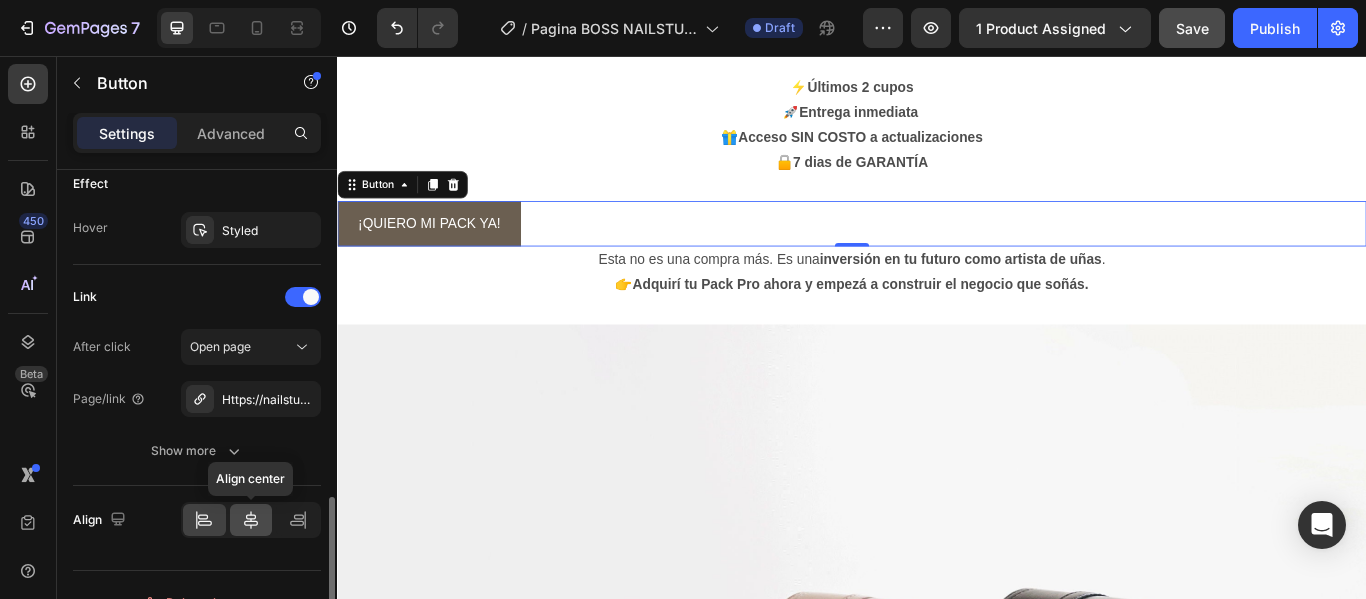 click 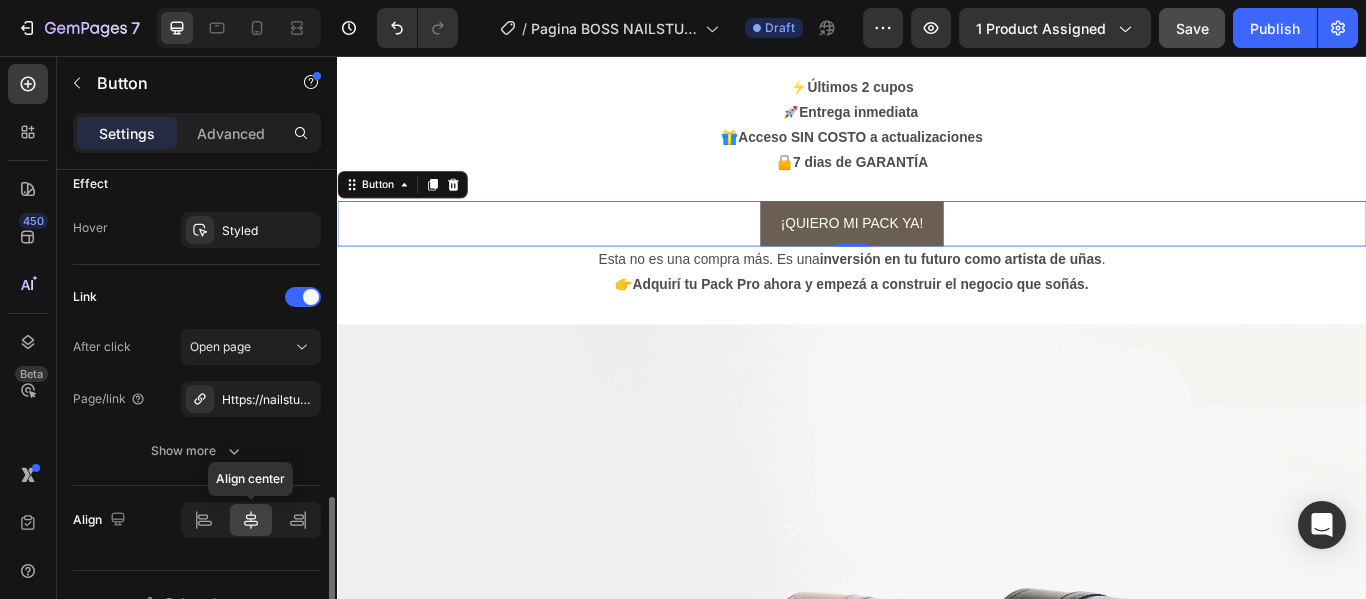 scroll, scrollTop: 1104, scrollLeft: 0, axis: vertical 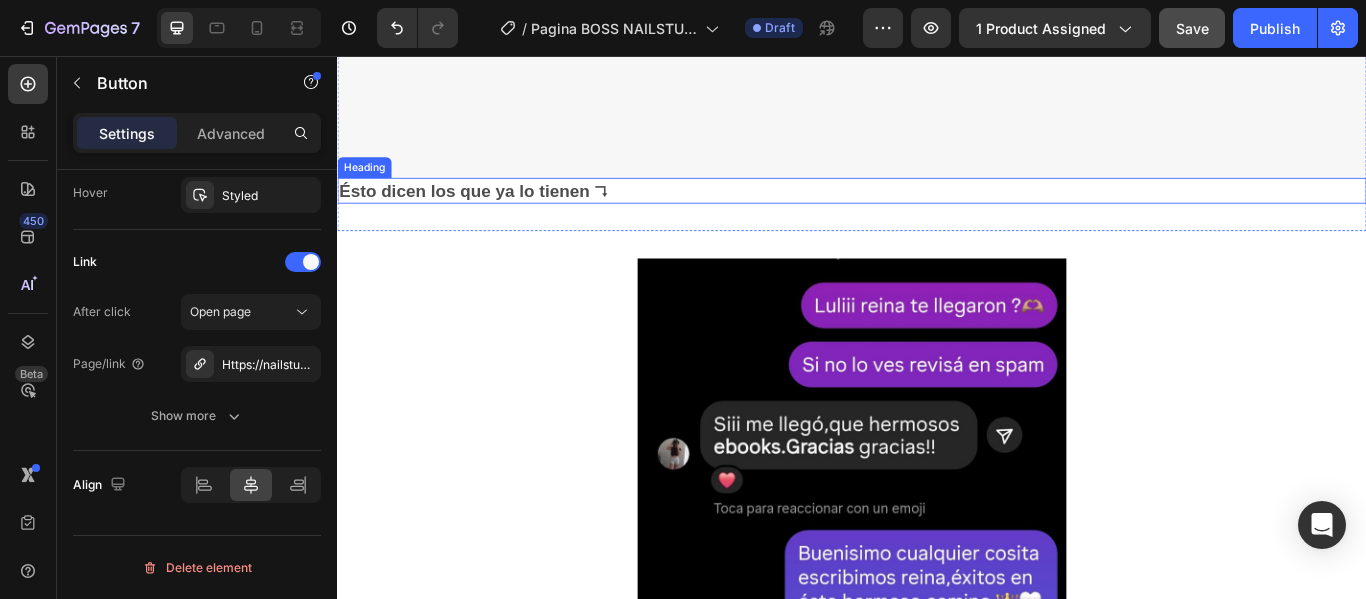 click on "Ésto dicen los que ya lo tienen ↴" at bounding box center [495, 213] 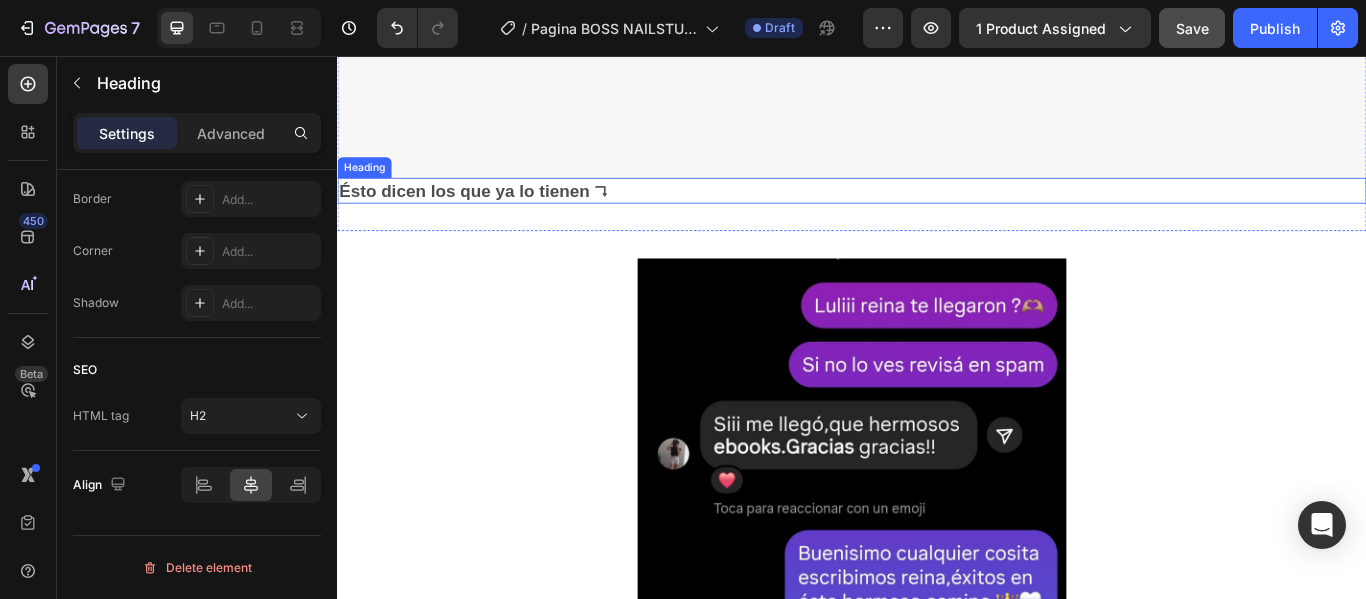 scroll, scrollTop: 0, scrollLeft: 0, axis: both 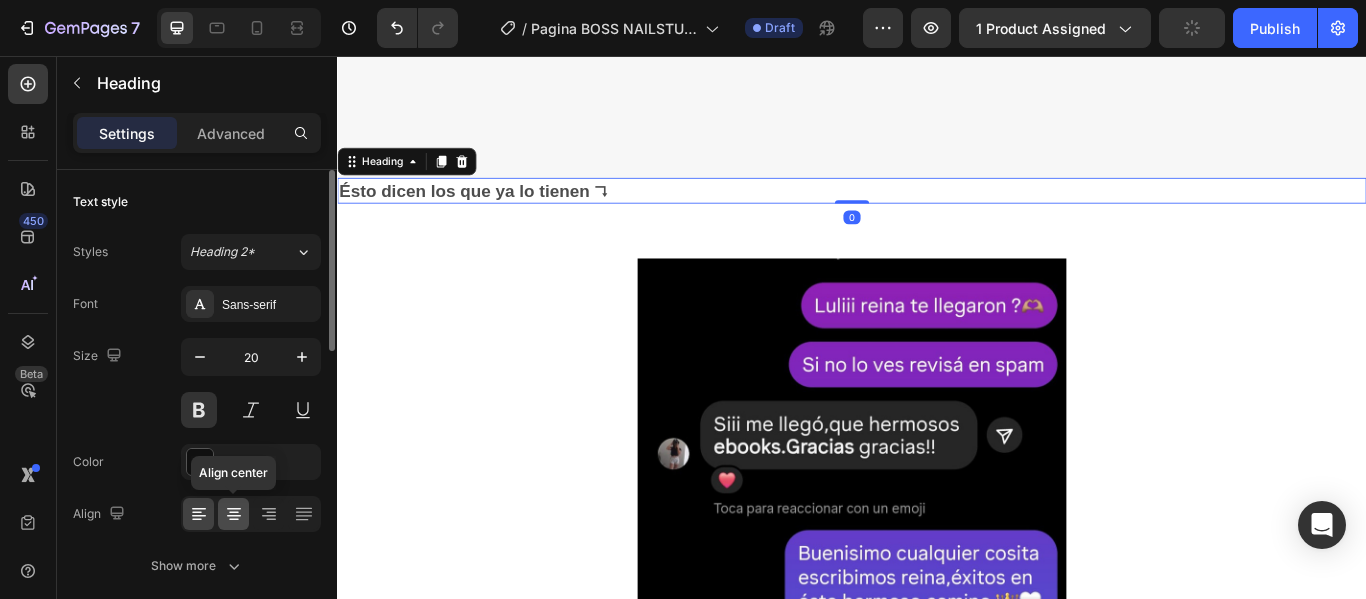 click 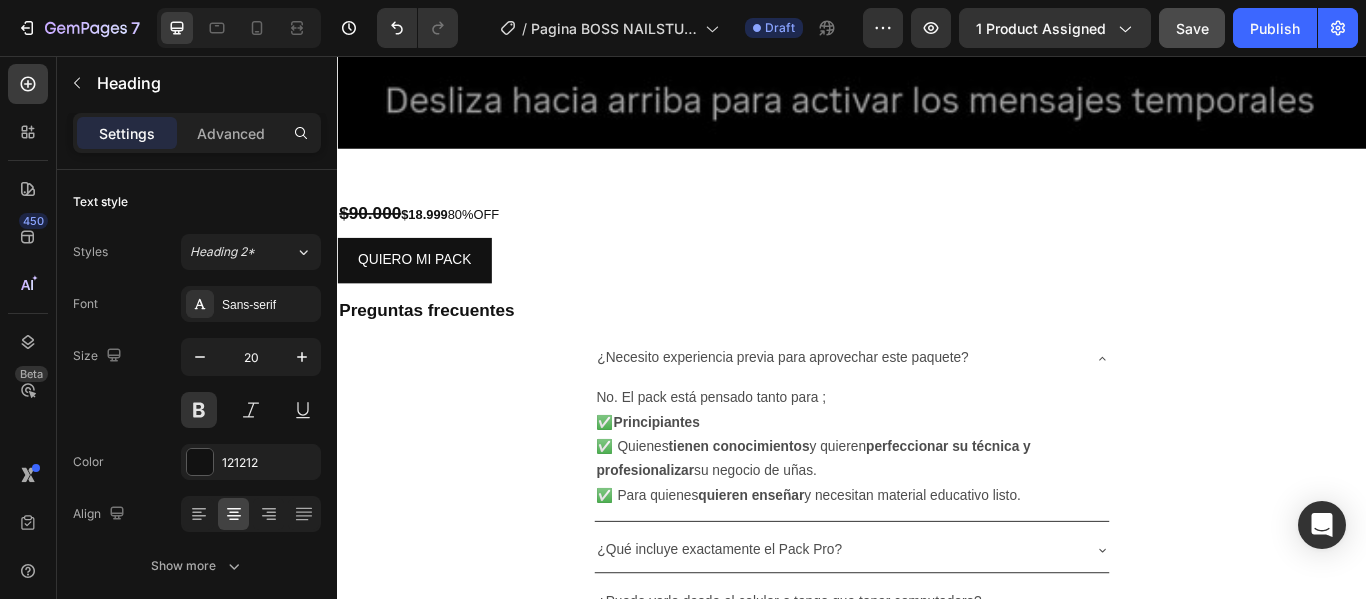scroll, scrollTop: 12887, scrollLeft: 0, axis: vertical 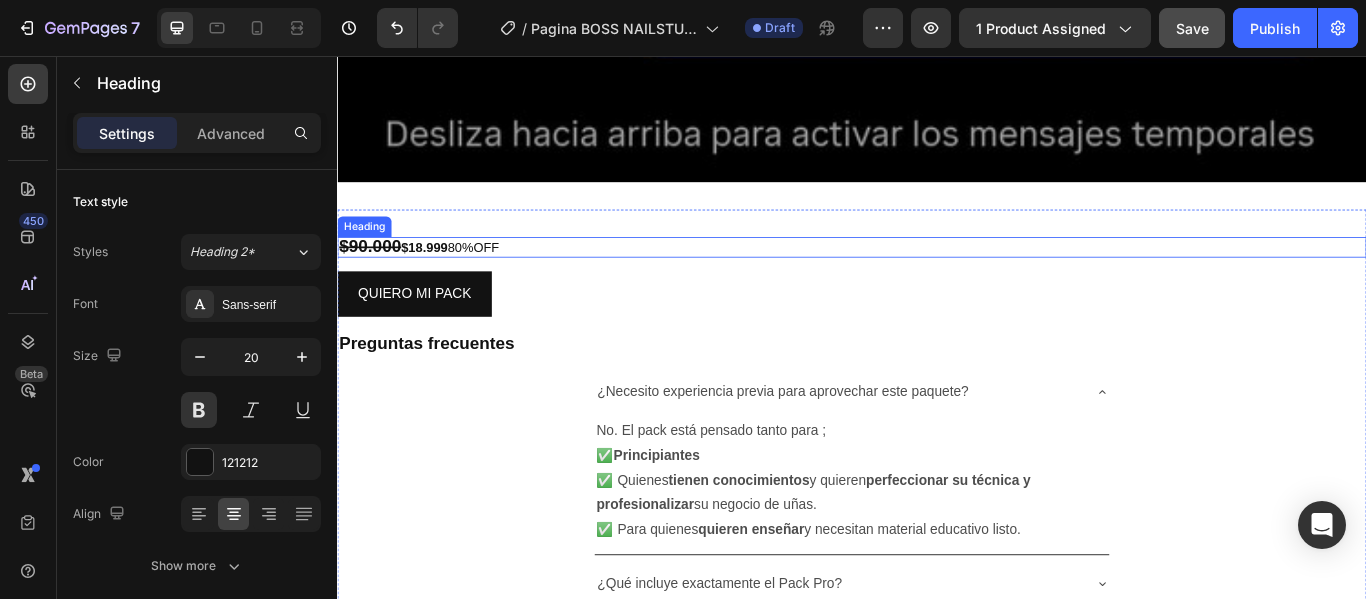 click on "$[PRICE]  $[PRICE]  [PERCENTAGE]OFF" at bounding box center [937, 279] 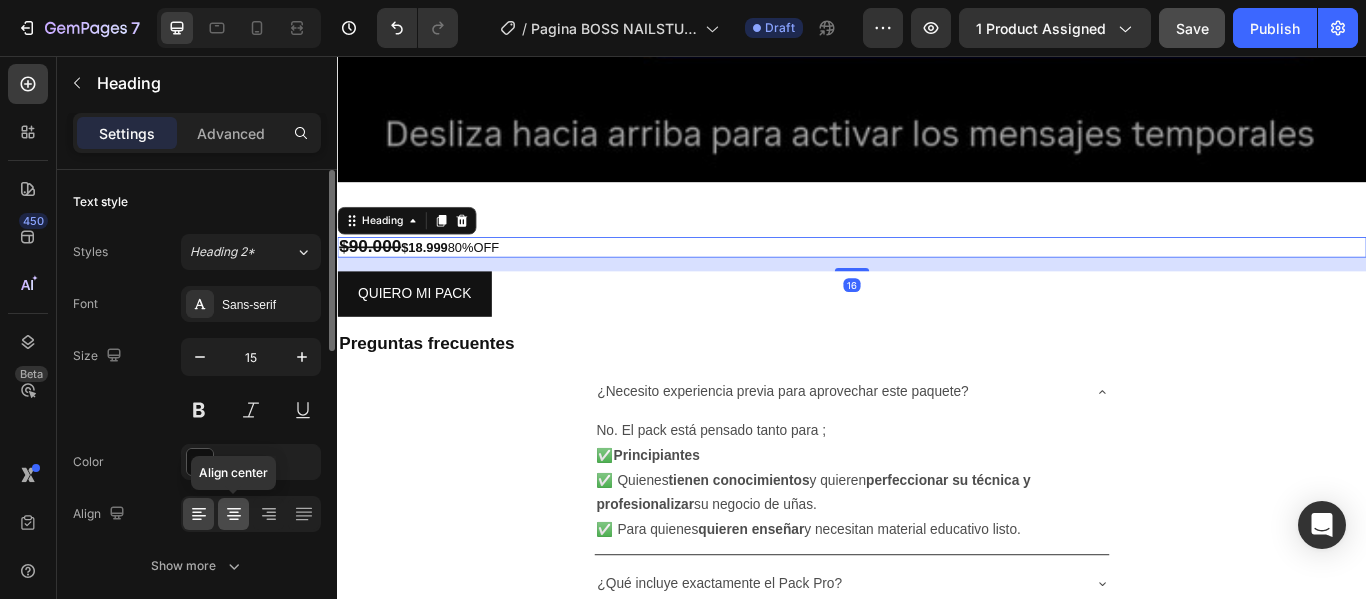 click 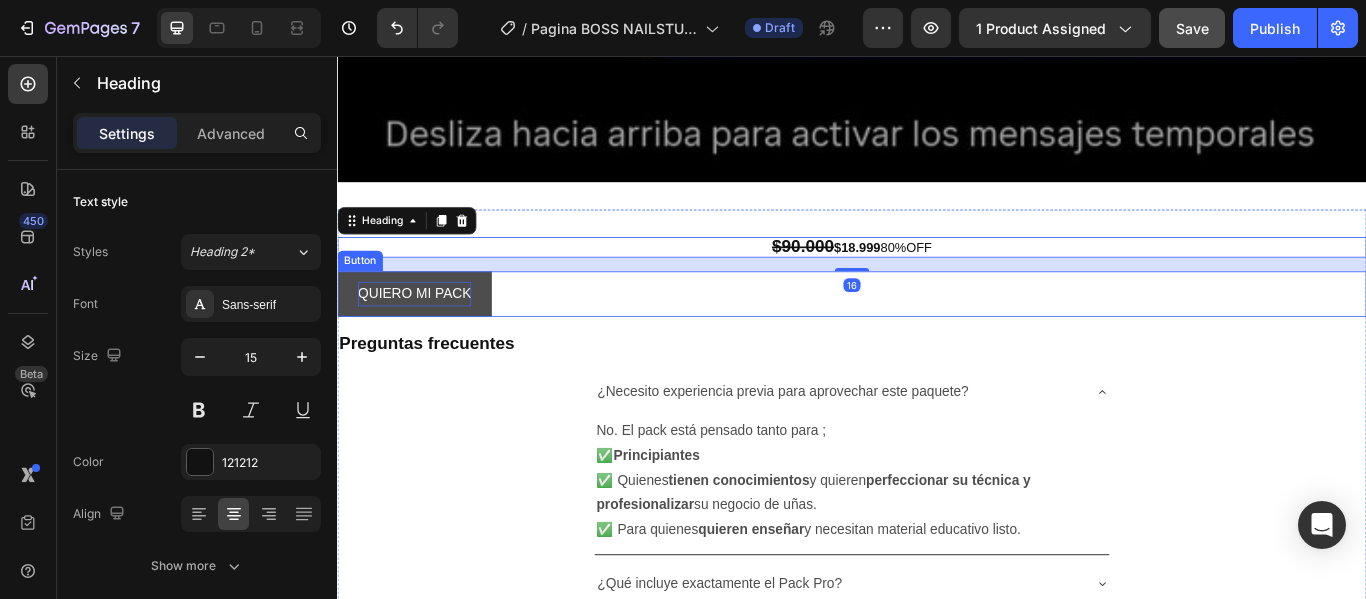 click on "QUIERO MI PACK" at bounding box center (427, 333) 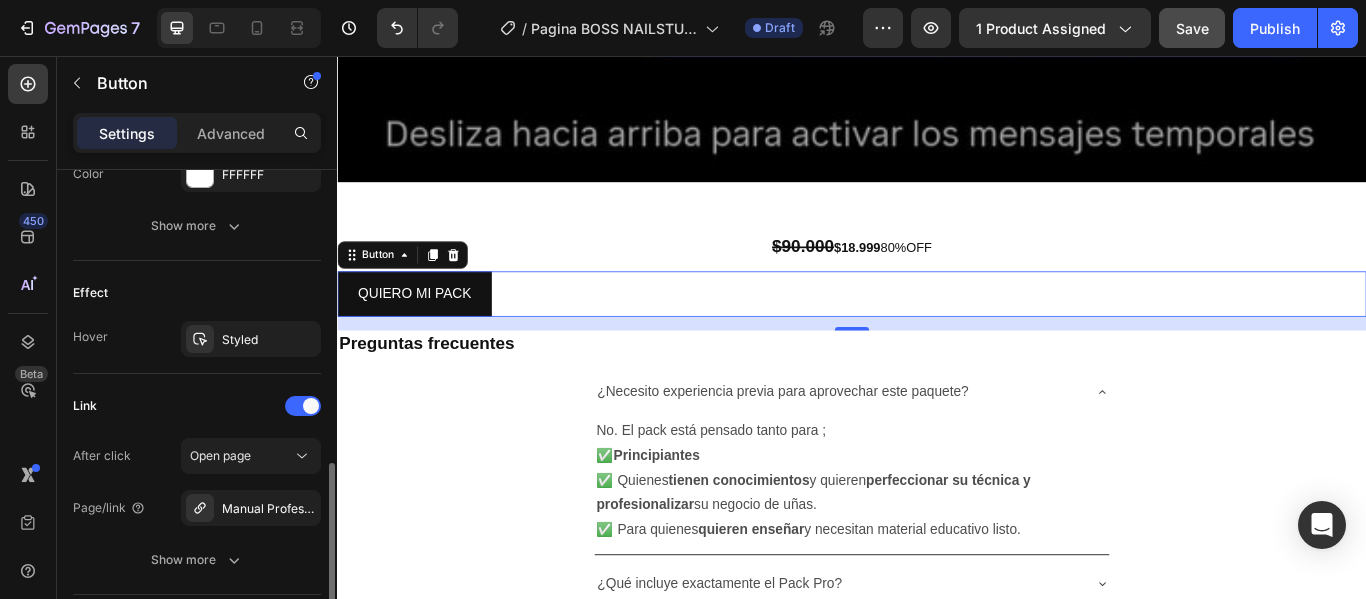 scroll, scrollTop: 1104, scrollLeft: 0, axis: vertical 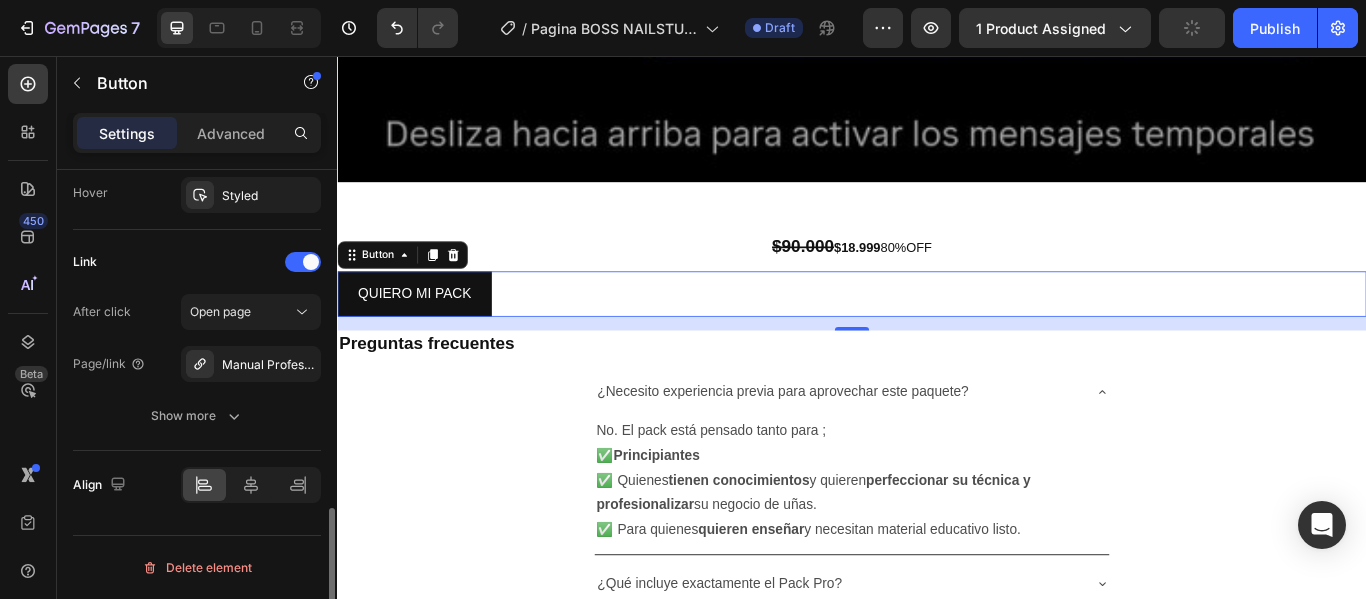 click at bounding box center (251, 485) 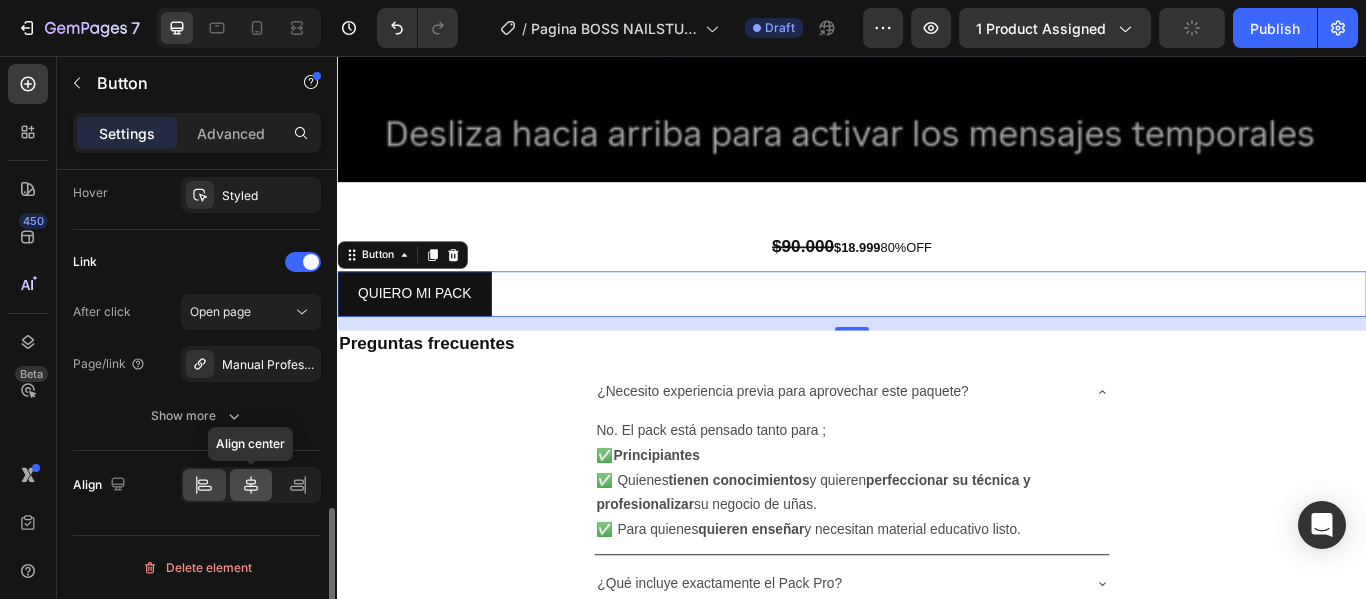 click 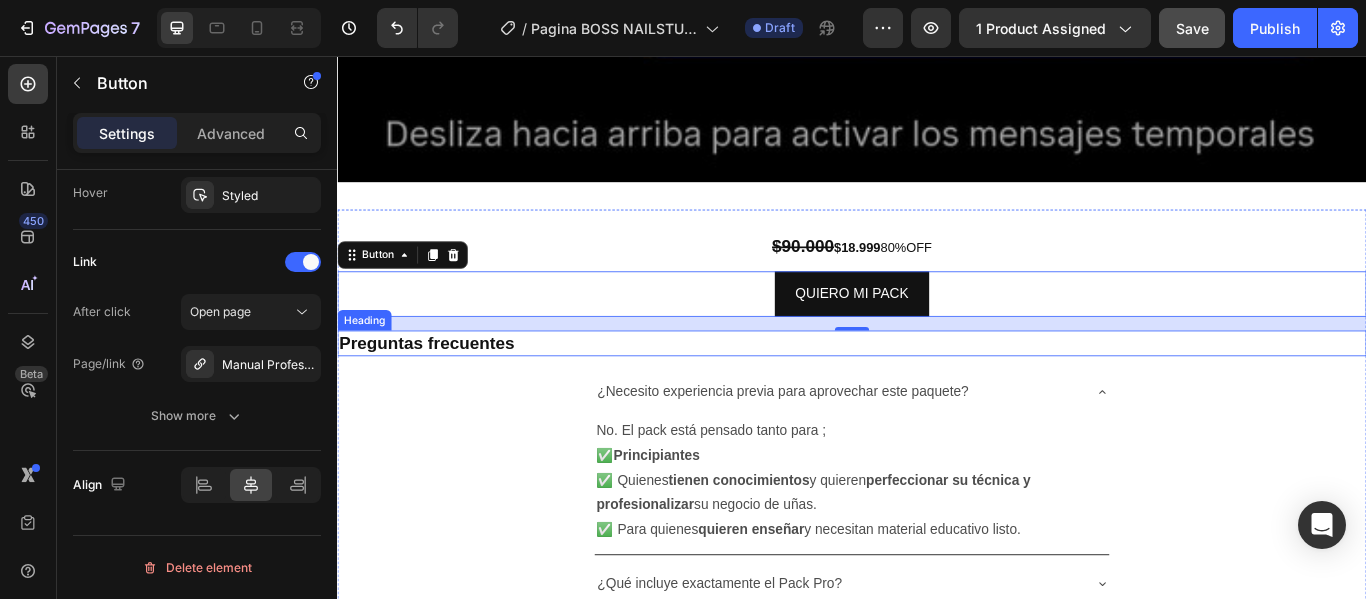 click on "Preguntas frecuentes" at bounding box center [937, 391] 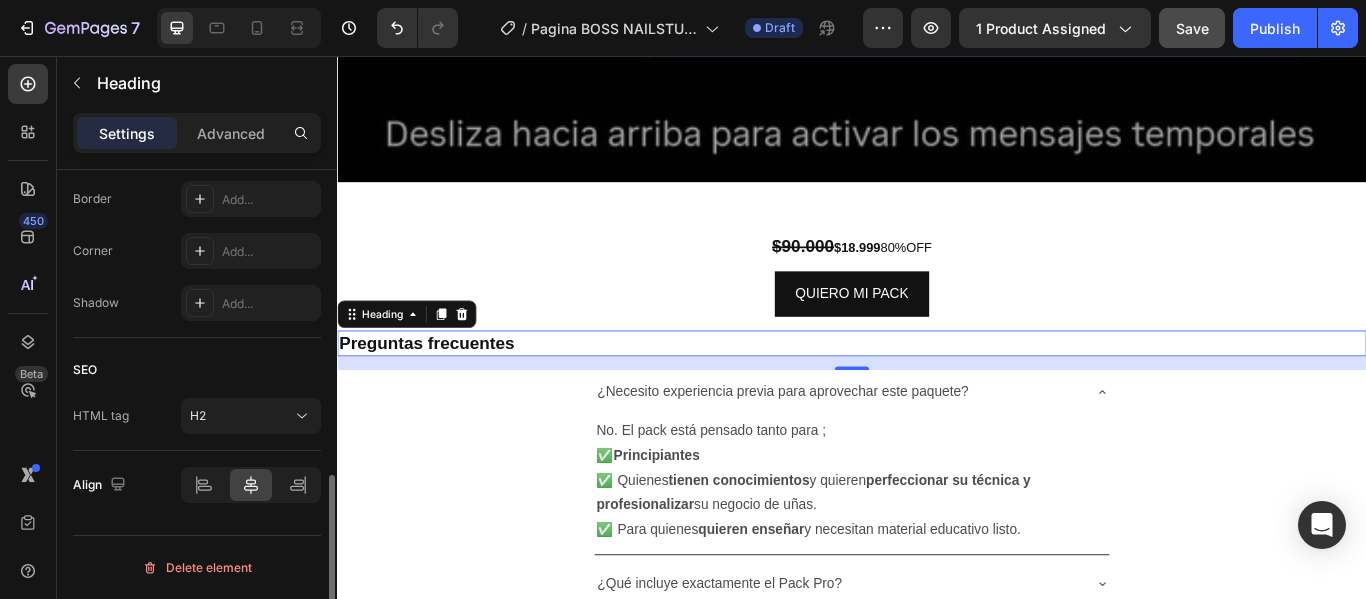 scroll, scrollTop: 0, scrollLeft: 0, axis: both 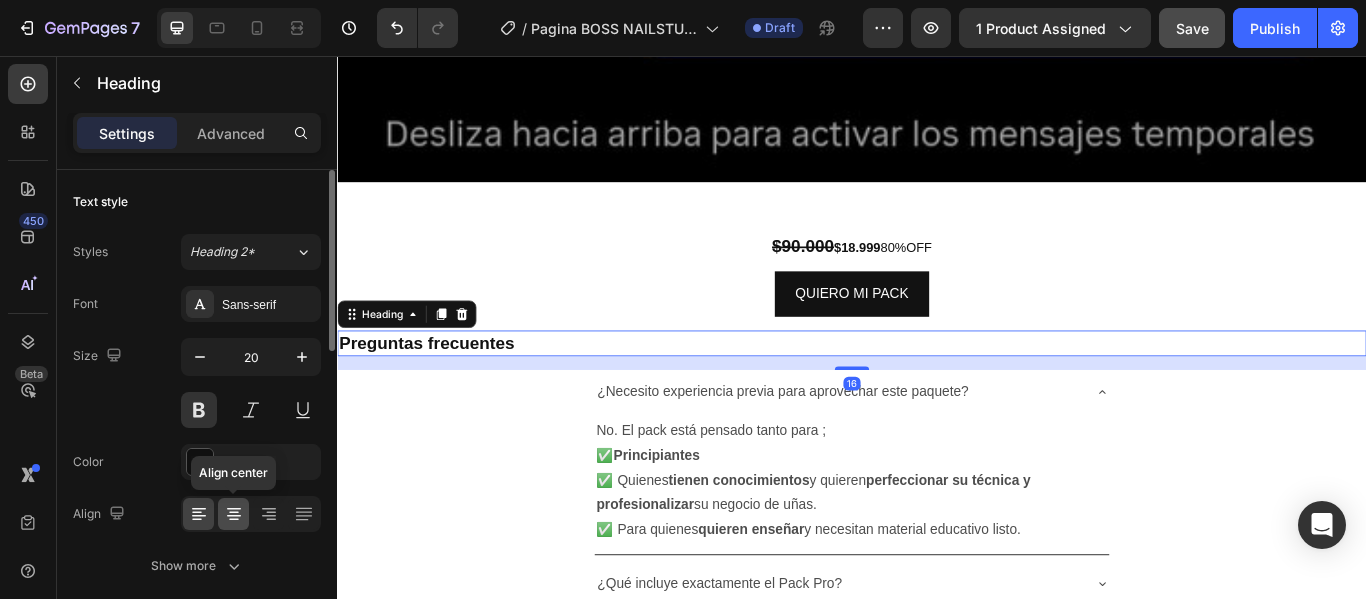 click 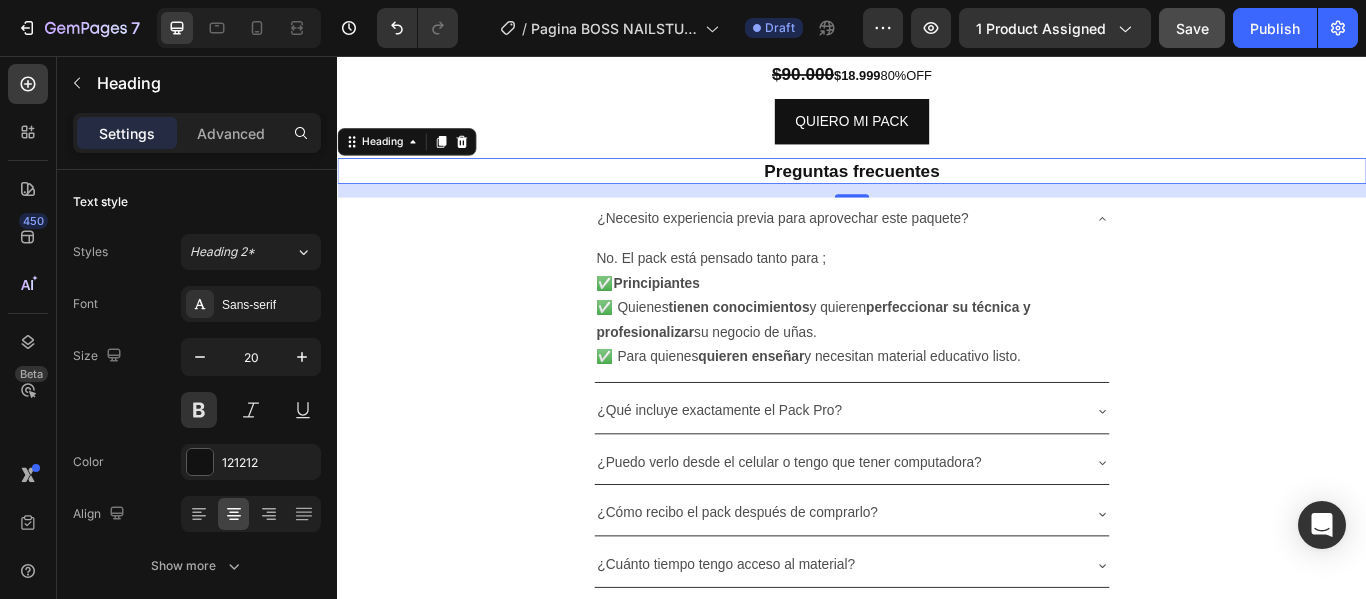 scroll, scrollTop: 13434, scrollLeft: 0, axis: vertical 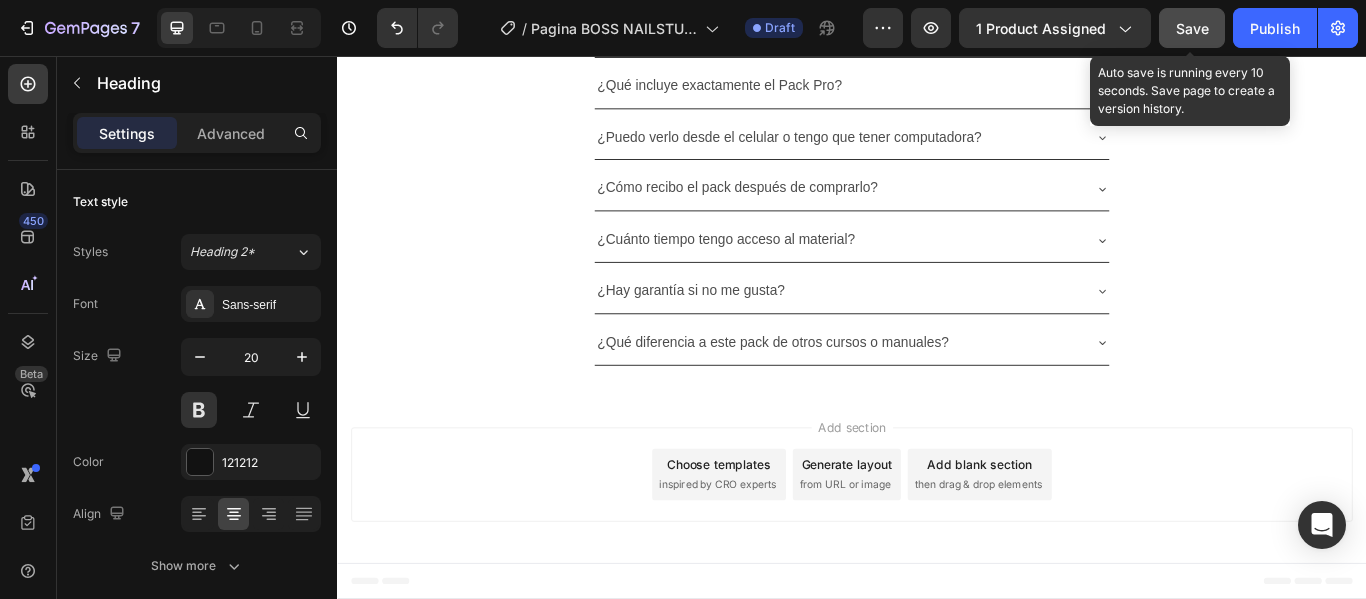 click on "Save" at bounding box center (1192, 28) 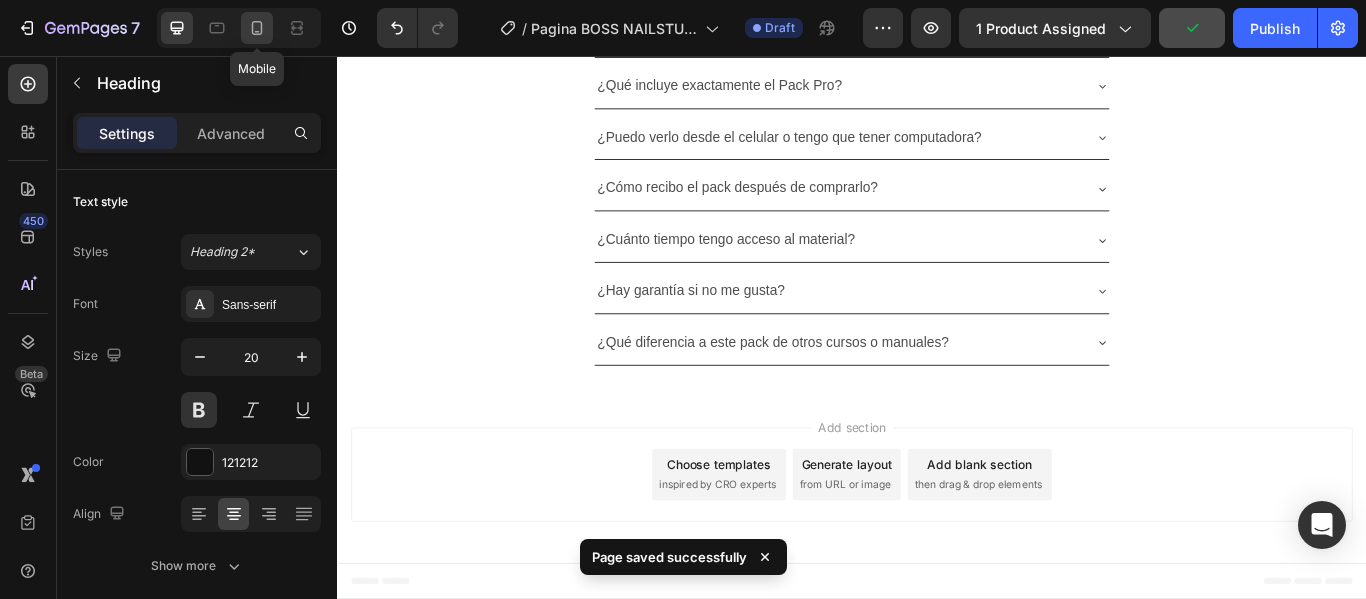 click 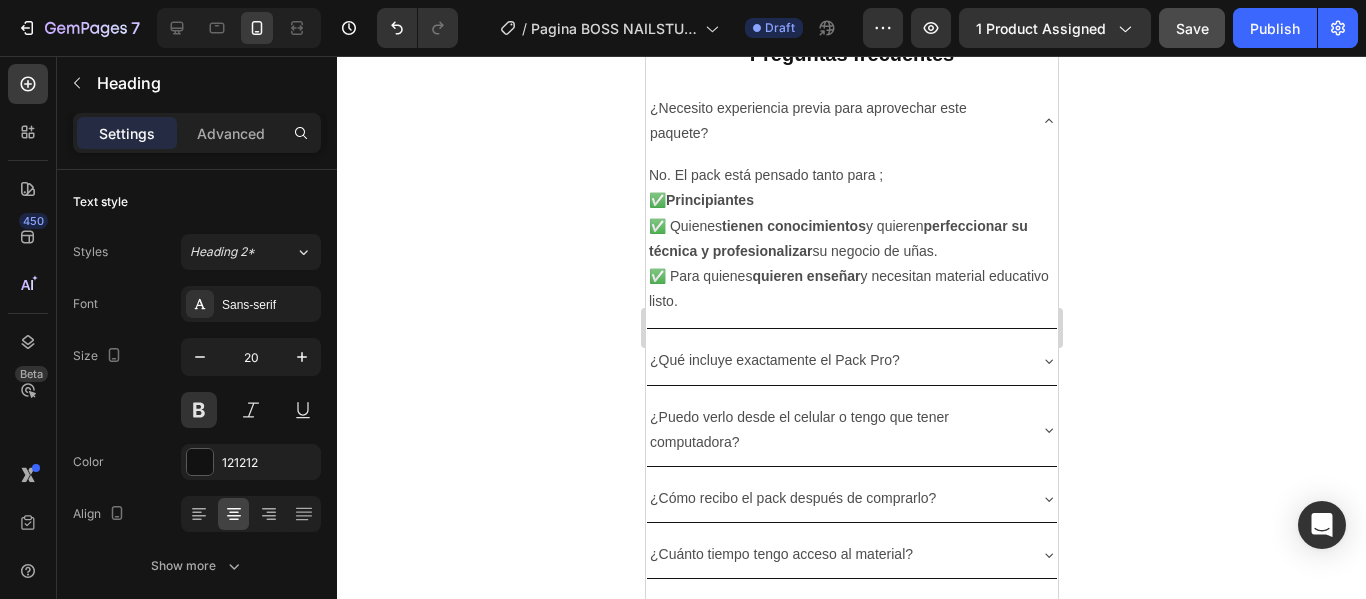 scroll, scrollTop: 11351, scrollLeft: 0, axis: vertical 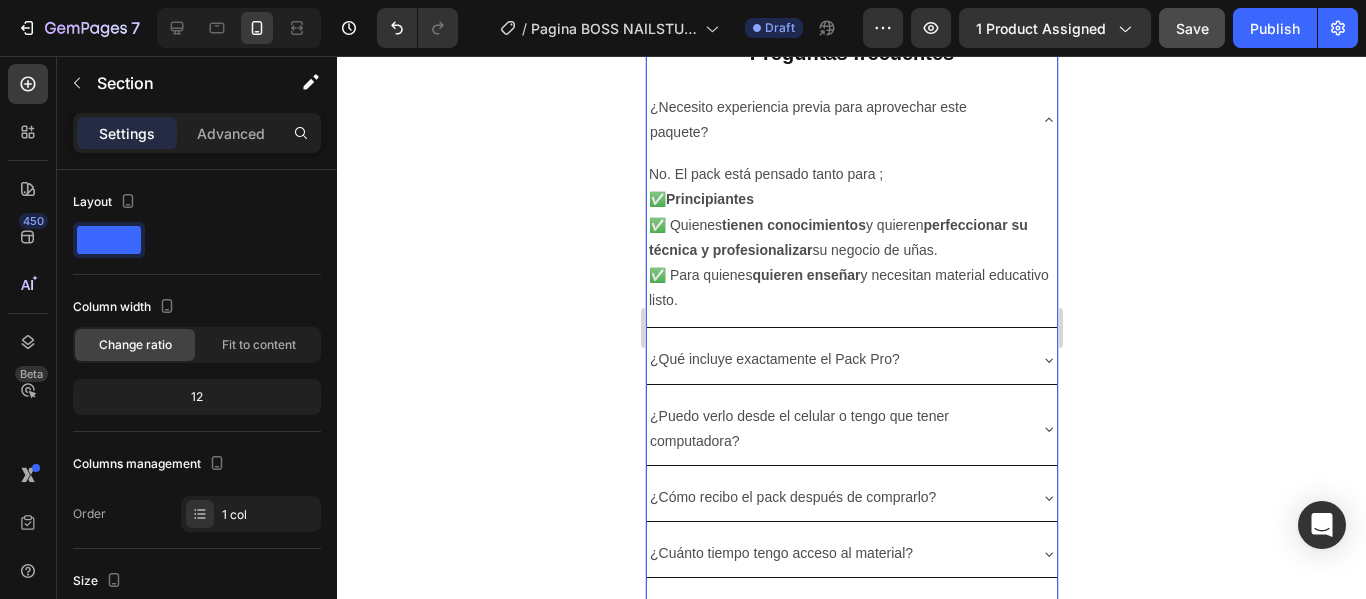 click on "Y lo mejor es que comprando HOY tenés acceso sin costo a futuras actualizacionnes y me" at bounding box center (851, 311) 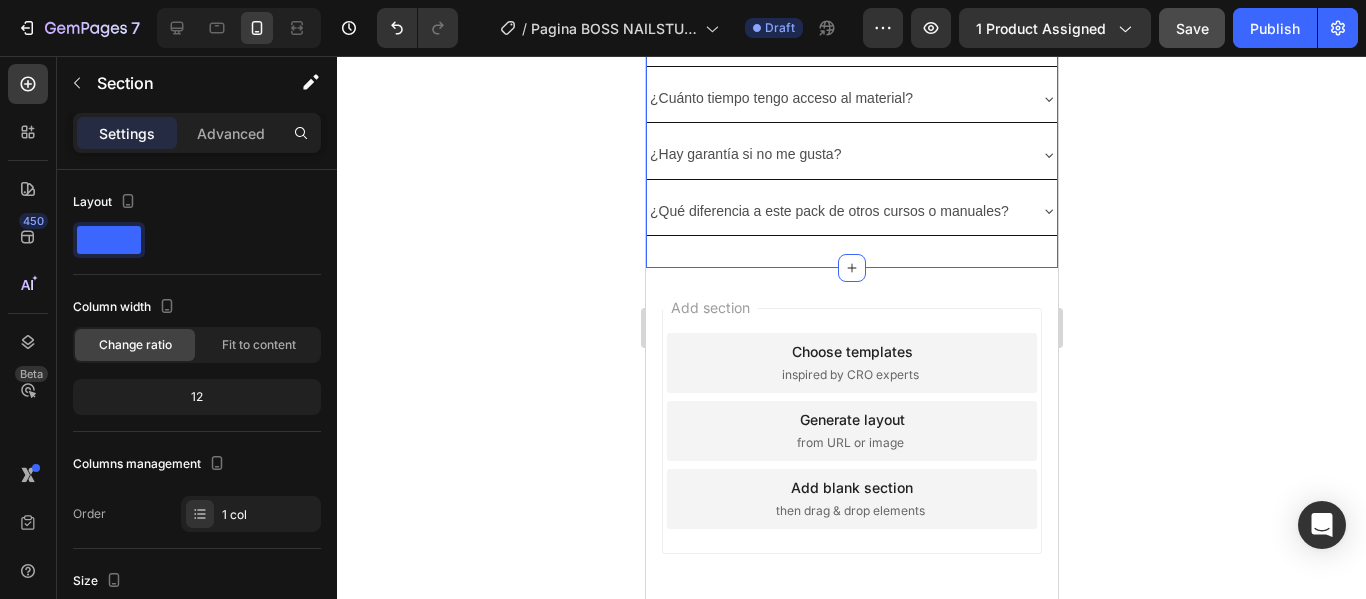 scroll, scrollTop: 11876, scrollLeft: 0, axis: vertical 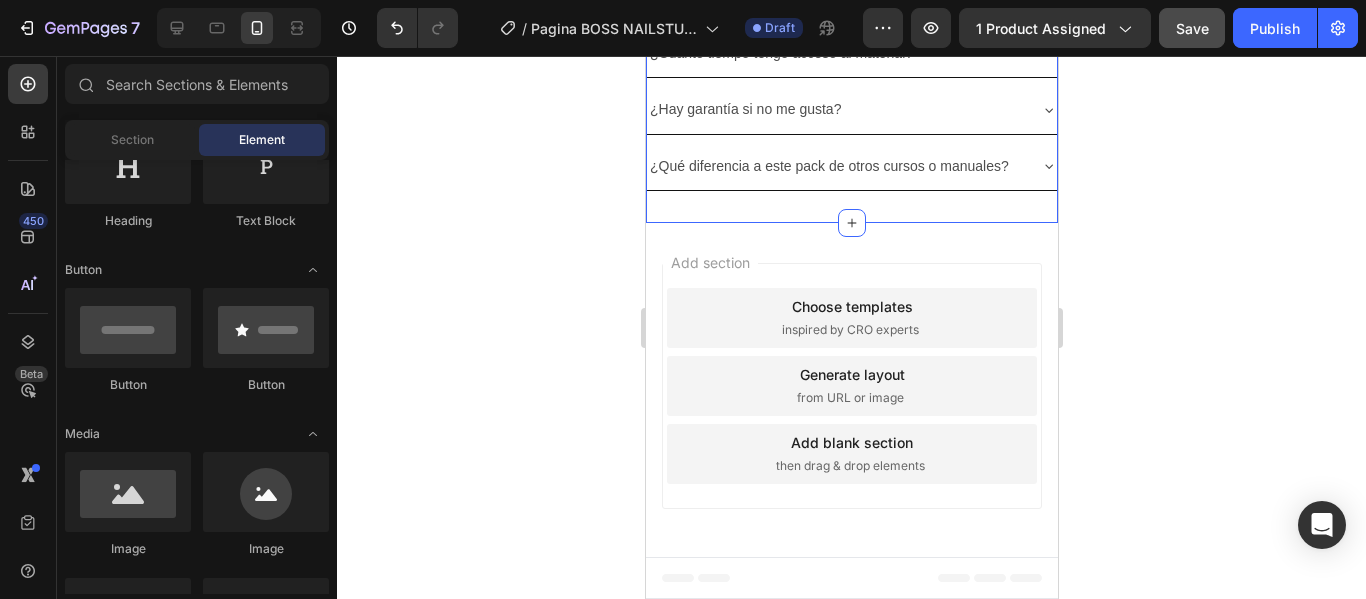 click on "Add section Choose templates inspired by CRO experts Generate layout from URL or image Add blank section then drag & drop elements" at bounding box center (851, 390) 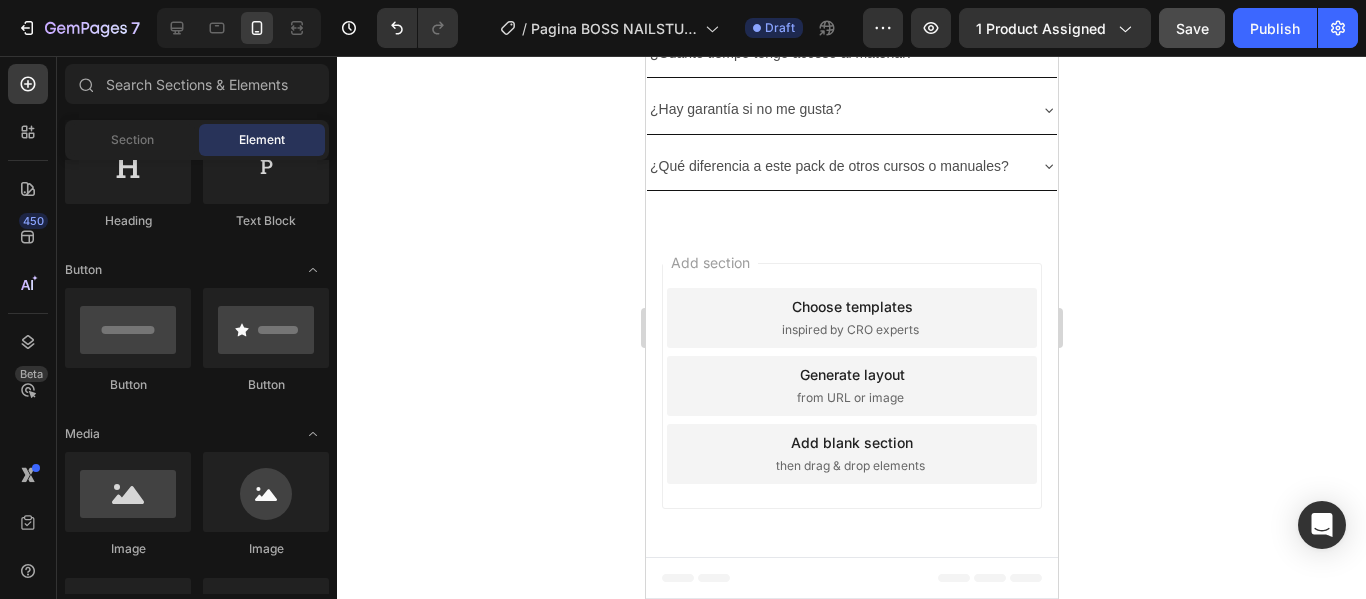 click on "Add section Choose templates inspired by CRO experts Generate layout from URL or image Add blank section then drag & drop elements" at bounding box center (851, 390) 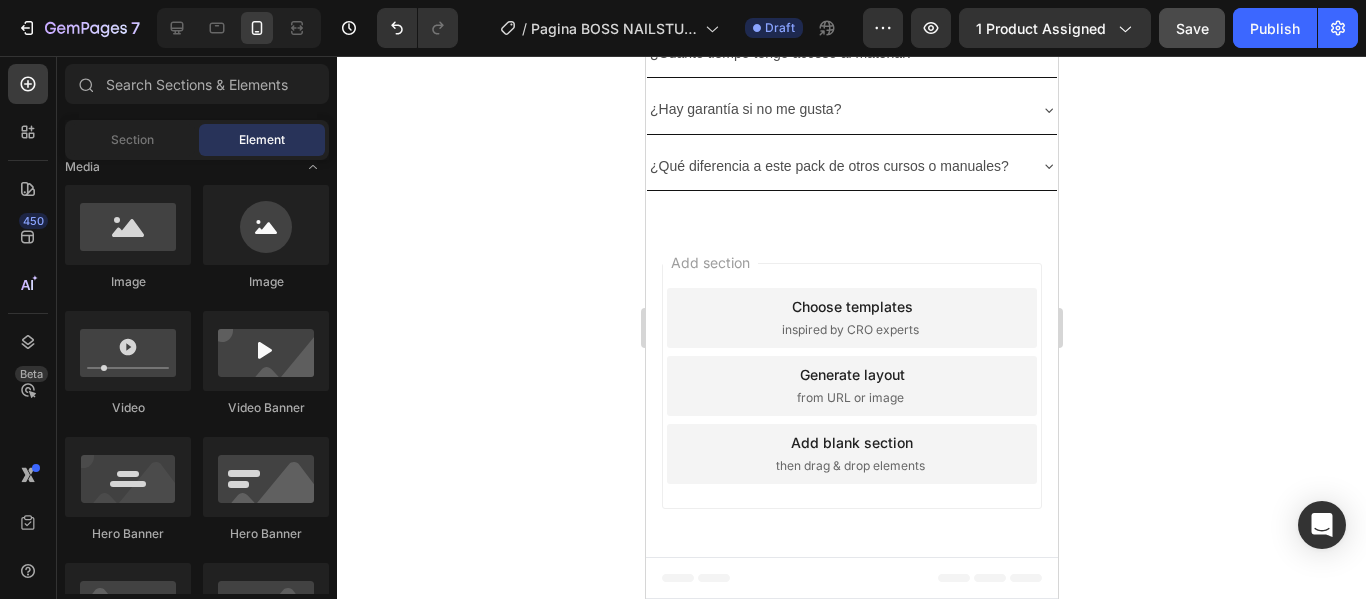 scroll, scrollTop: 0, scrollLeft: 0, axis: both 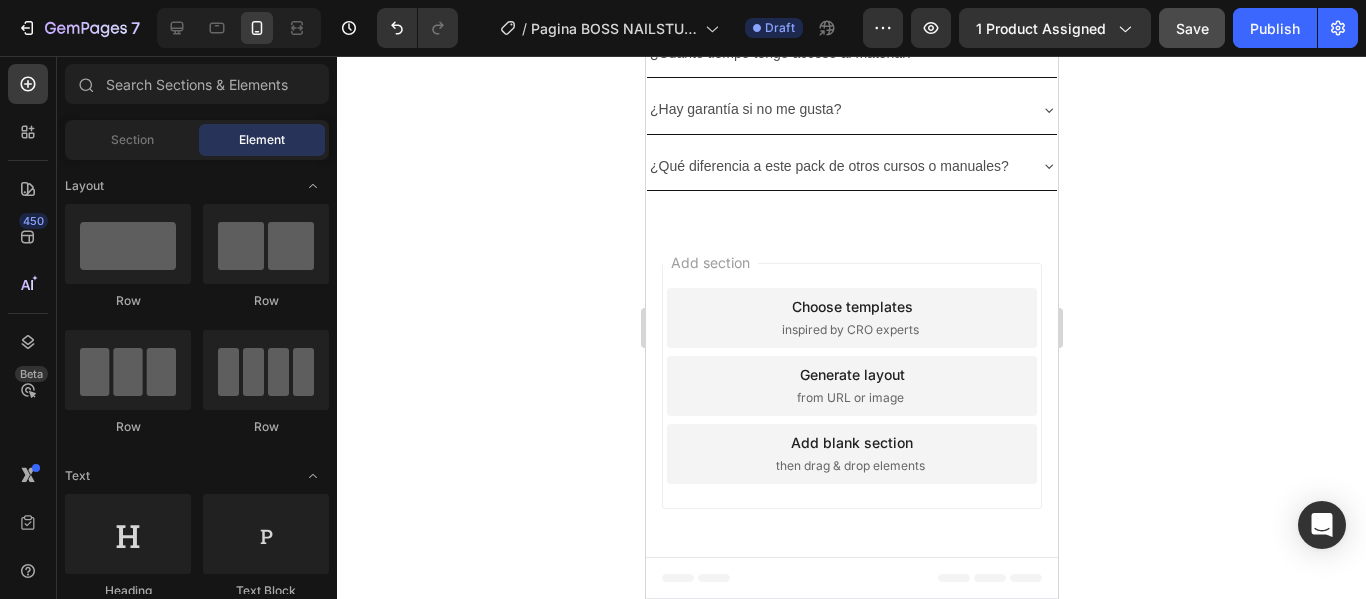 click on "Add section Choose templates inspired by CRO experts Generate layout from URL or image Add blank section then drag & drop elements" at bounding box center (851, 390) 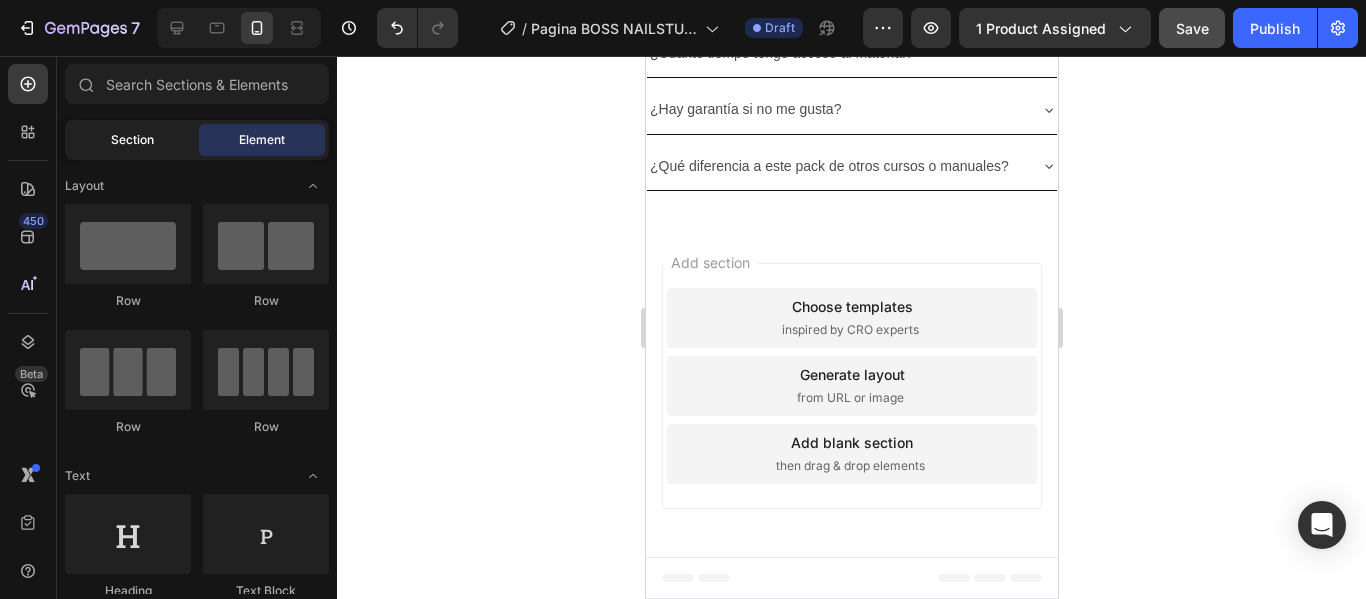 click on "Section" at bounding box center (132, 140) 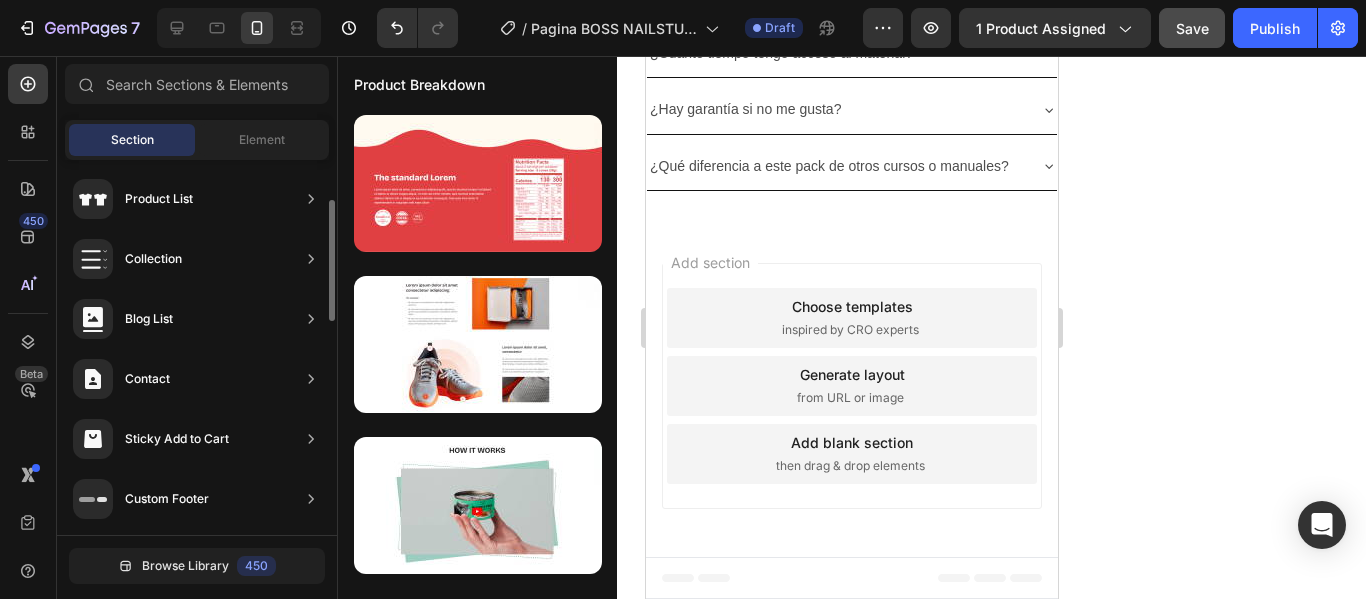 scroll, scrollTop: 0, scrollLeft: 0, axis: both 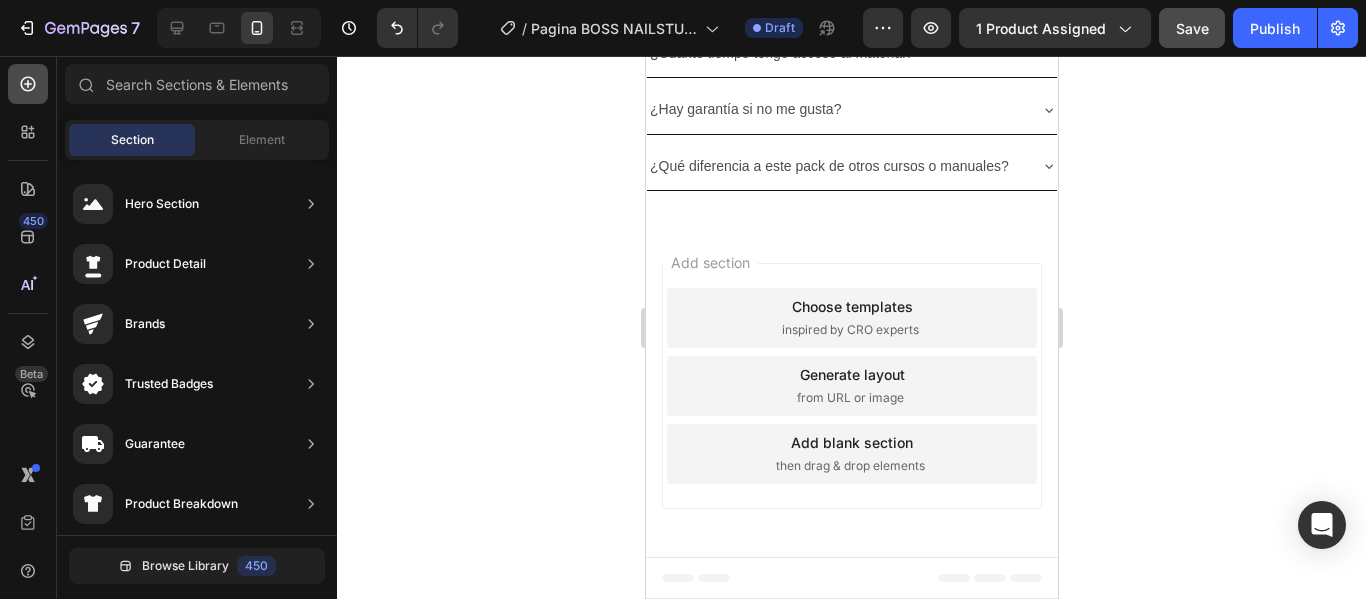 click 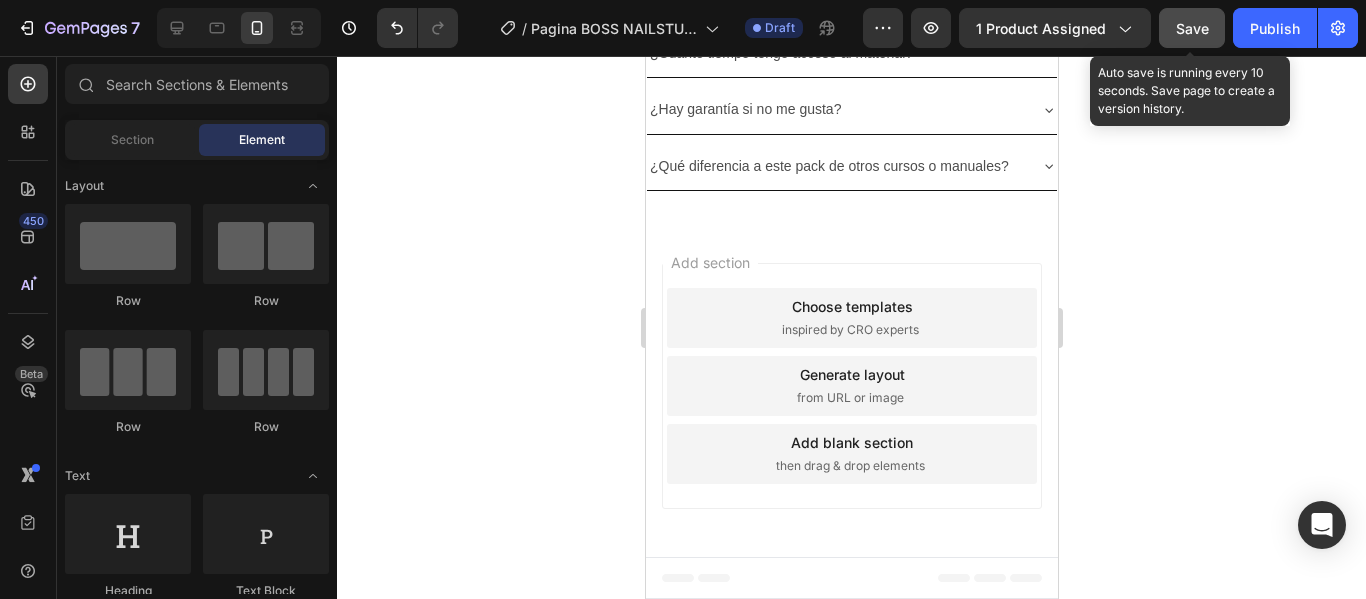 click on "Save" at bounding box center (1192, 28) 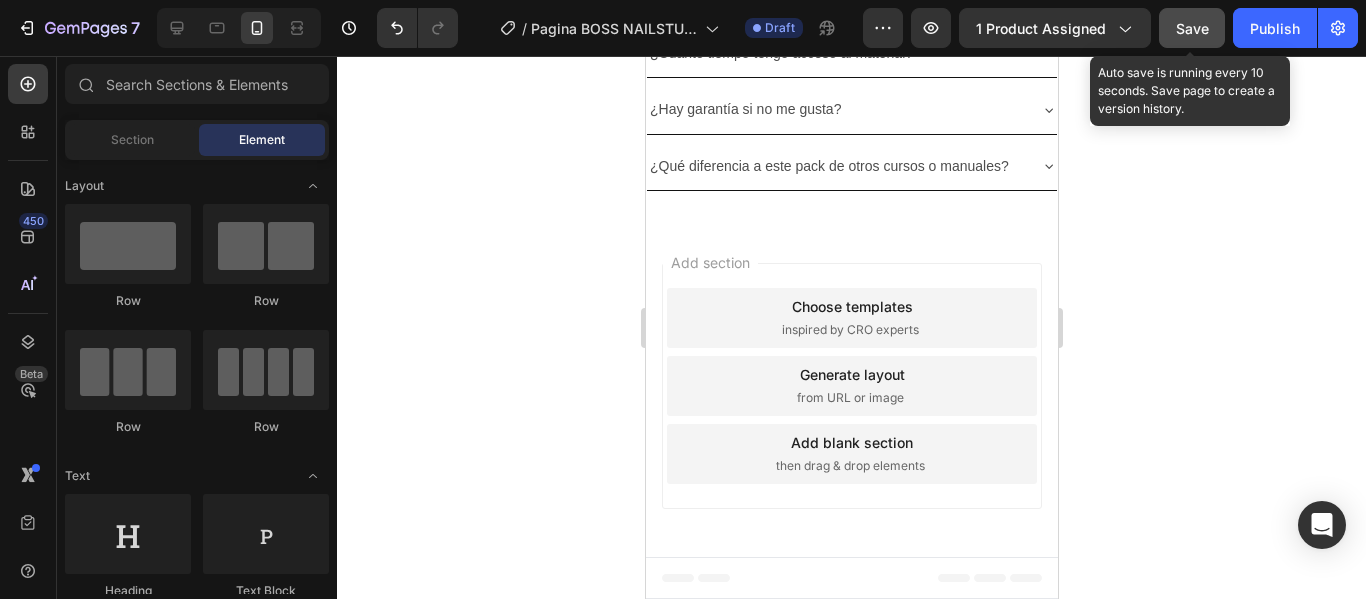 click on "Save" 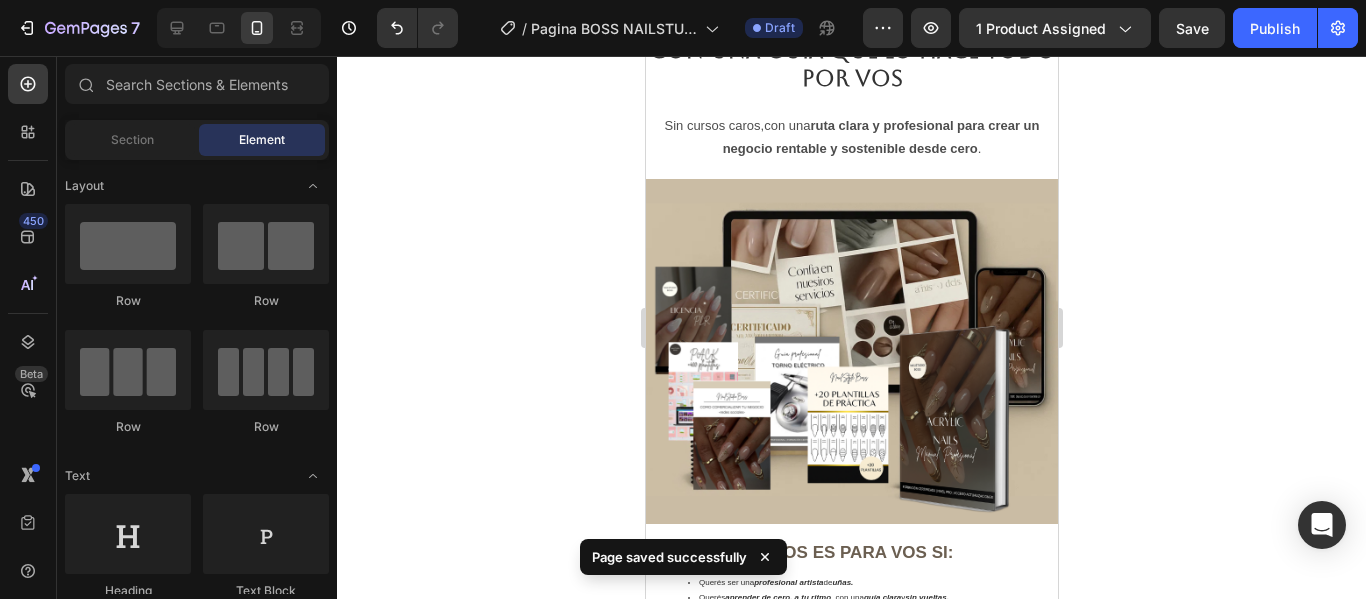 scroll, scrollTop: 0, scrollLeft: 0, axis: both 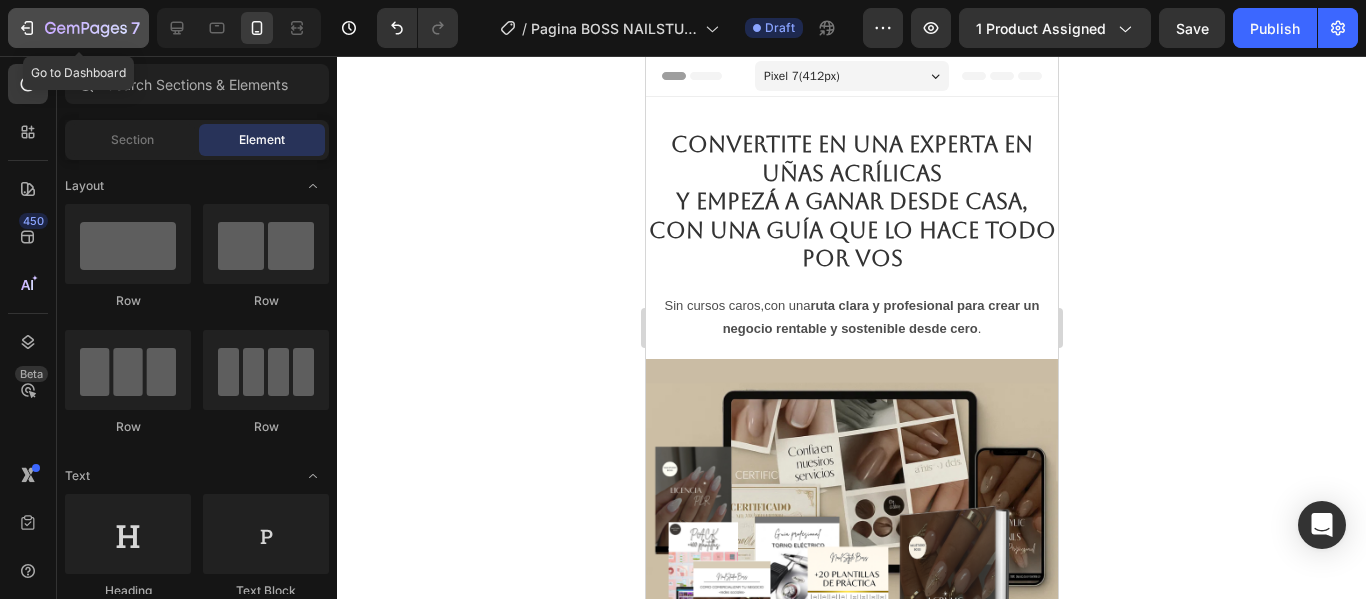 click 